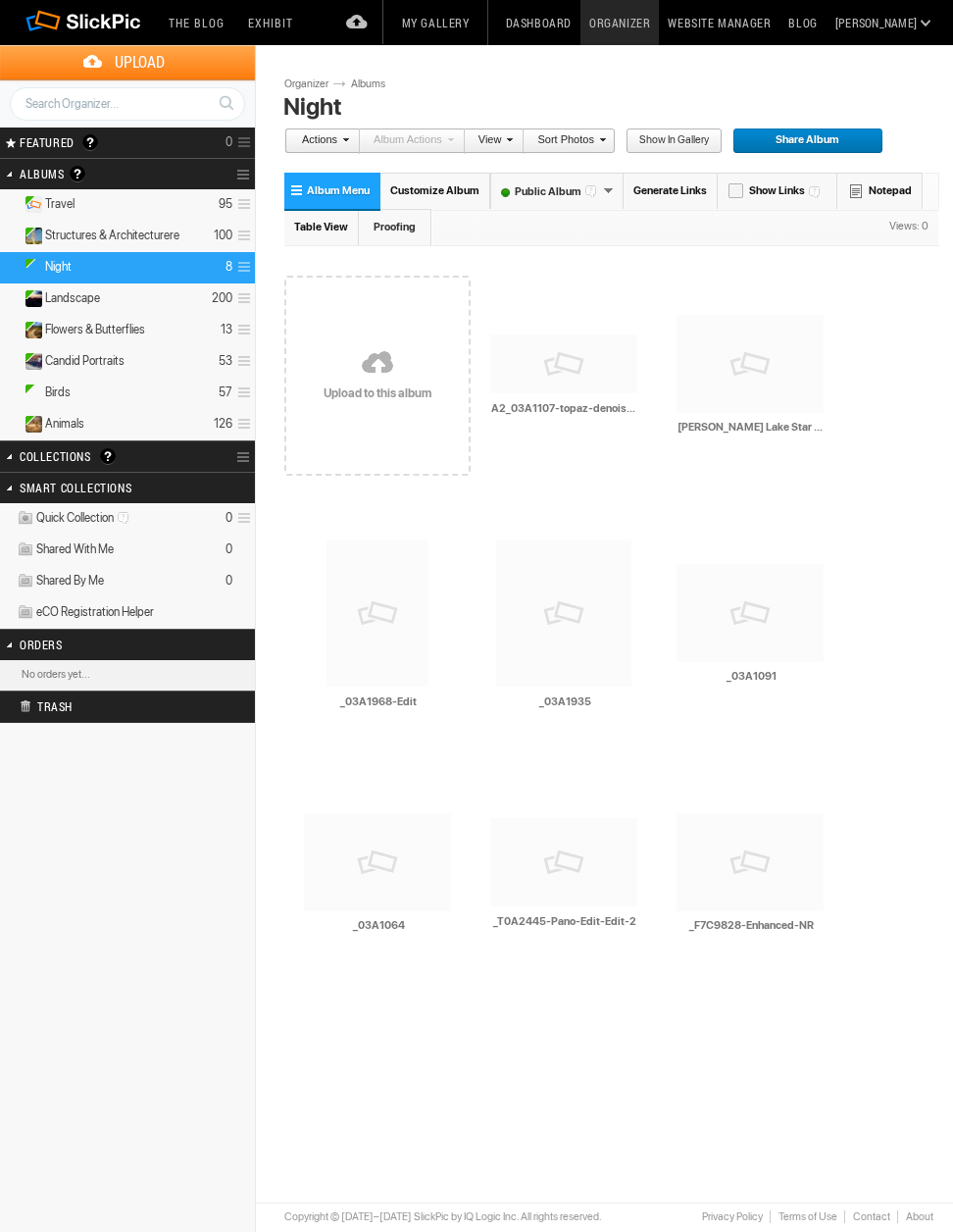 scroll, scrollTop: 0, scrollLeft: 0, axis: both 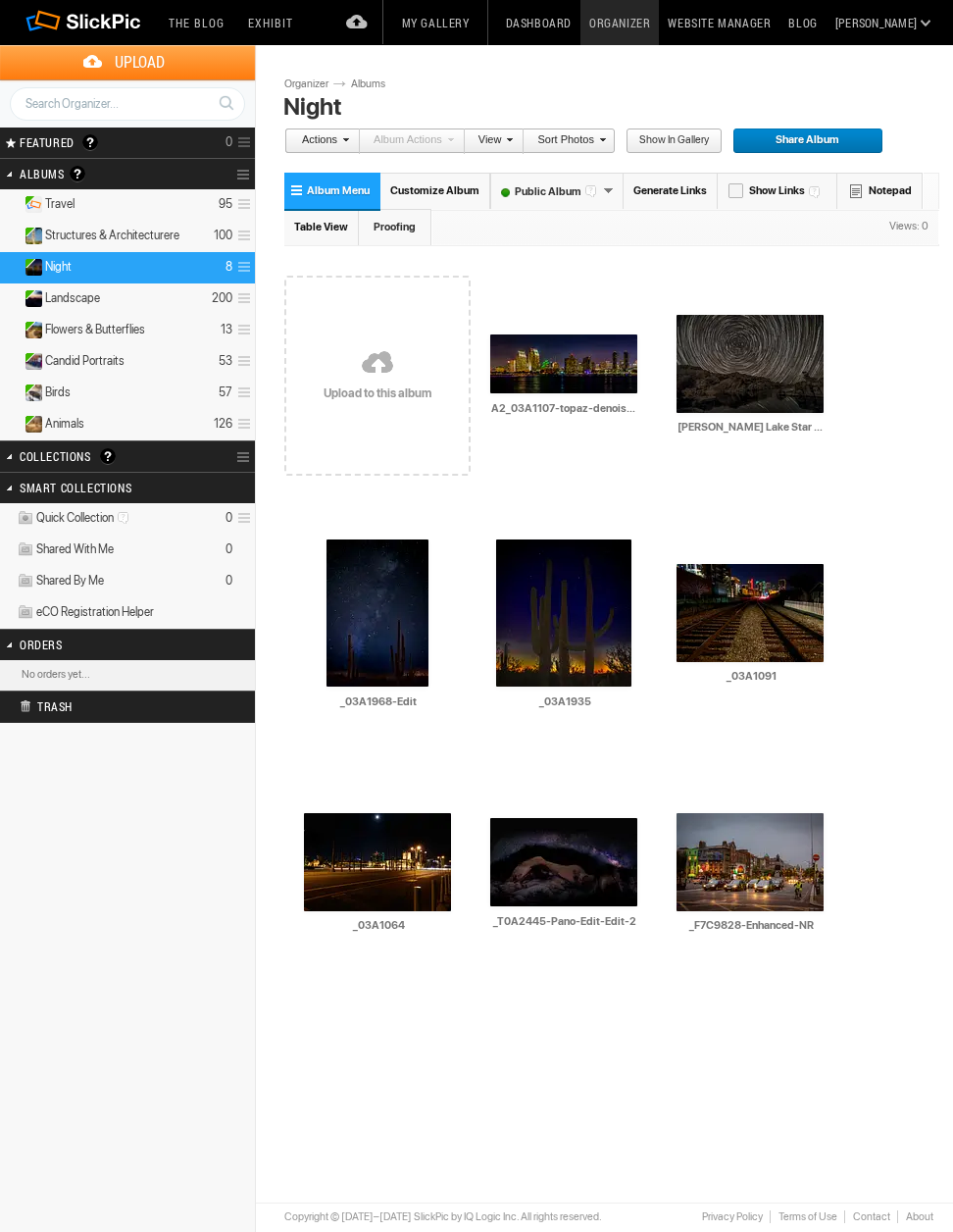 click at bounding box center (377, 364) 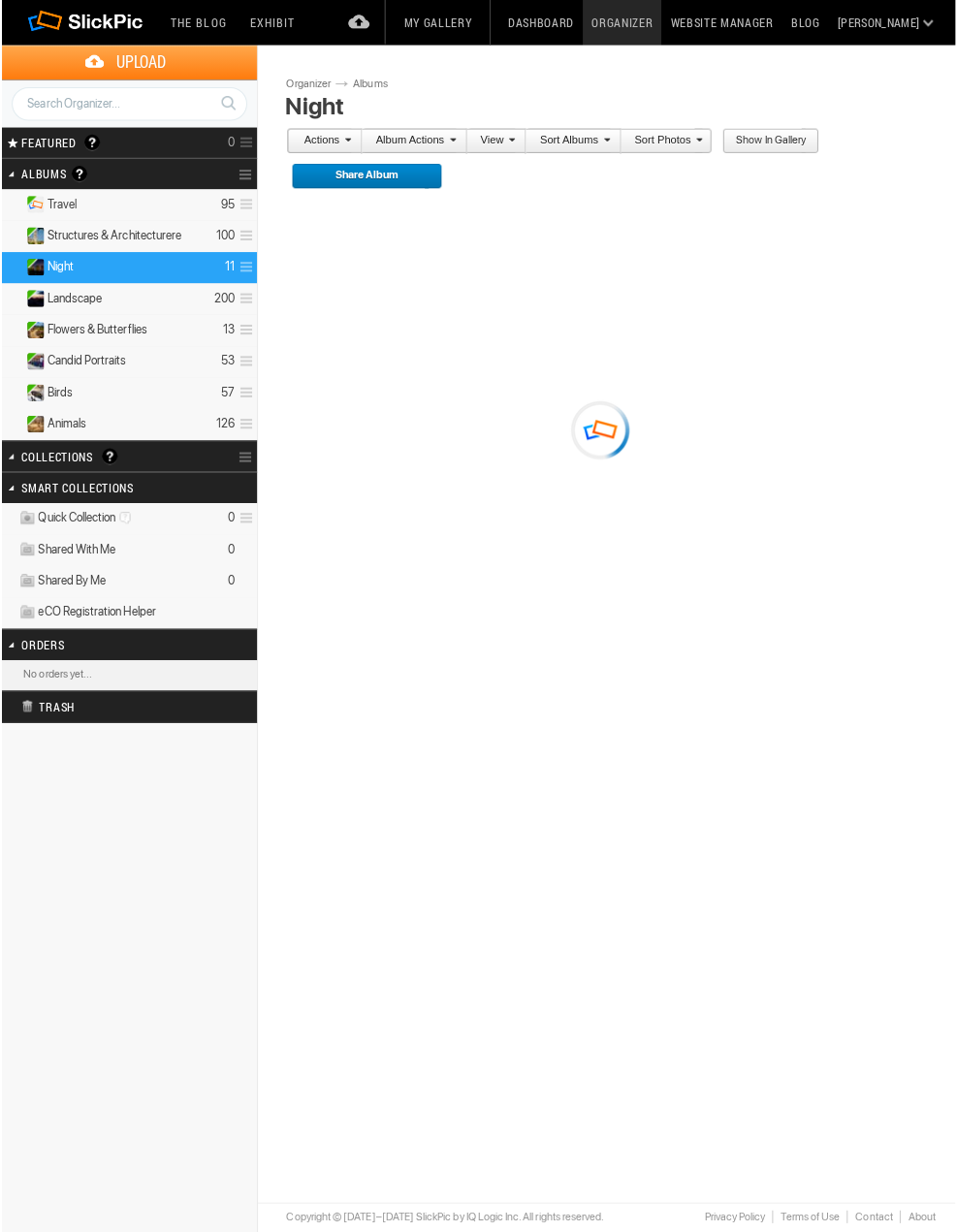 scroll, scrollTop: 0, scrollLeft: 0, axis: both 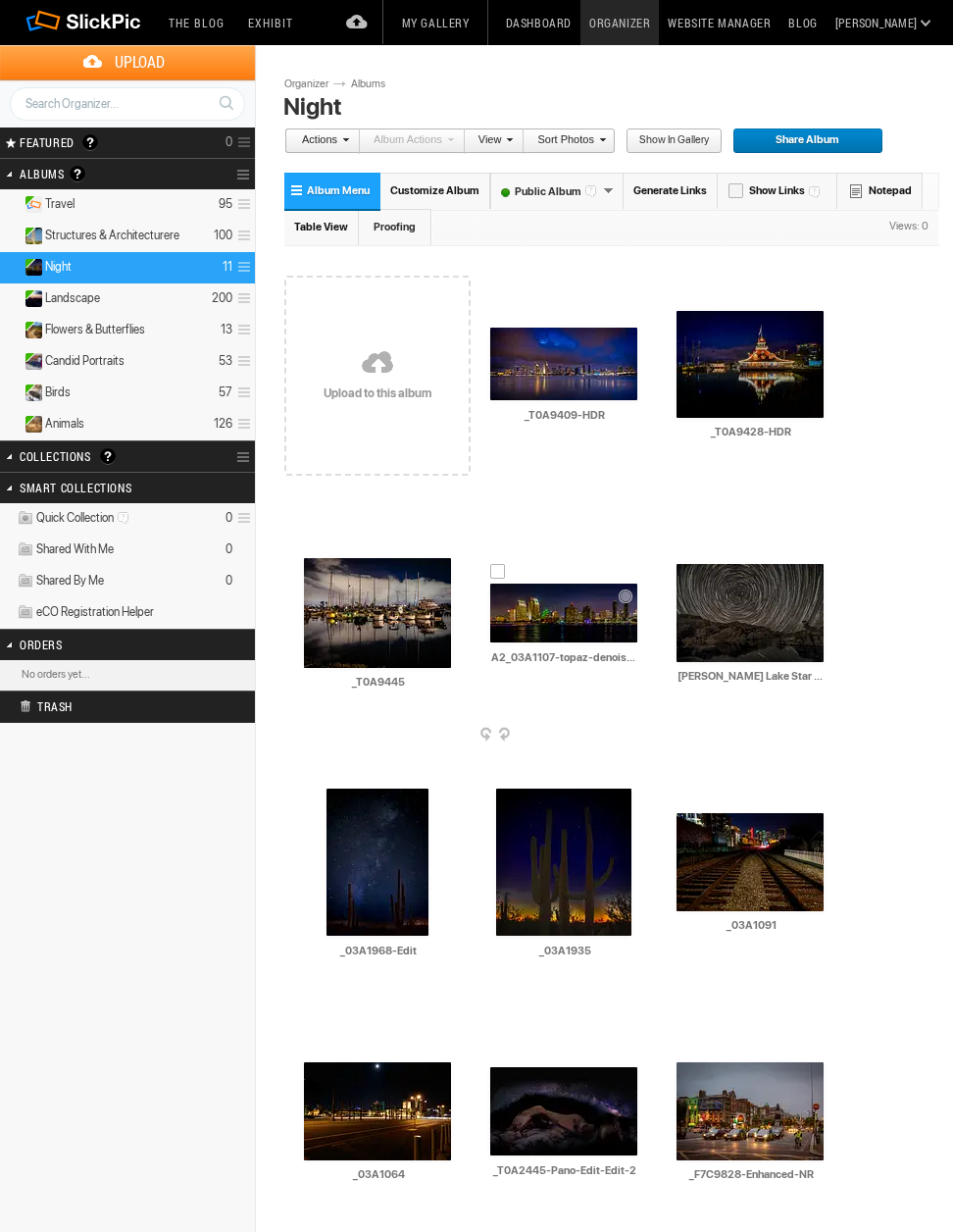 click at bounding box center (498, 572) 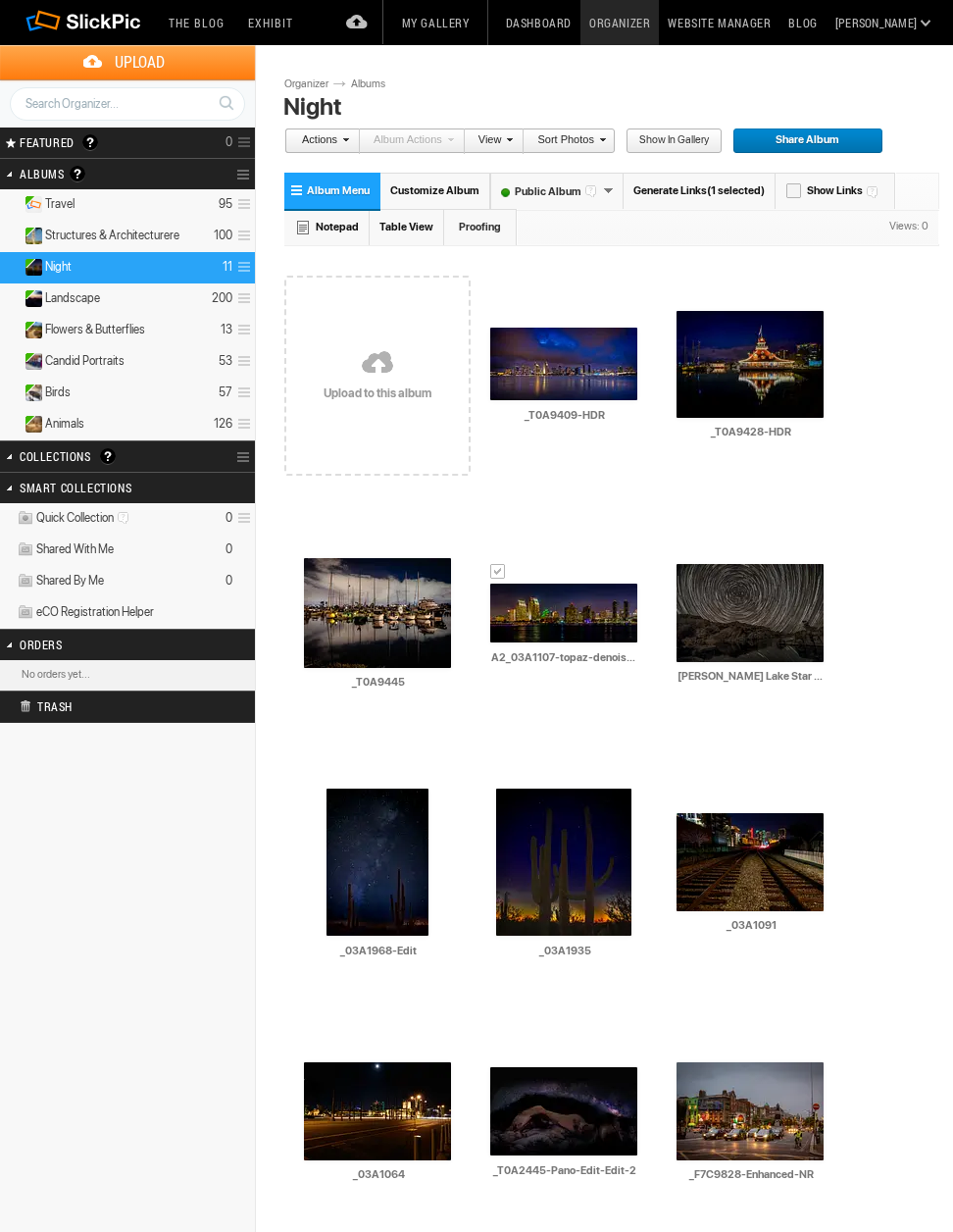click on "Customize Album" at bounding box center [434, 190] 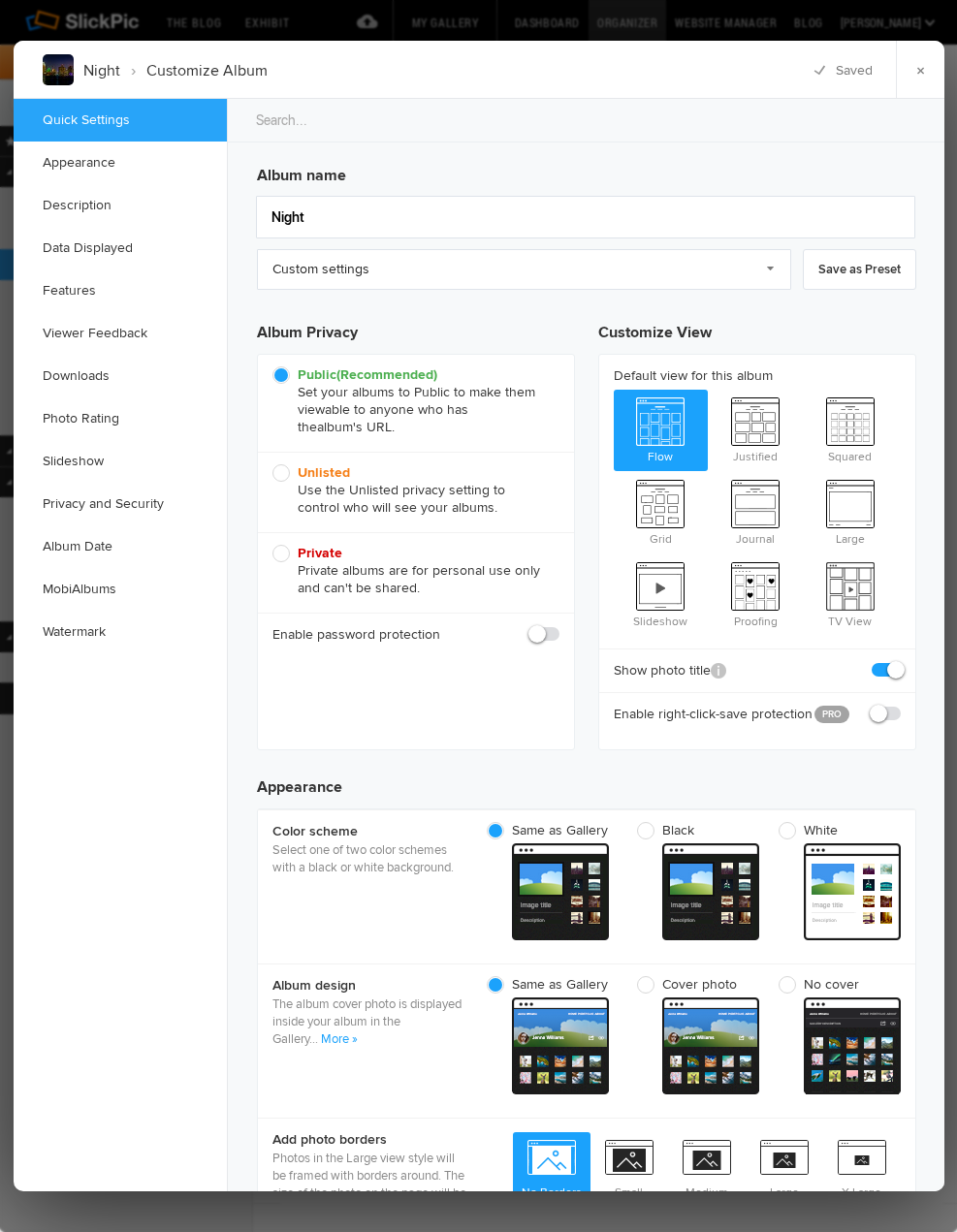 scroll, scrollTop: 0, scrollLeft: 0, axis: both 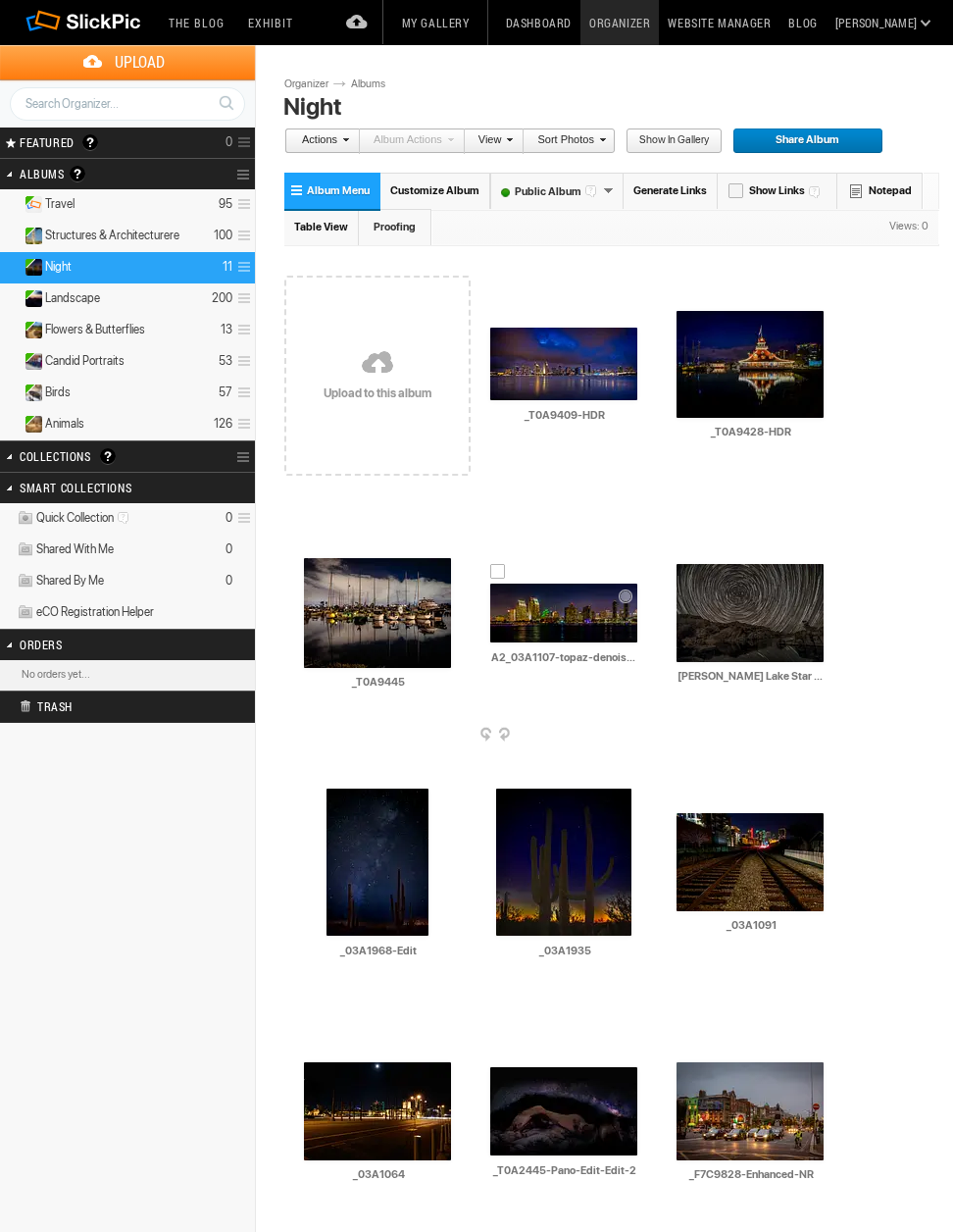 click at bounding box center (641, 736) 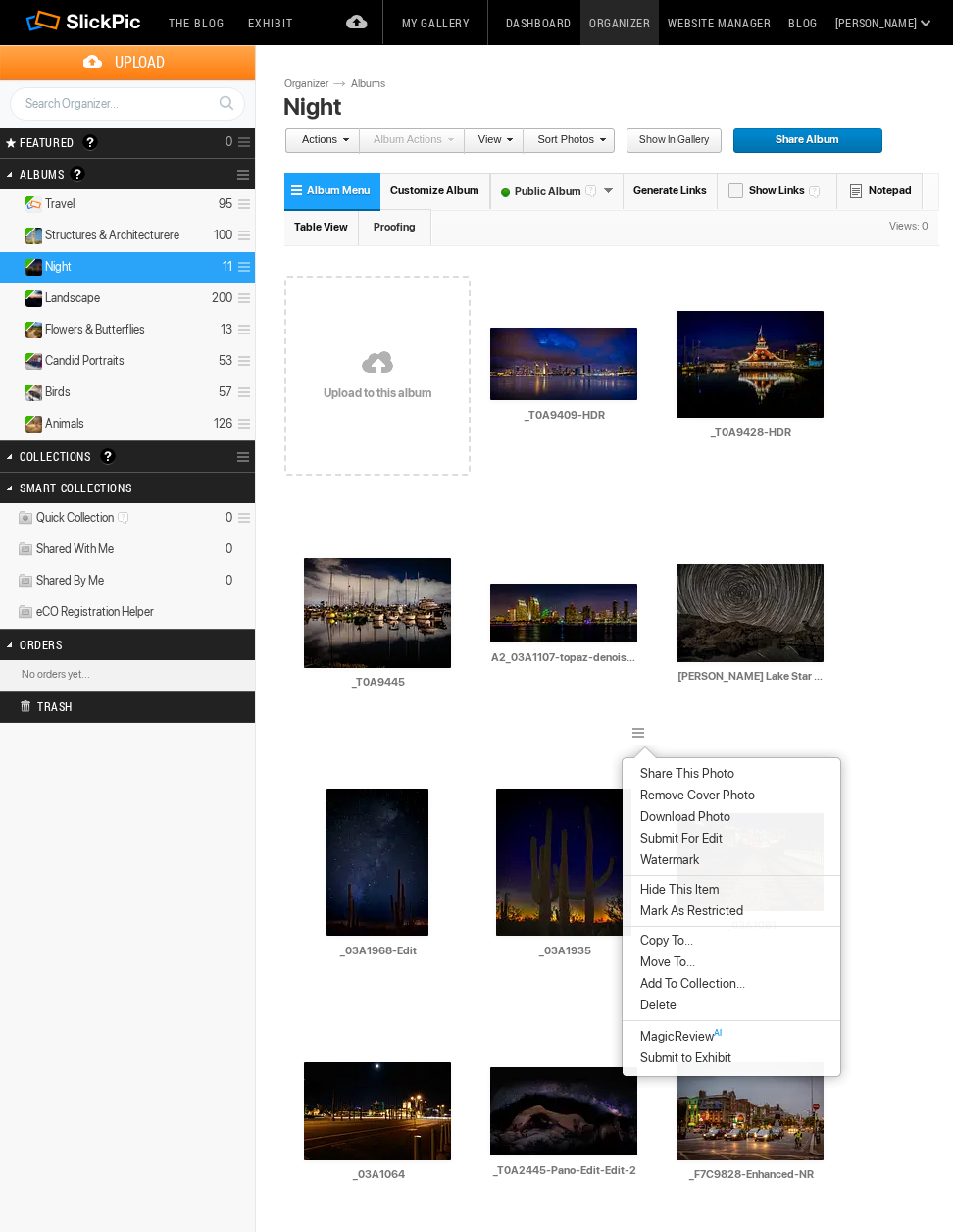 click on "Delete" at bounding box center [655, 1005] 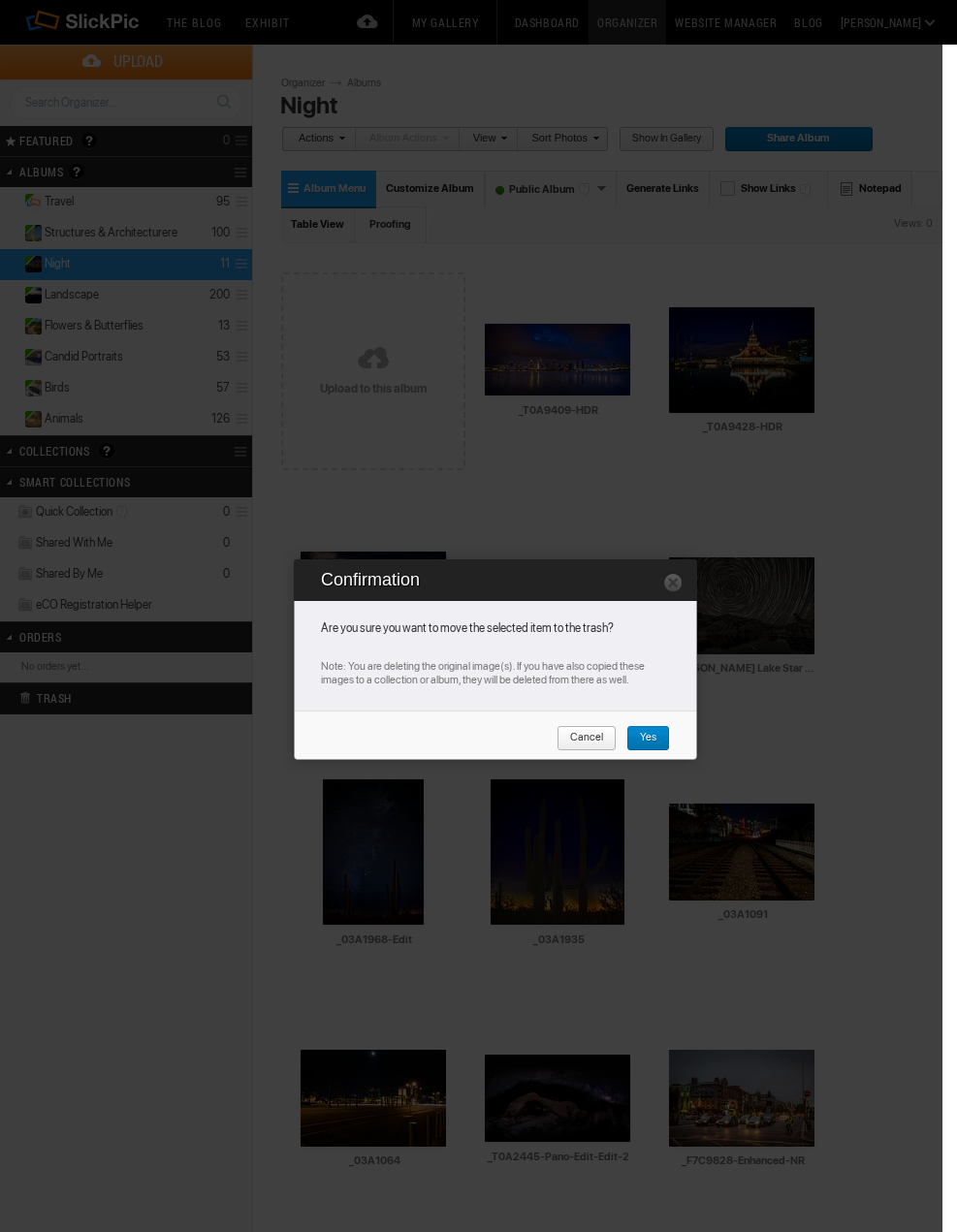 click on "Yes" at bounding box center (641, 739) 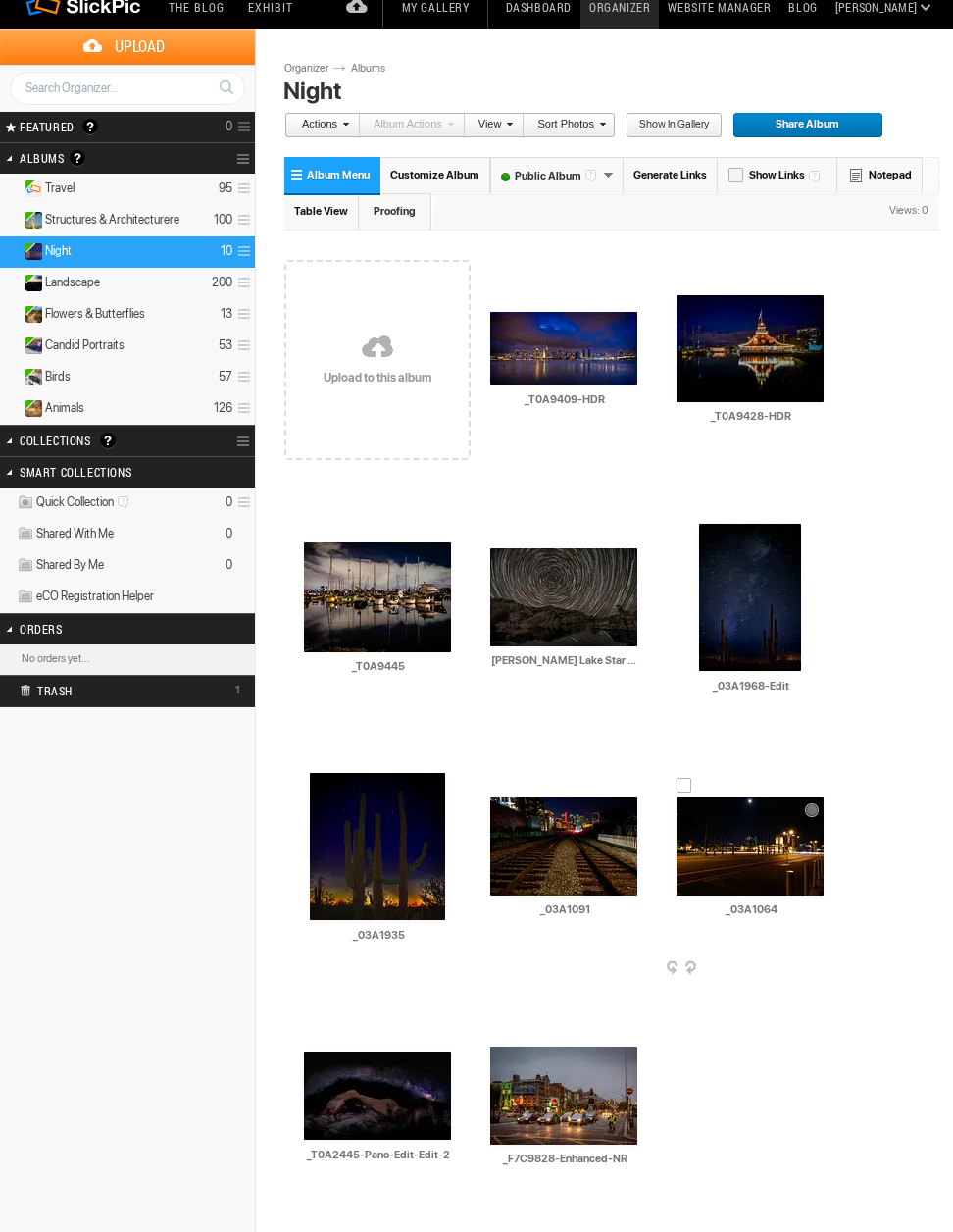scroll, scrollTop: 0, scrollLeft: 0, axis: both 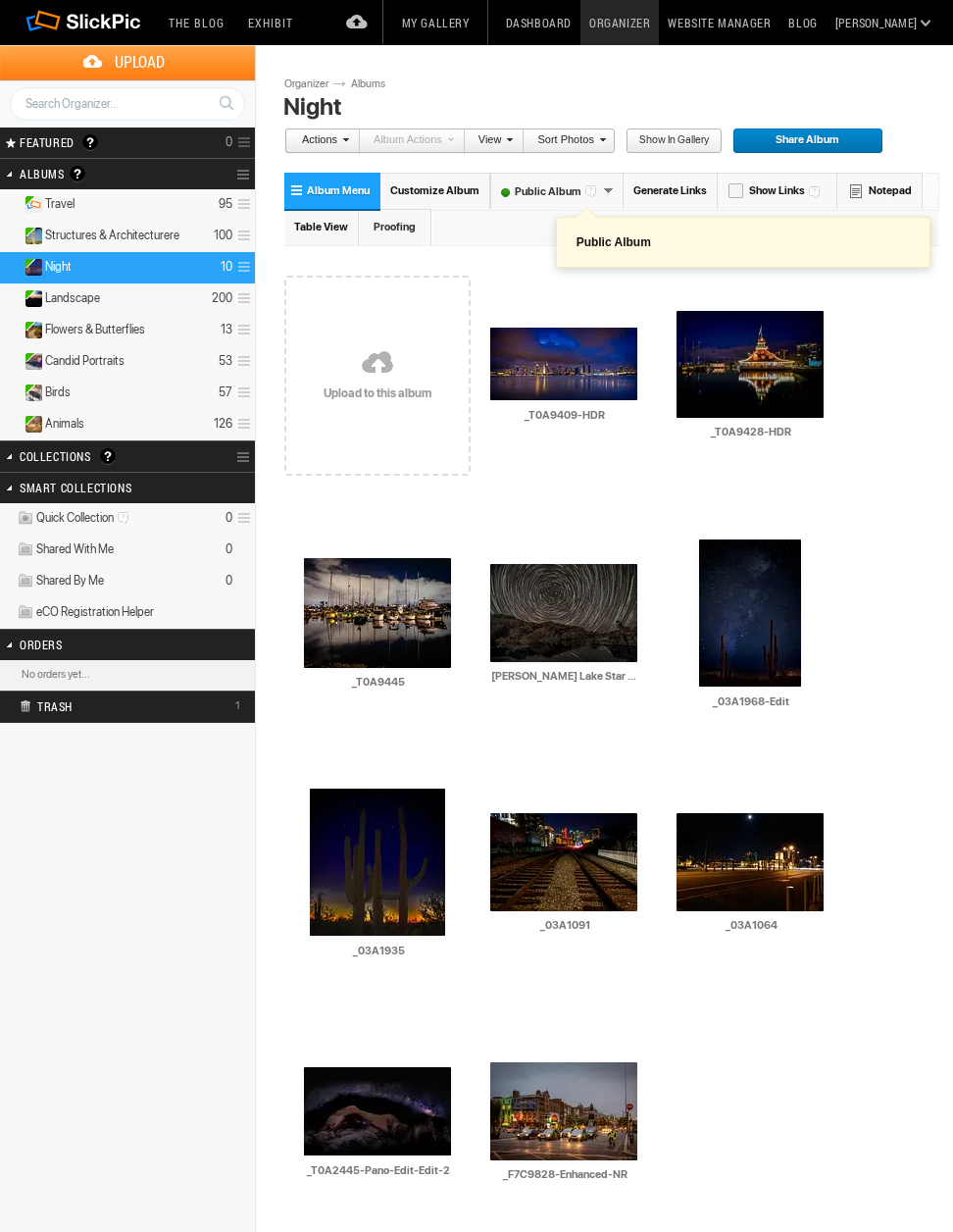 click at bounding box center [593, 189] 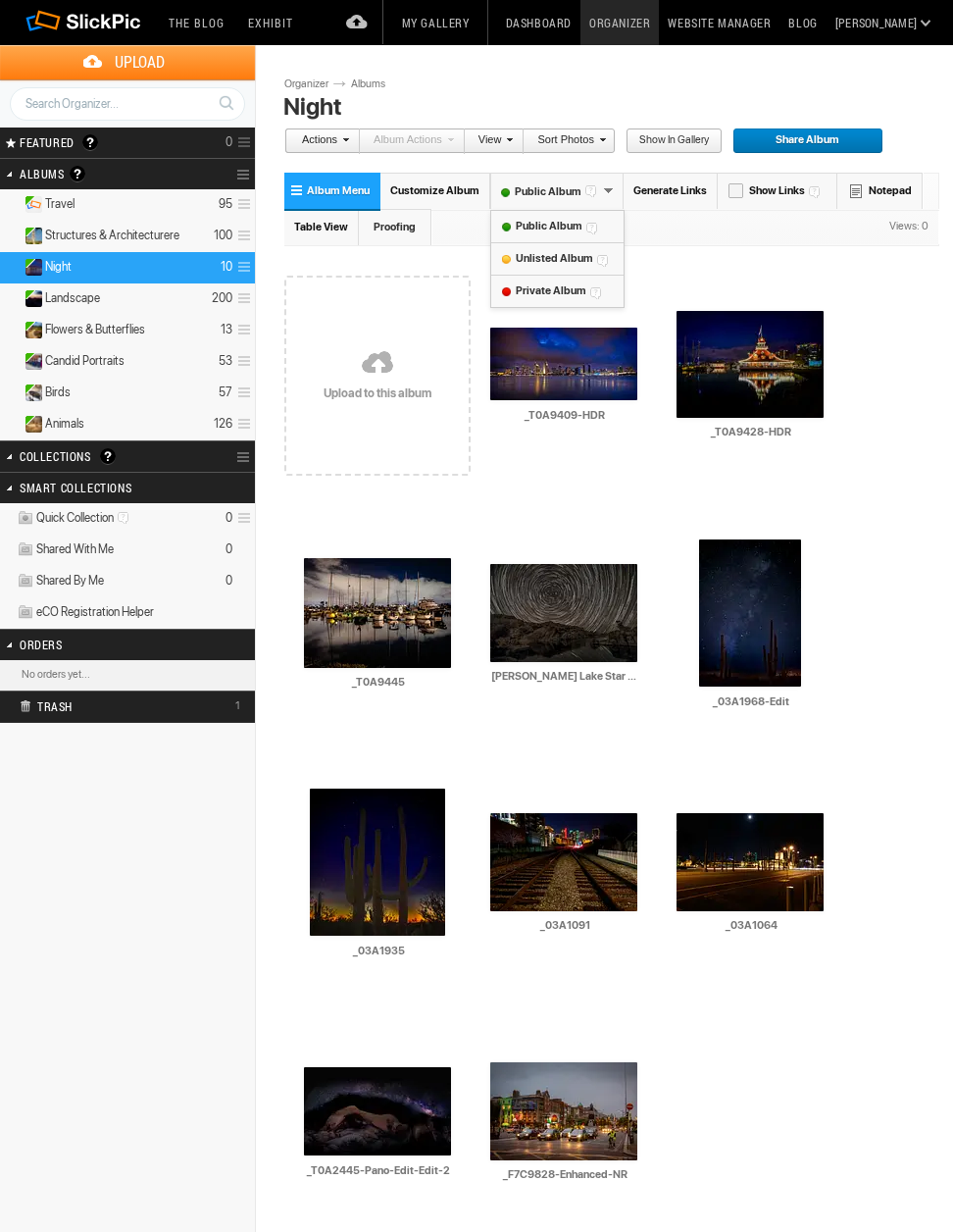 click on "Public Album" at bounding box center [547, 191] 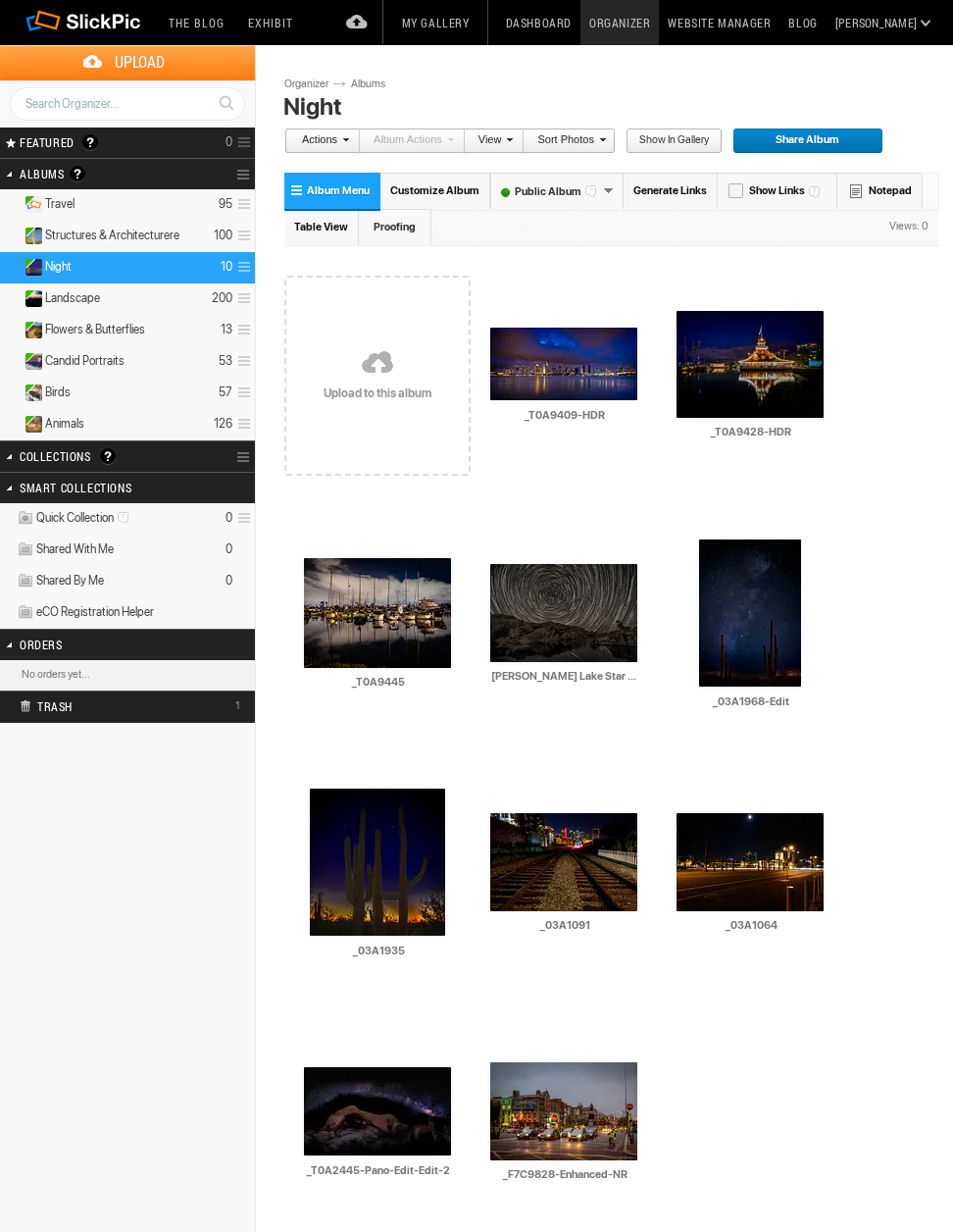 click on "Show Links" at bounding box center [777, 190] 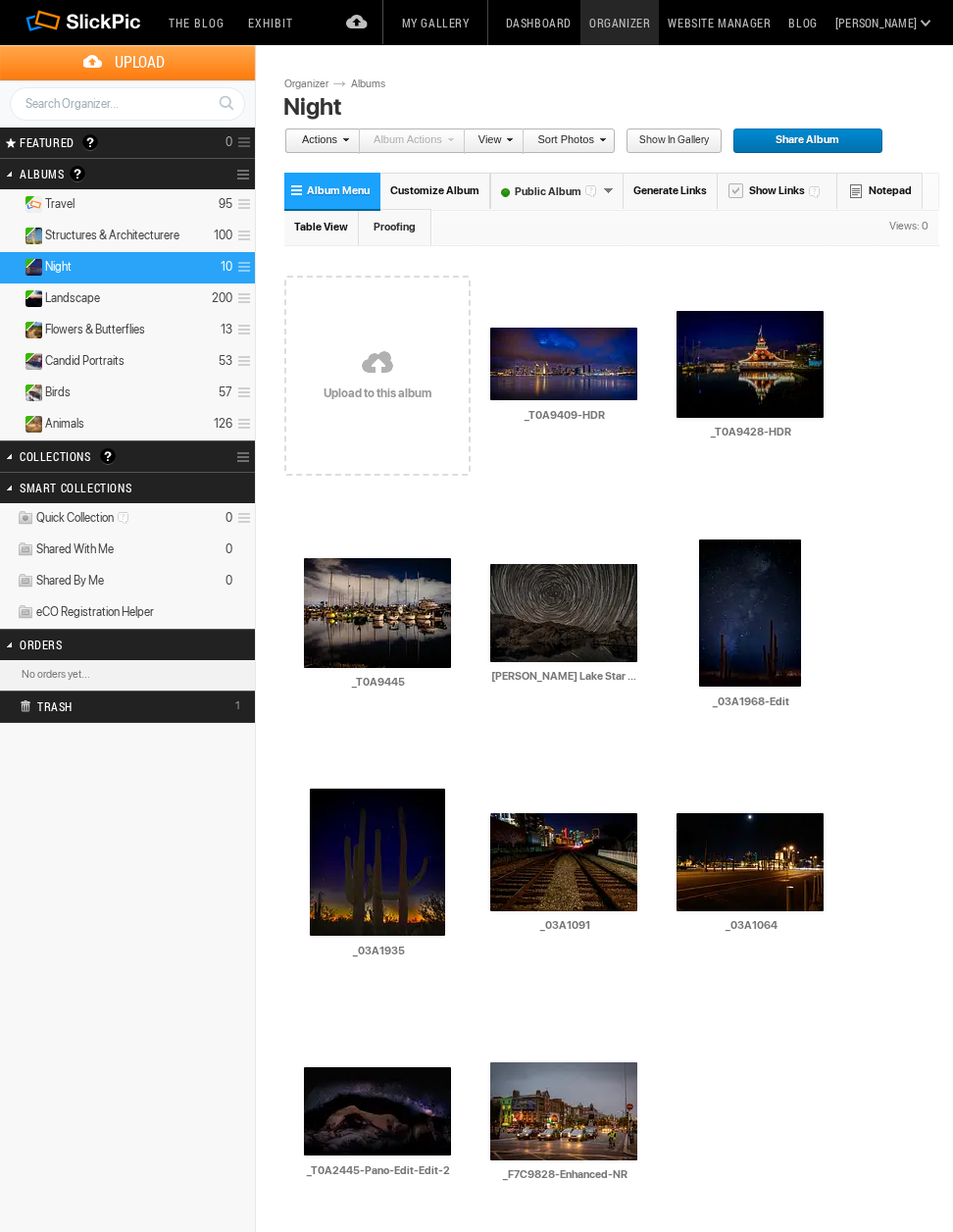type on "<a href='https://www.slickpic.com/share/zjzMNYQOAj4M3N/albums/Night/photo?view=22762297#22762297' target='_blank'><img src='https://bulk-share.slickpic.com/album/share/zjzMNYQOAj4M3N/22762297.0/400/p/_T0A9409-HDR.jpg' border='0' style='padding: 0 5px 5px 0' alt='_T0A9409-HDR' title='_T0A9409-HDR'/></a><br><br>" 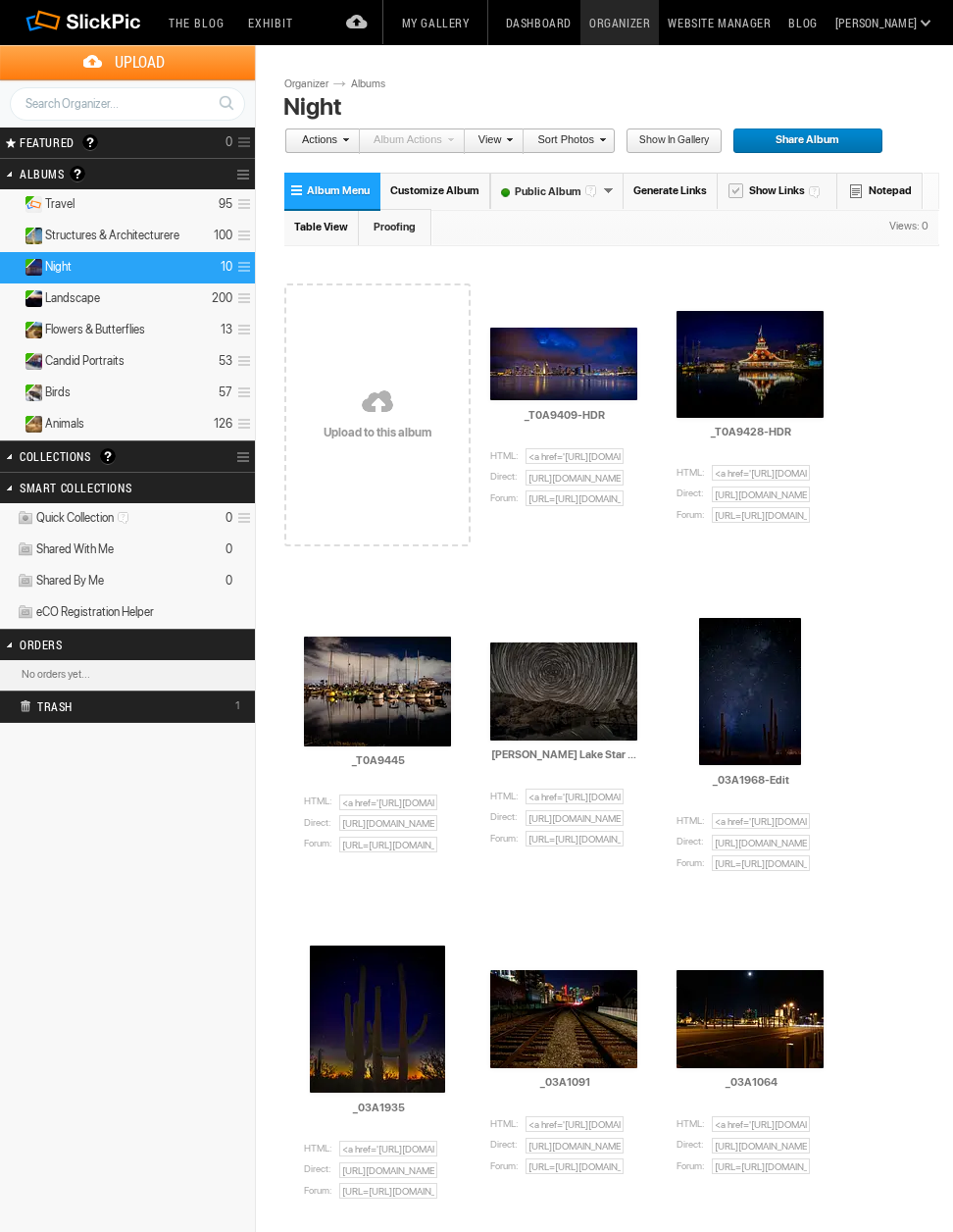 click on "Show Links" at bounding box center (777, 190) 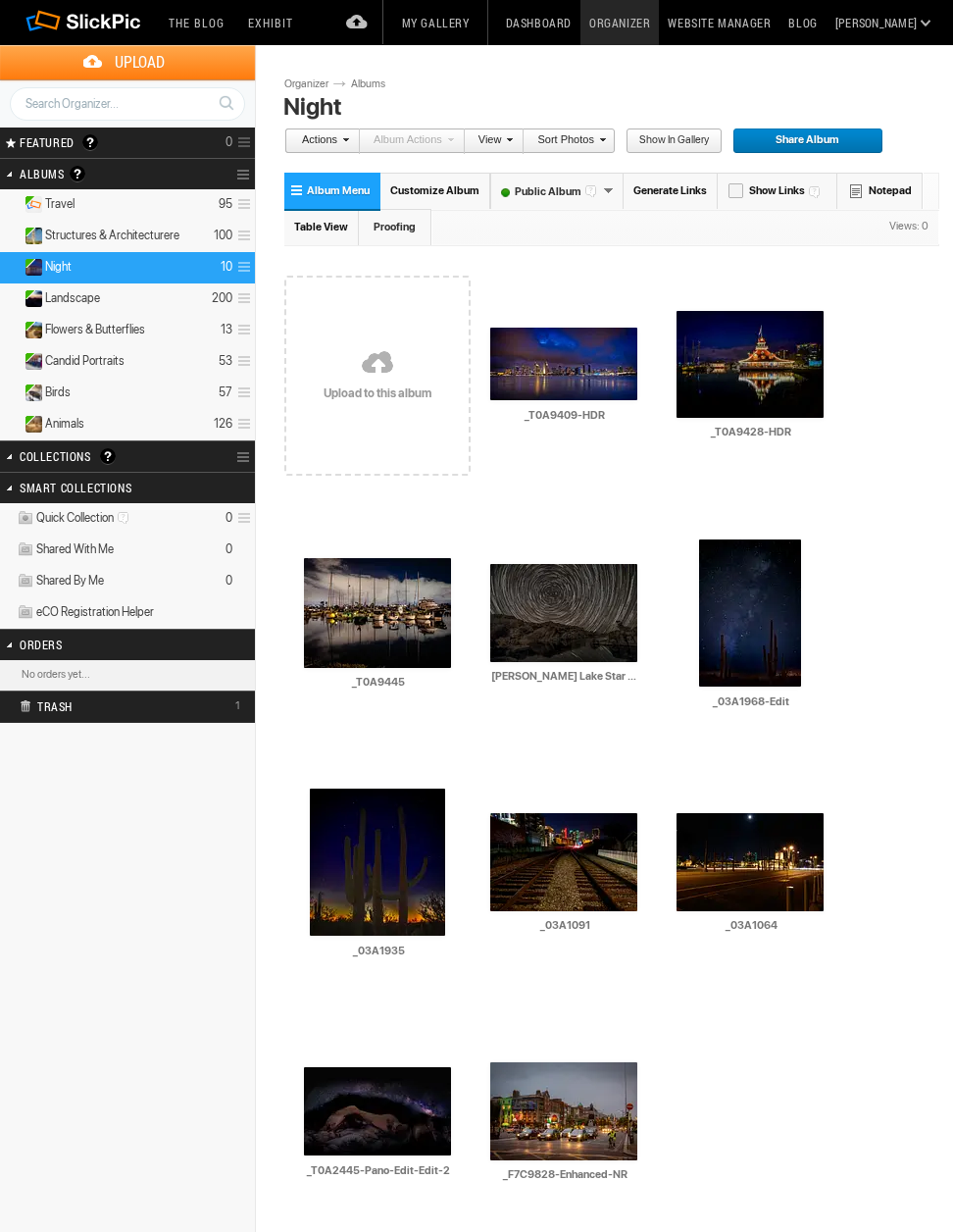 click on "My Gallery" at bounding box center (435, 23) 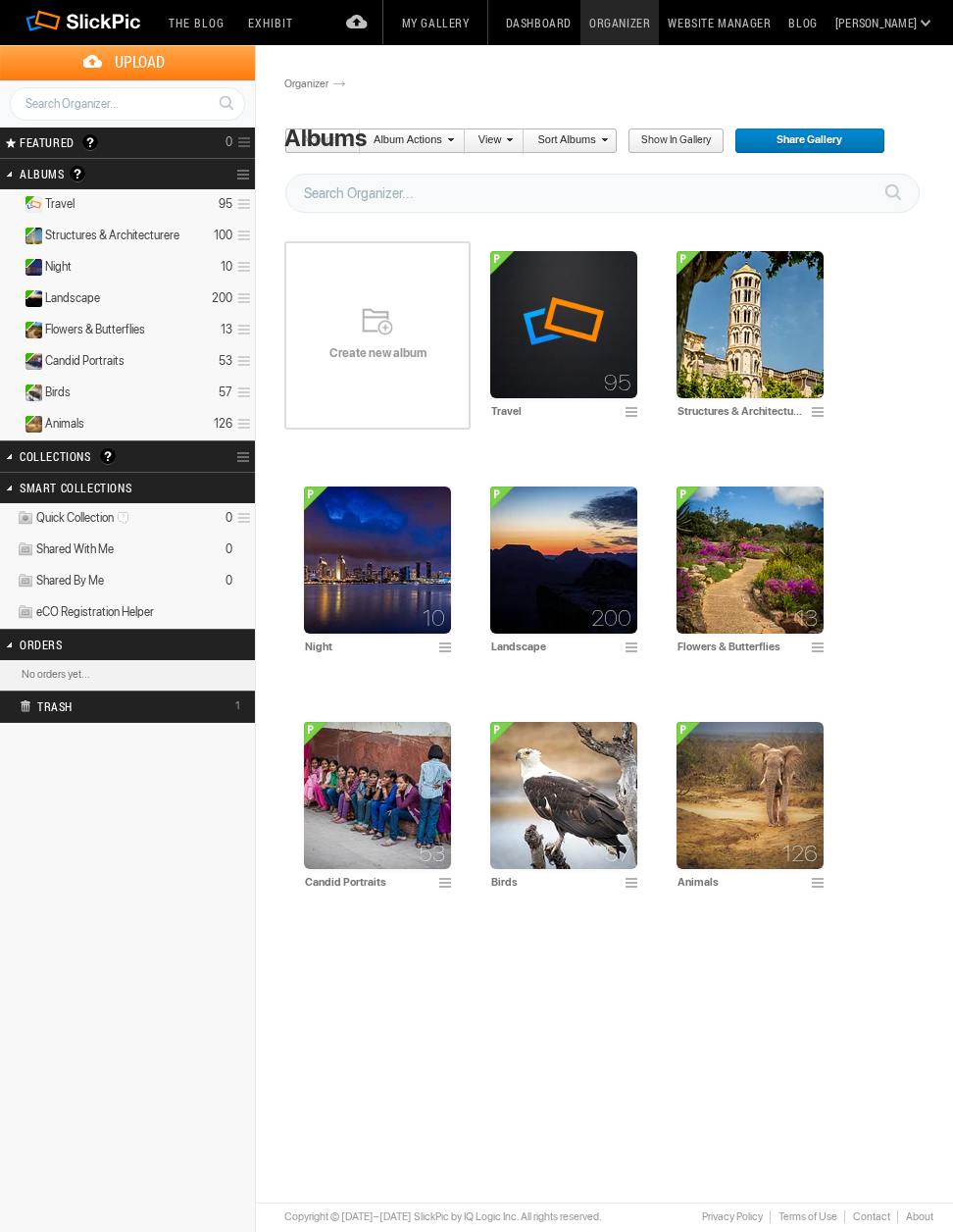 scroll, scrollTop: 0, scrollLeft: 0, axis: both 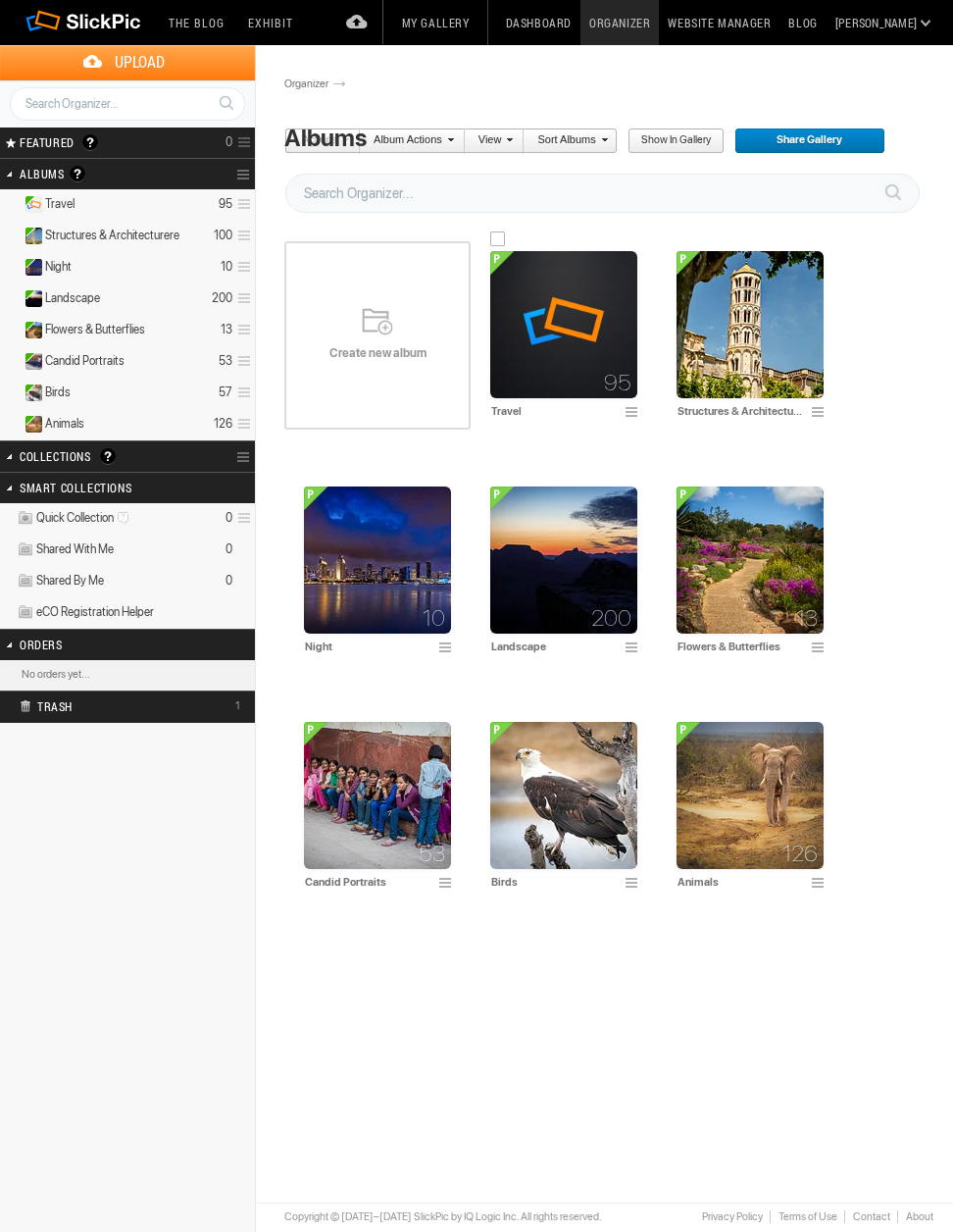 click at bounding box center (564, 325) 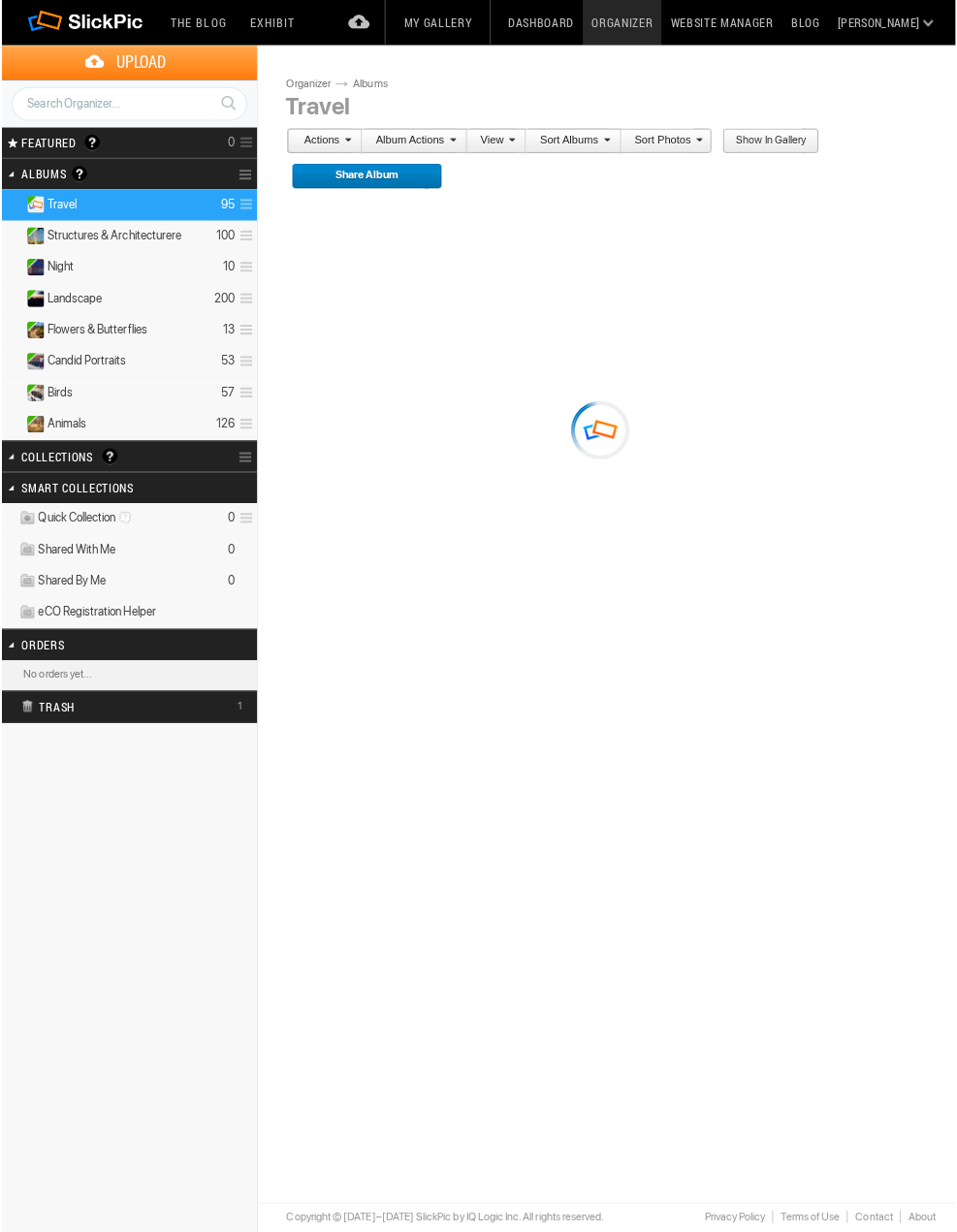 scroll, scrollTop: 0, scrollLeft: 0, axis: both 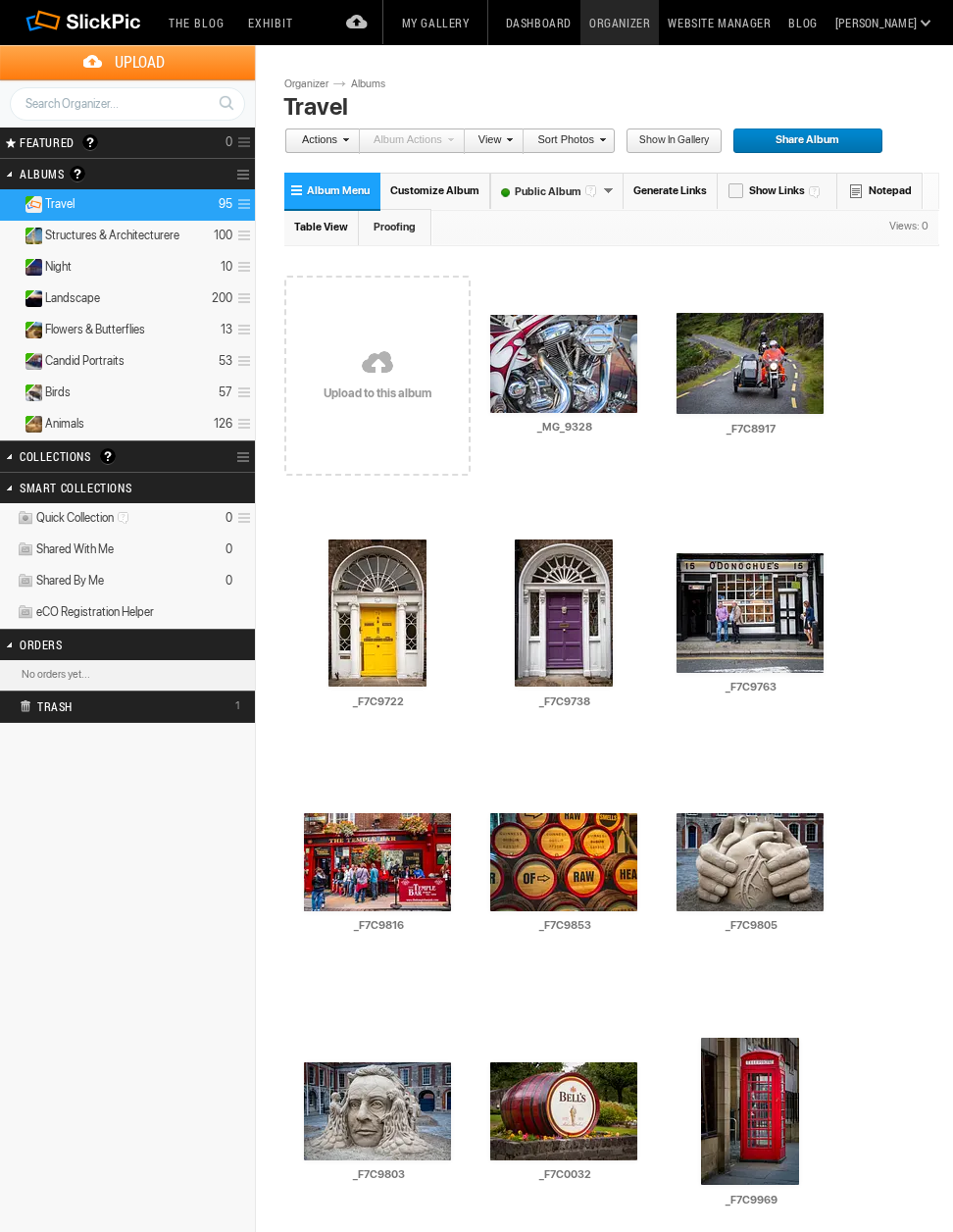 click on "Customize Album" at bounding box center [434, 190] 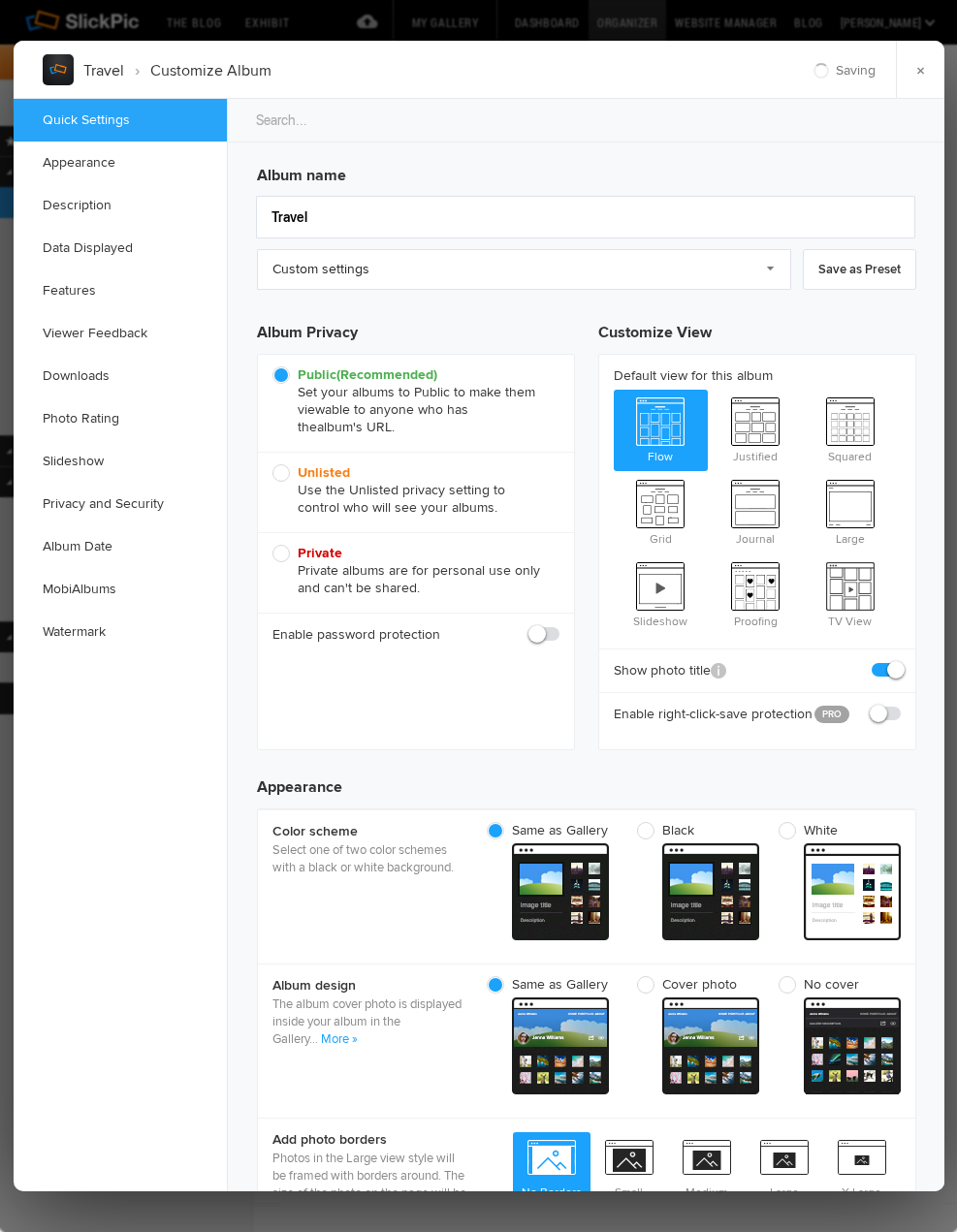 scroll, scrollTop: 0, scrollLeft: 0, axis: both 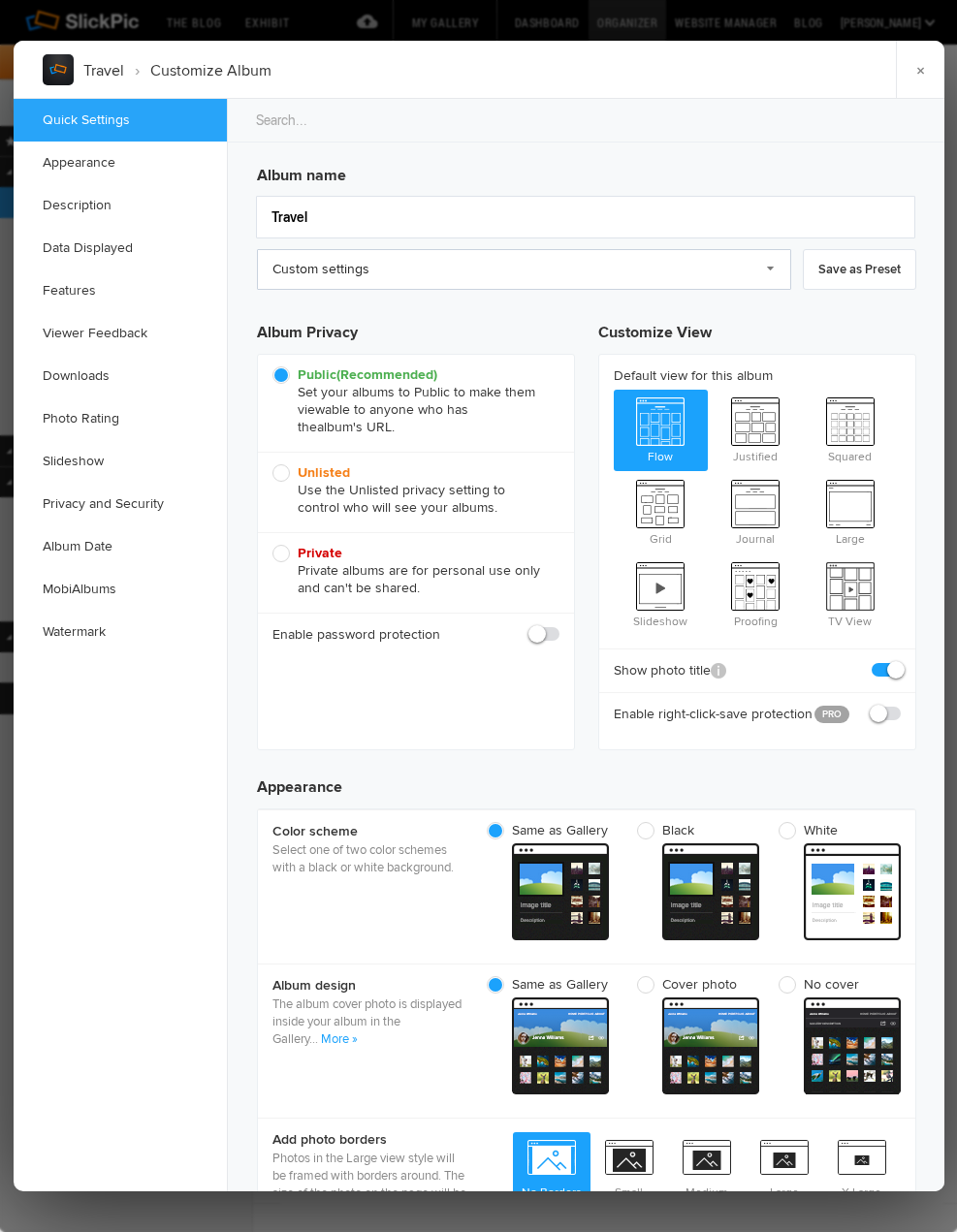 click on "Custom settings" 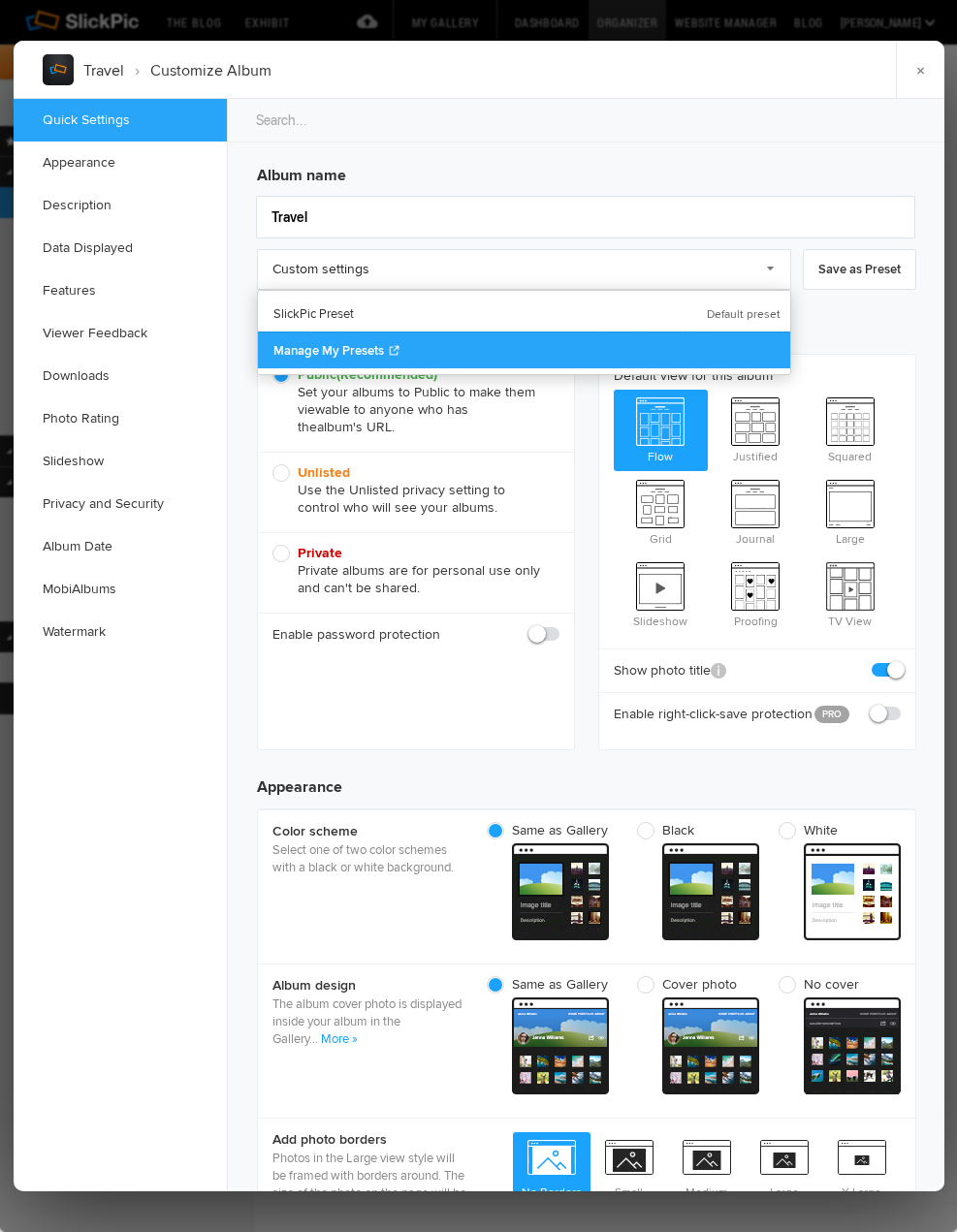 click on "Manage My Presets" 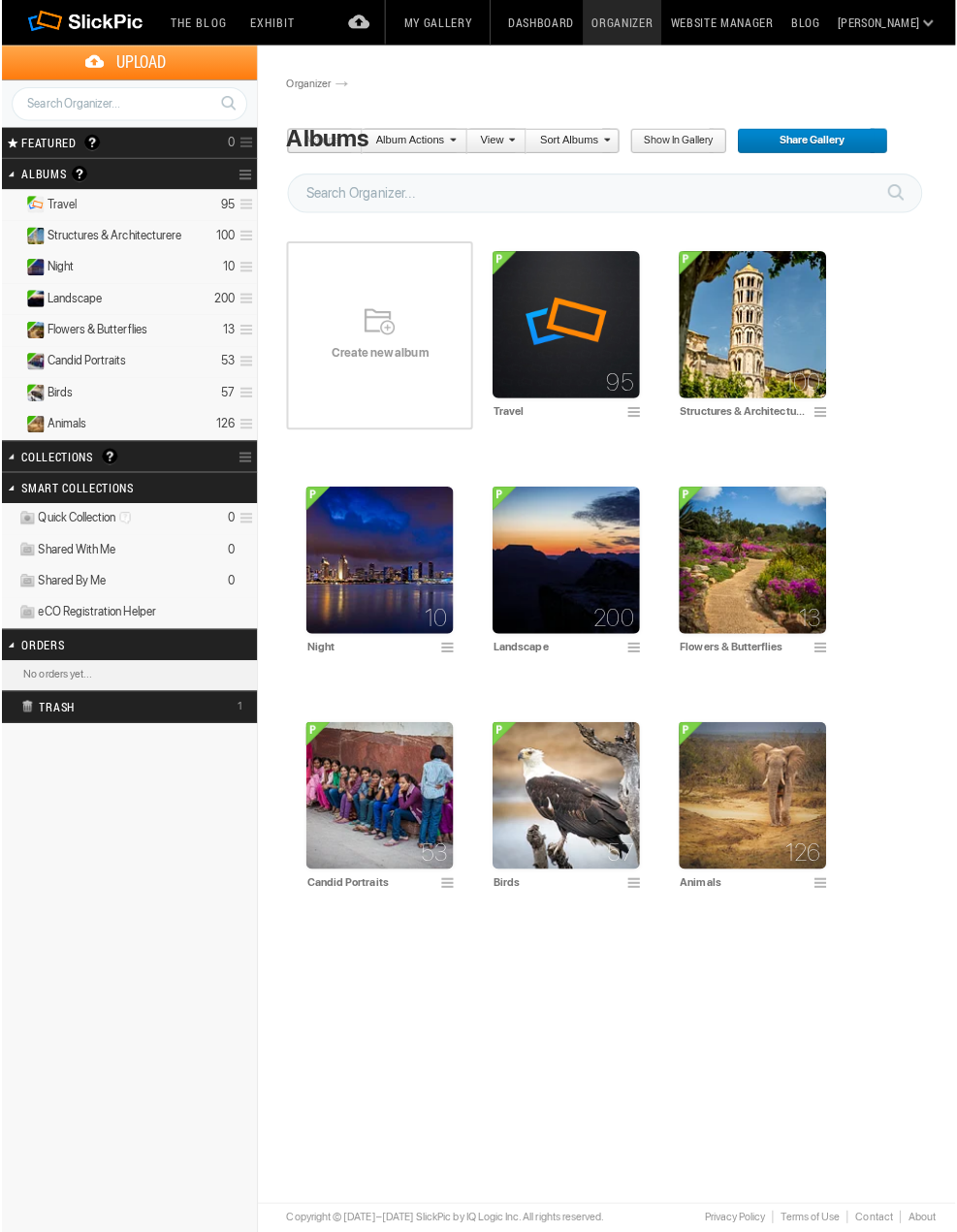scroll, scrollTop: 0, scrollLeft: 0, axis: both 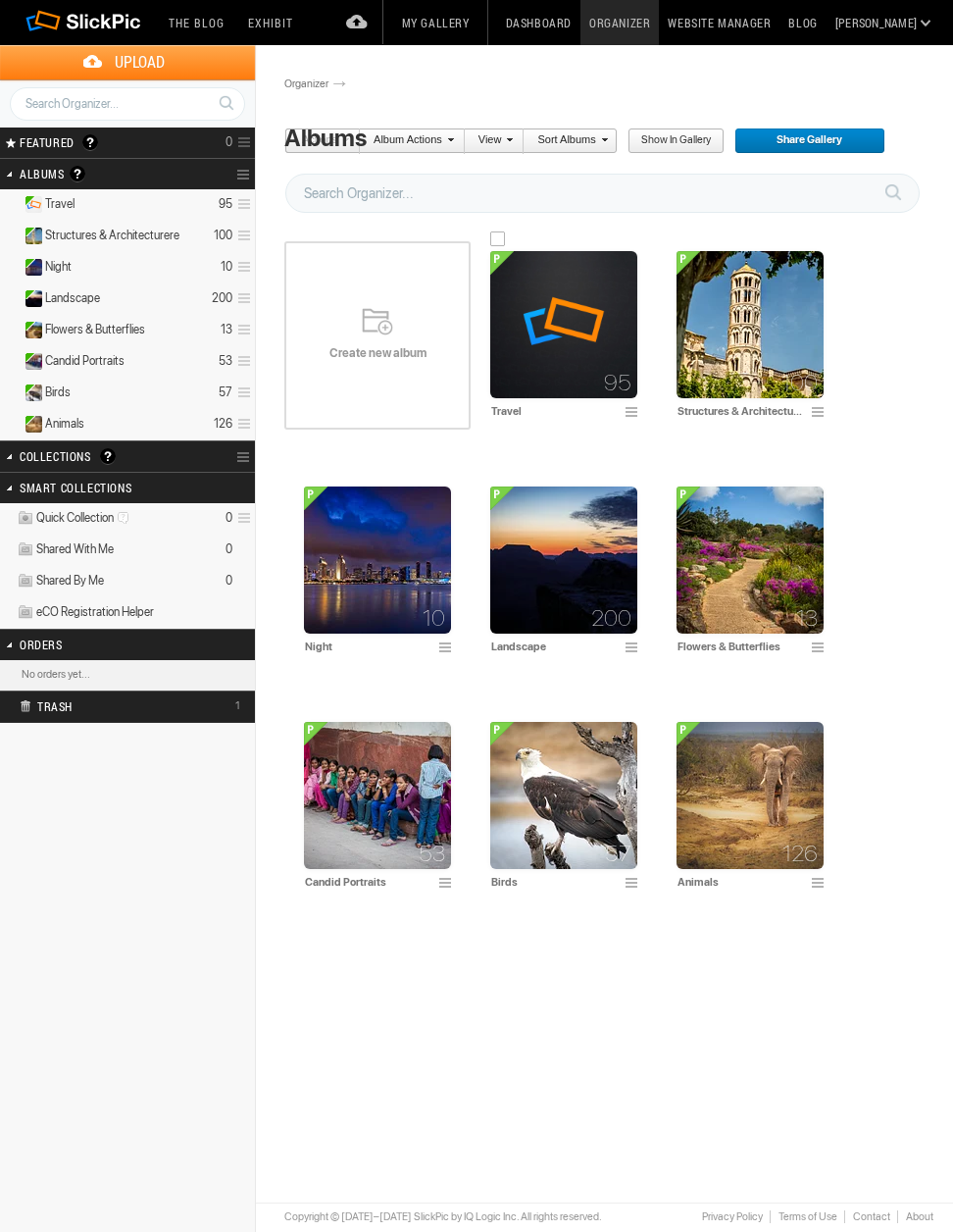 click at bounding box center (634, 413) 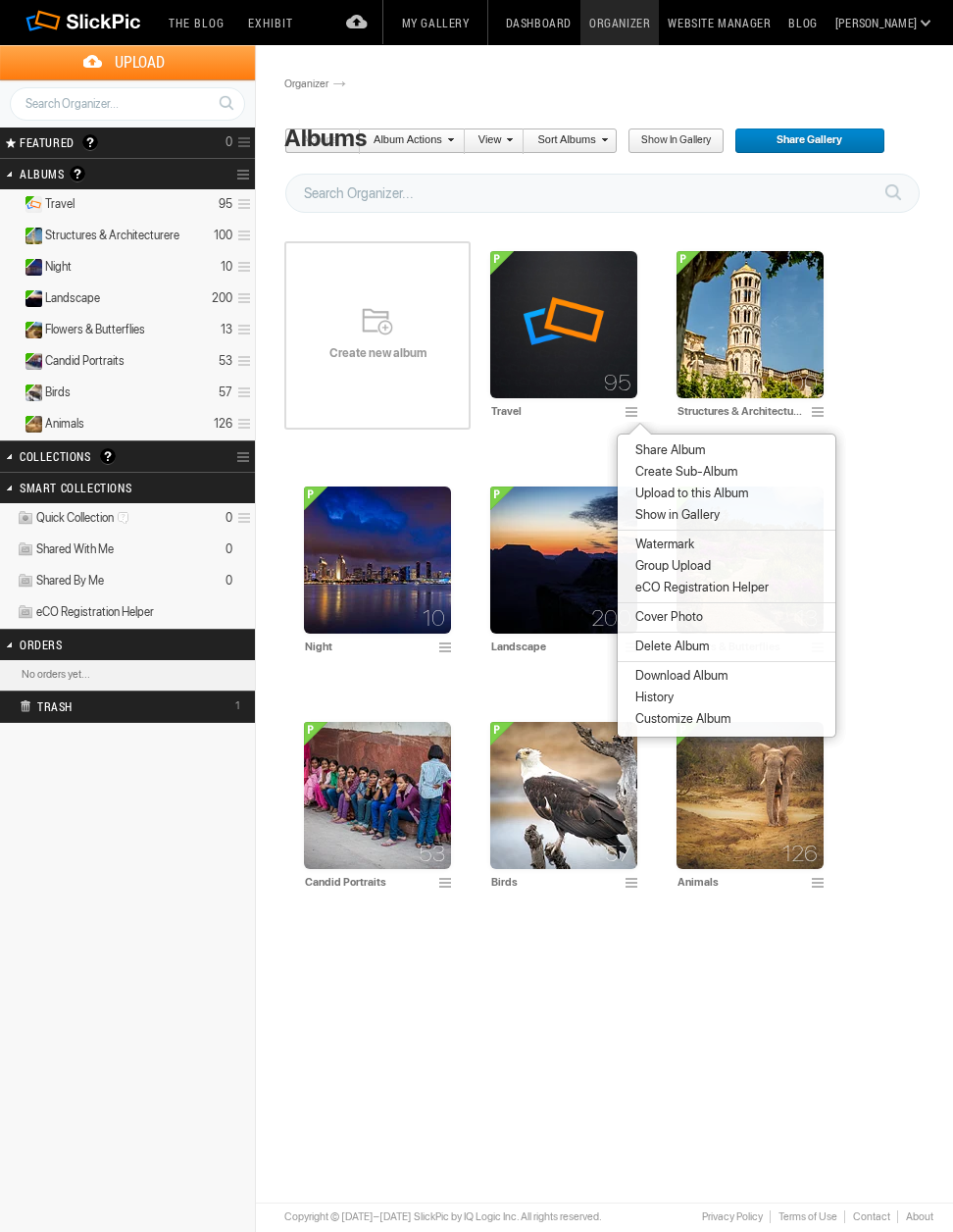 click on "Cover Photo" at bounding box center (666, 617) 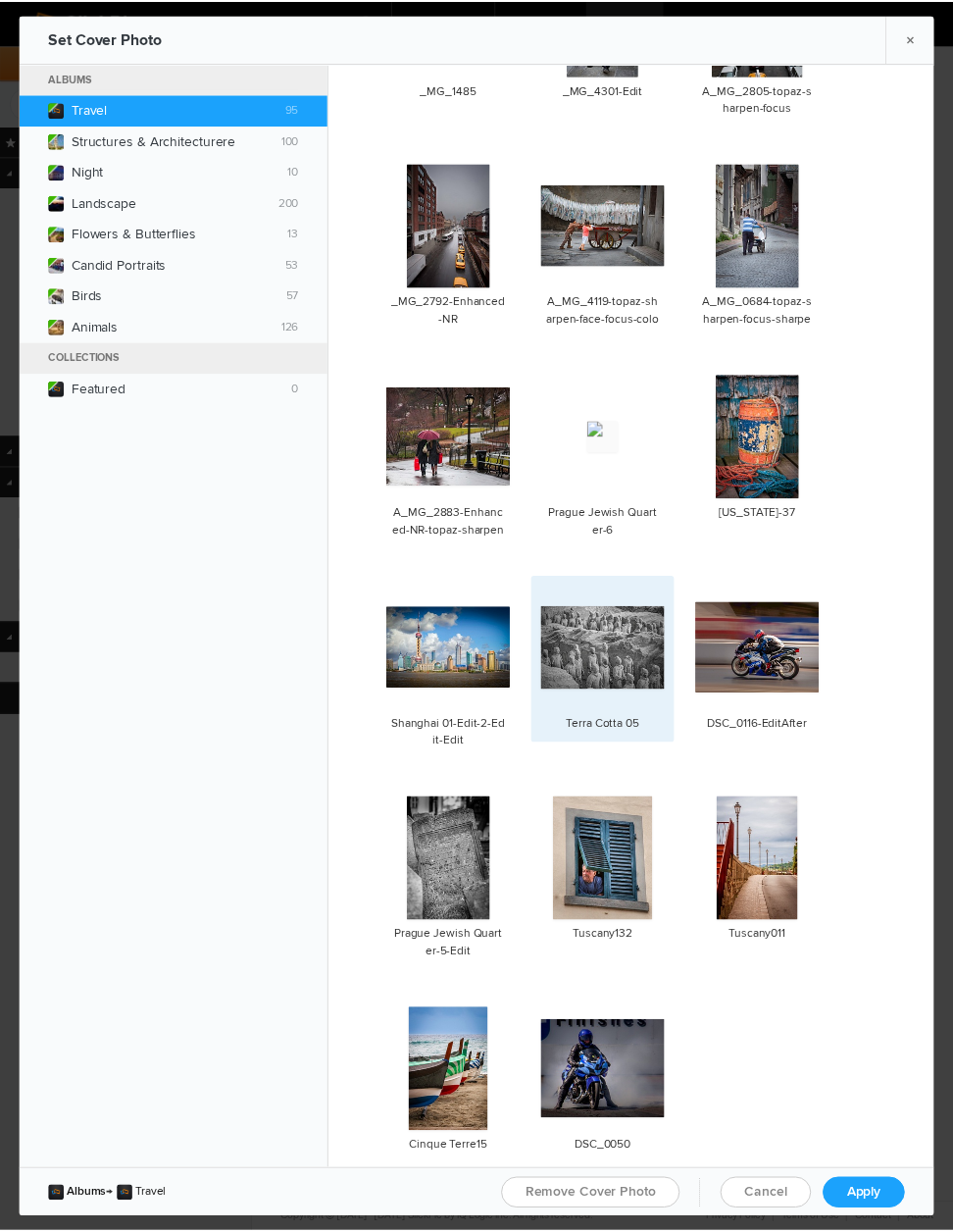 scroll, scrollTop: 5299, scrollLeft: 0, axis: vertical 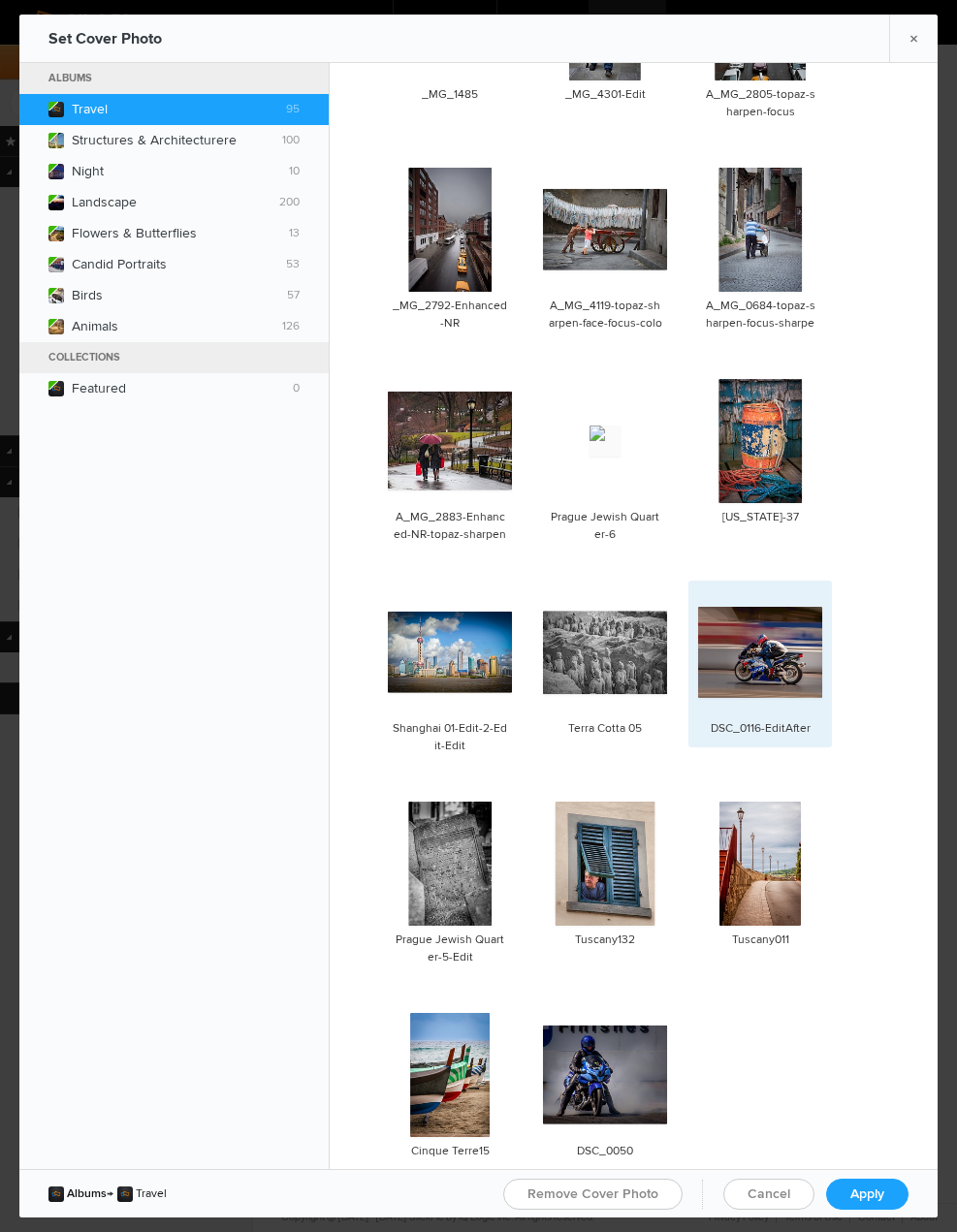 click 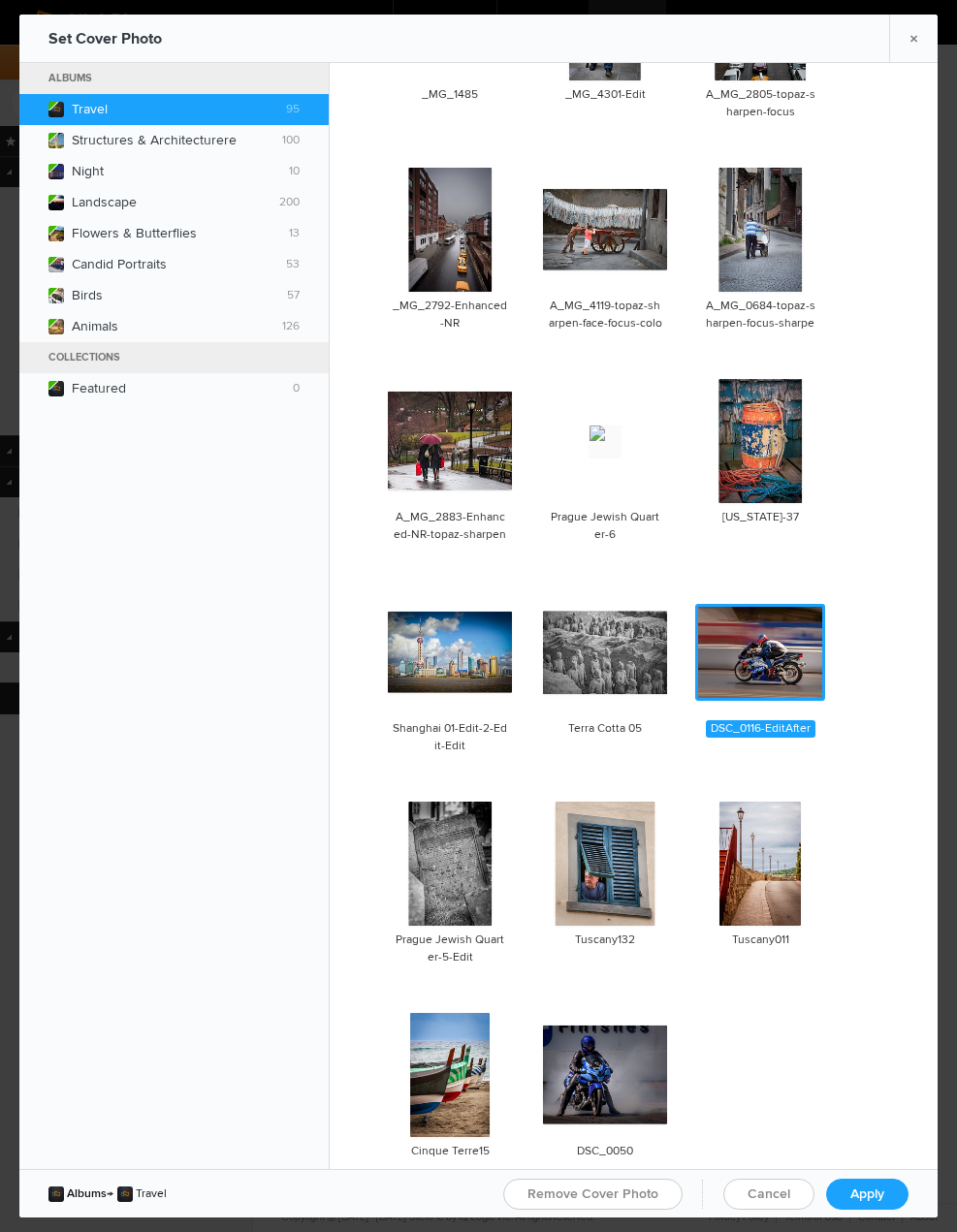 click 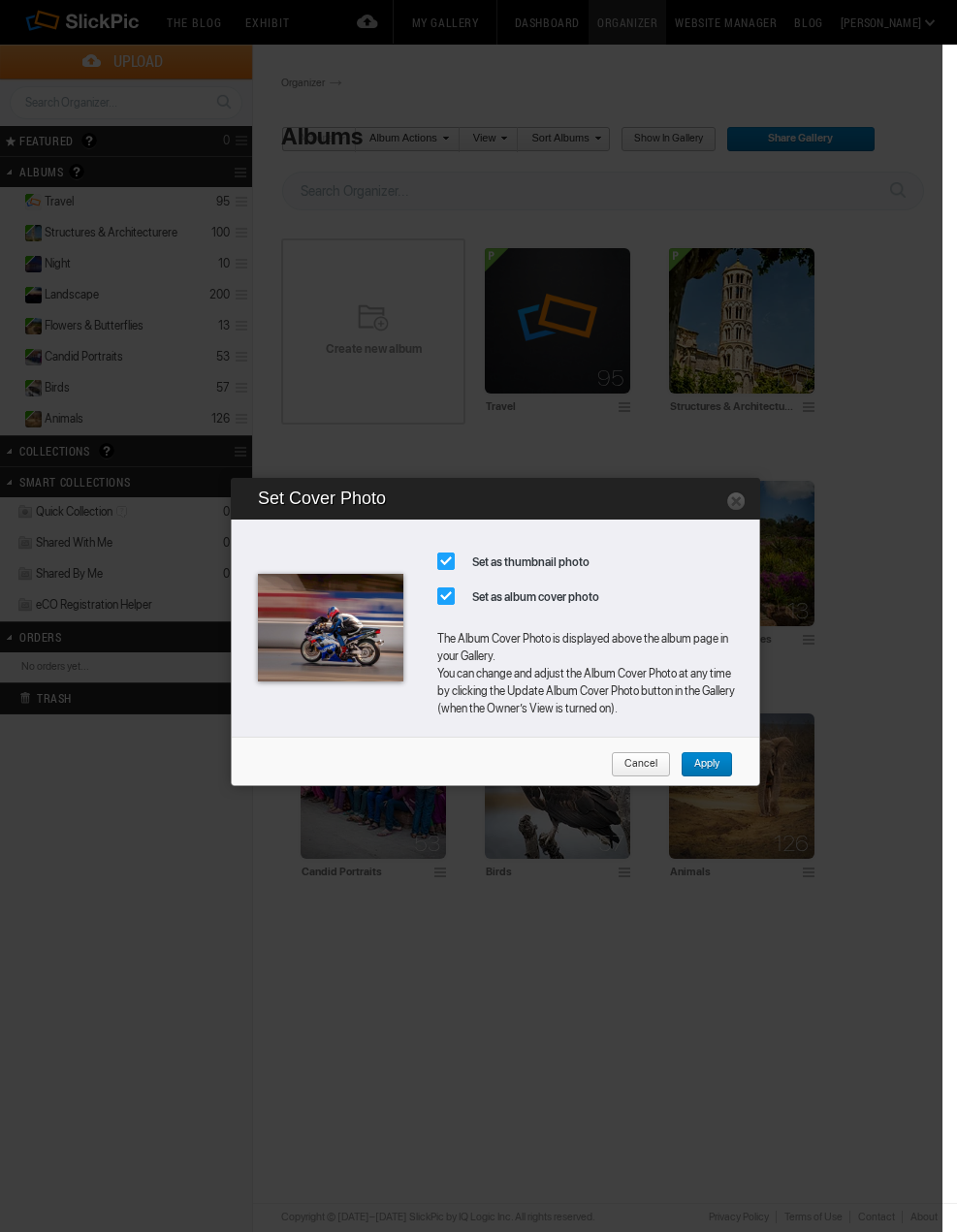 click on "Apply" at bounding box center [700, 765] 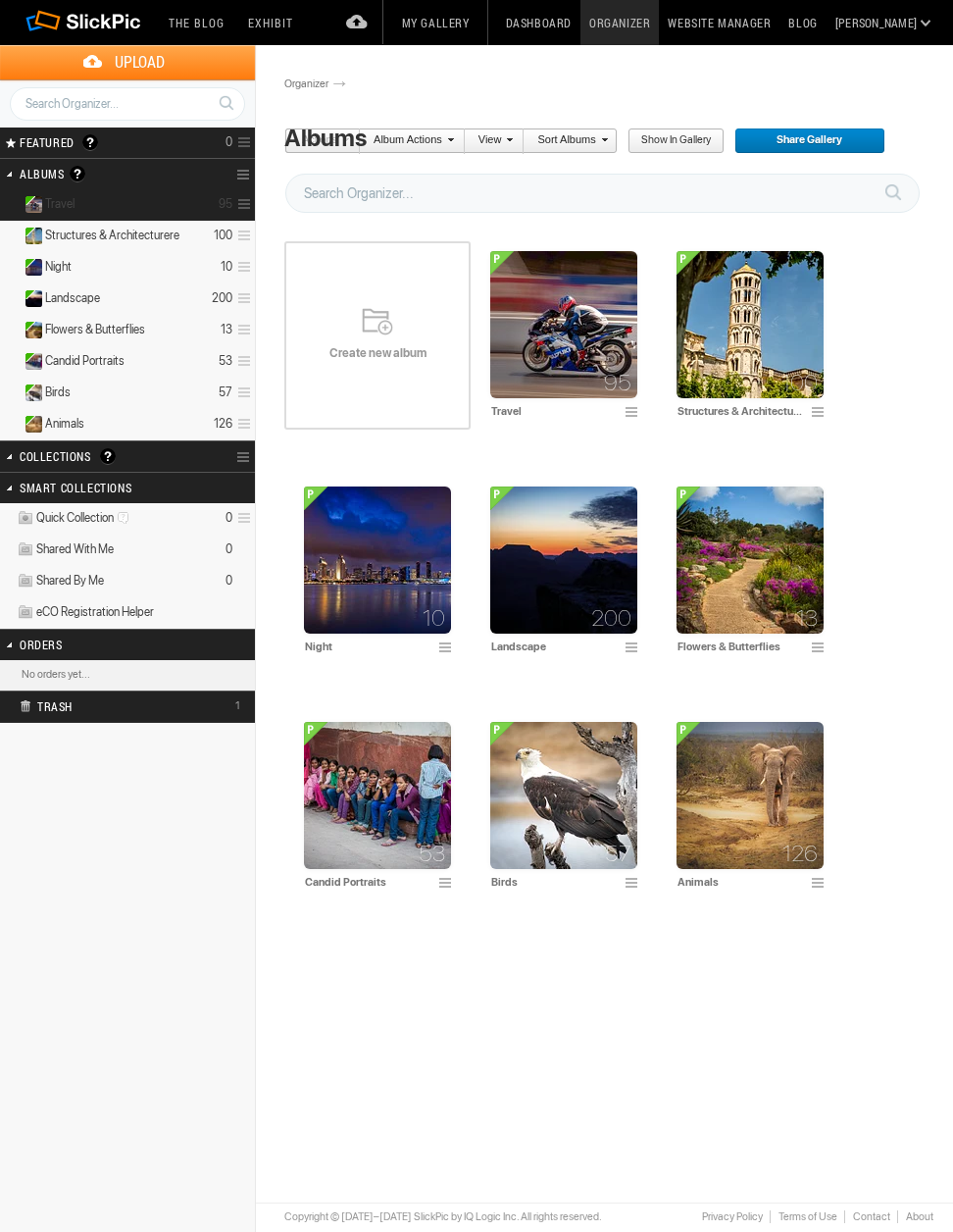 click on "Travel" at bounding box center [60, 204] 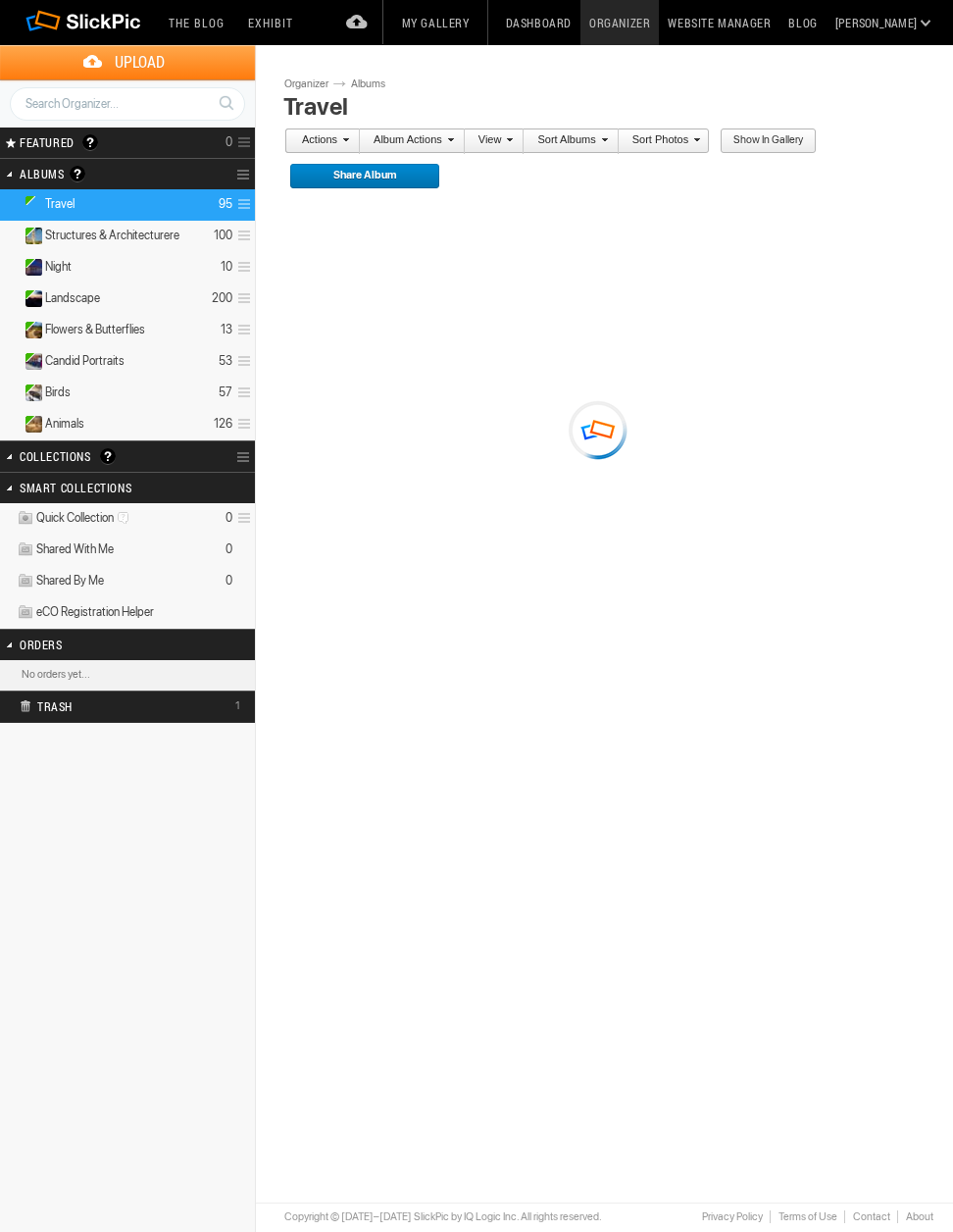 scroll, scrollTop: 0, scrollLeft: 0, axis: both 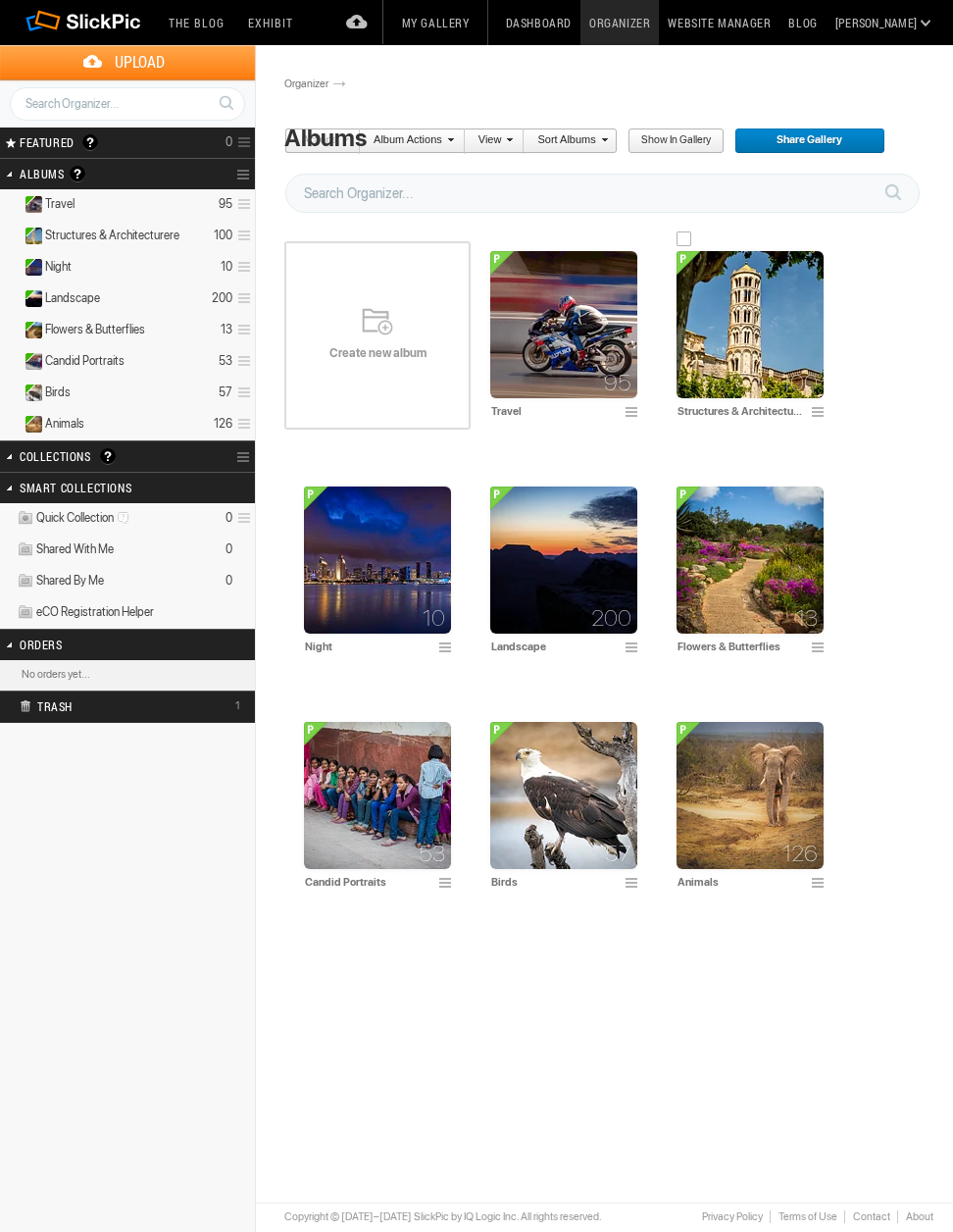 click at bounding box center [821, 413] 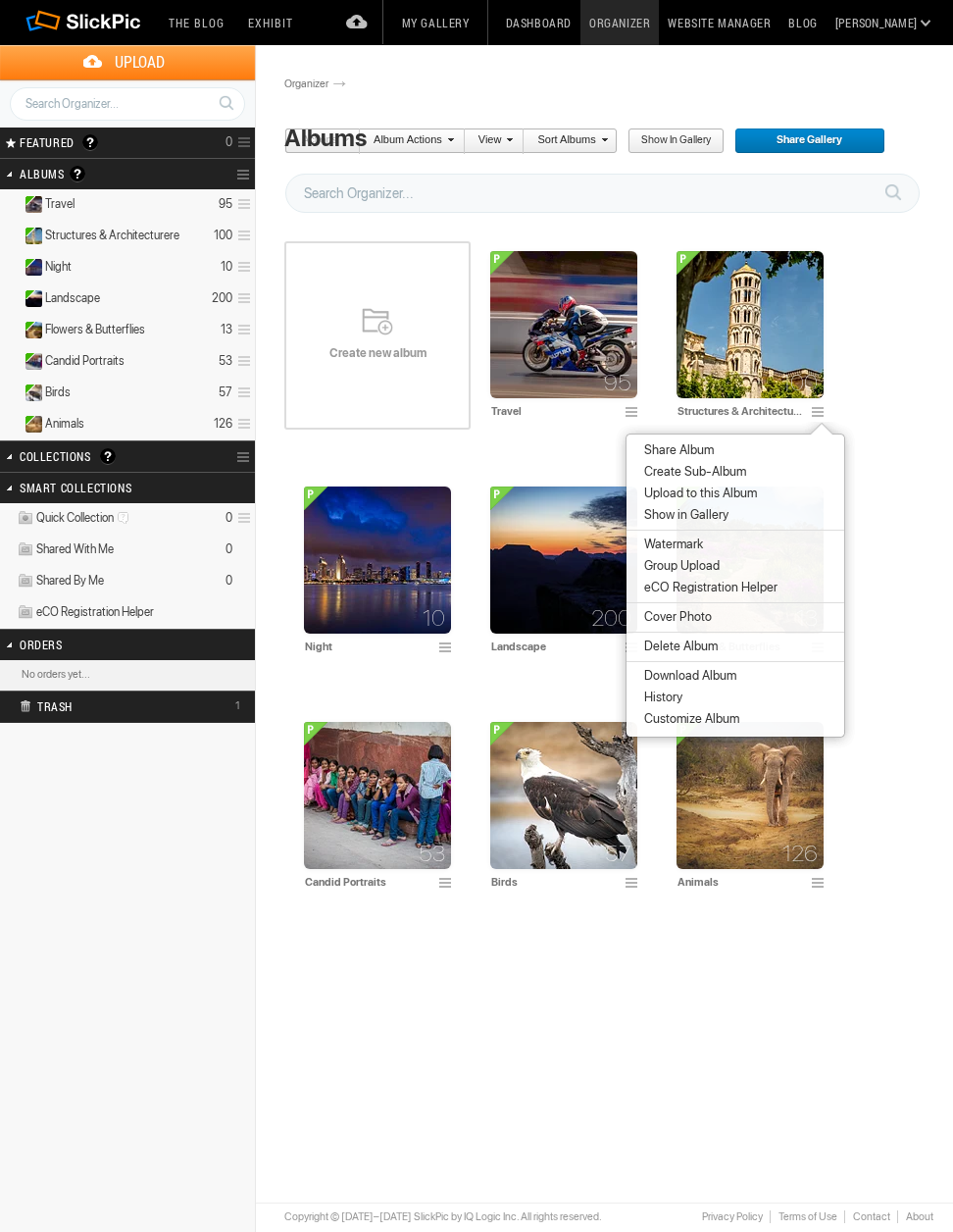 click on "Cover Photo" at bounding box center [675, 617] 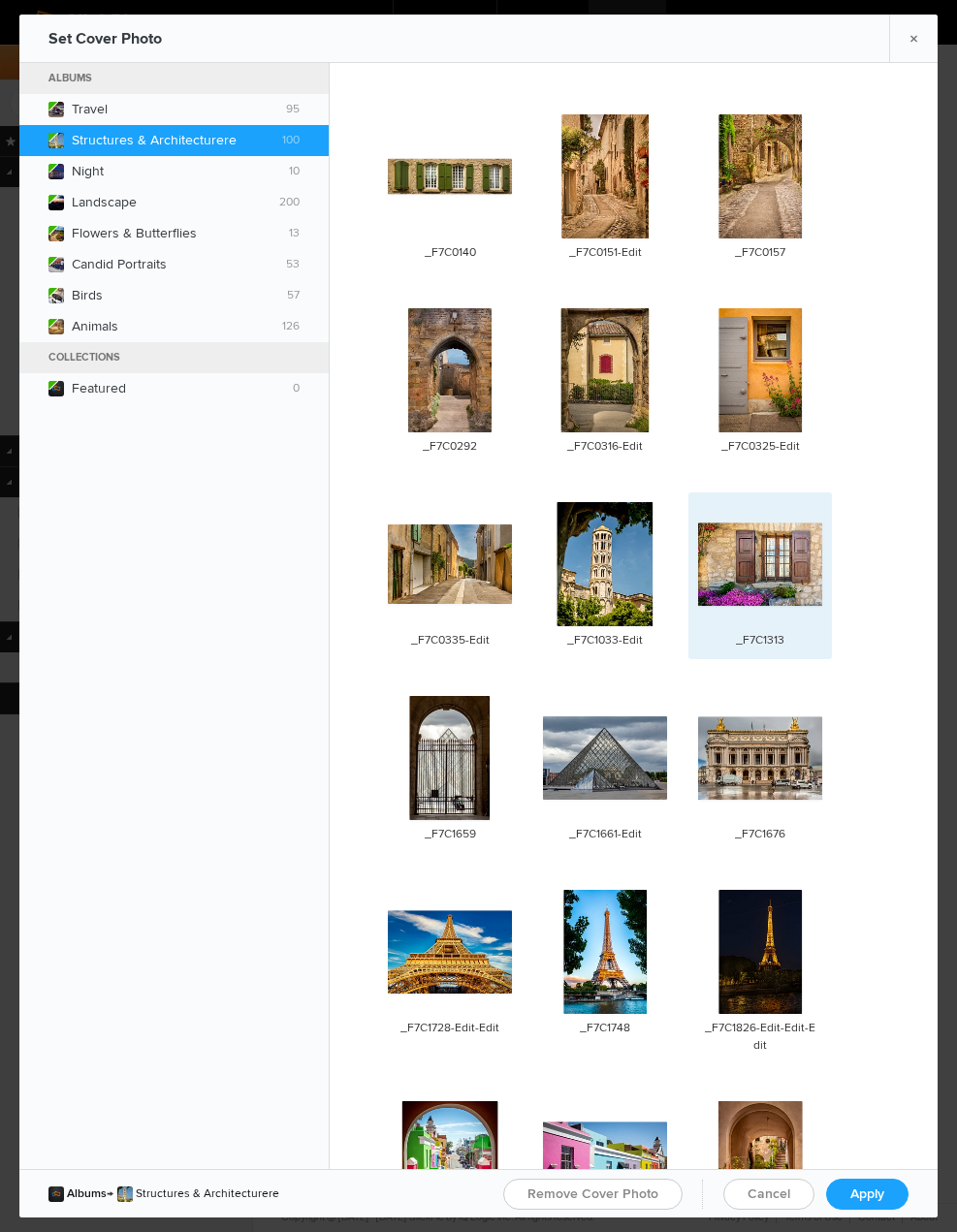 scroll, scrollTop: 5152, scrollLeft: 0, axis: vertical 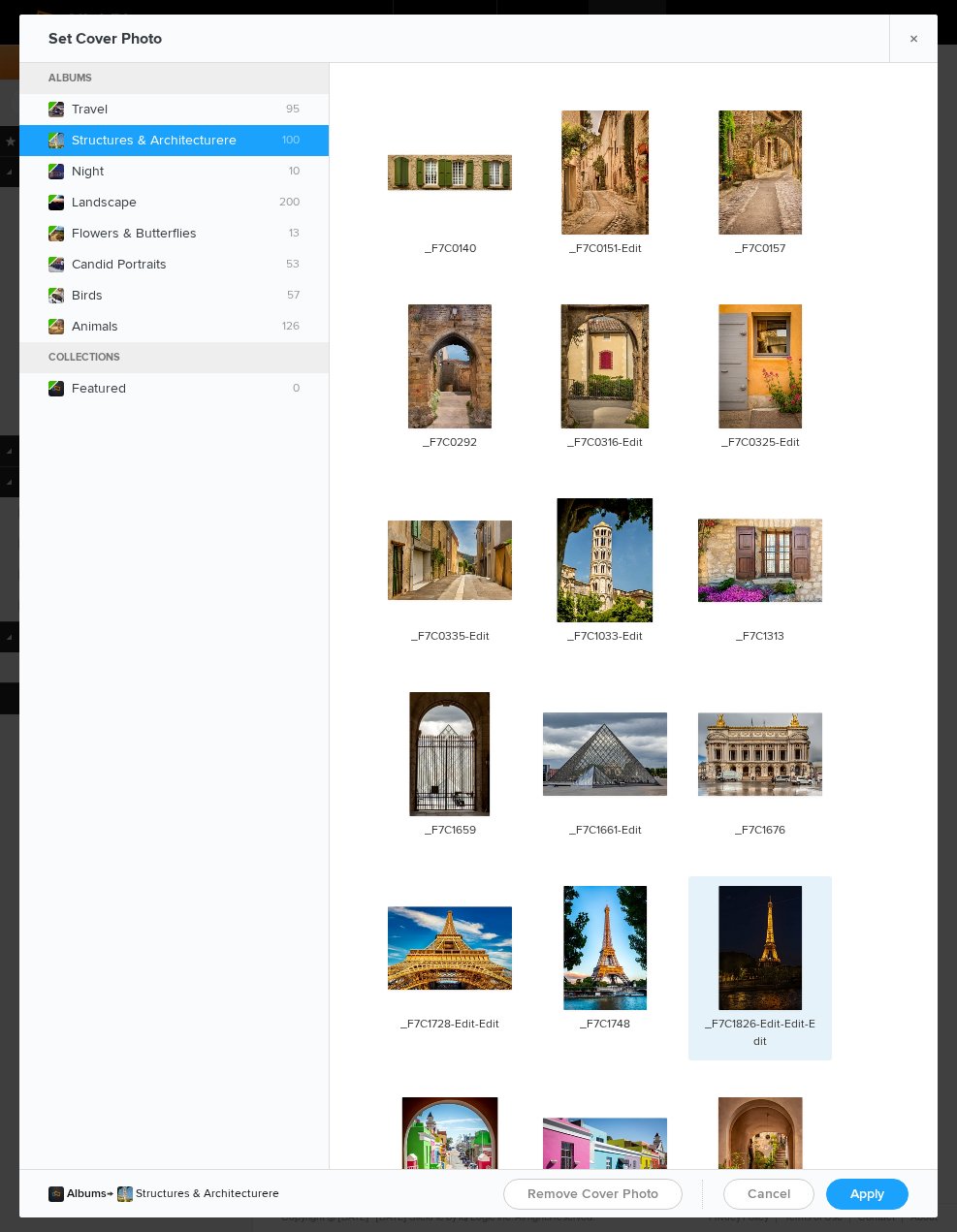 click 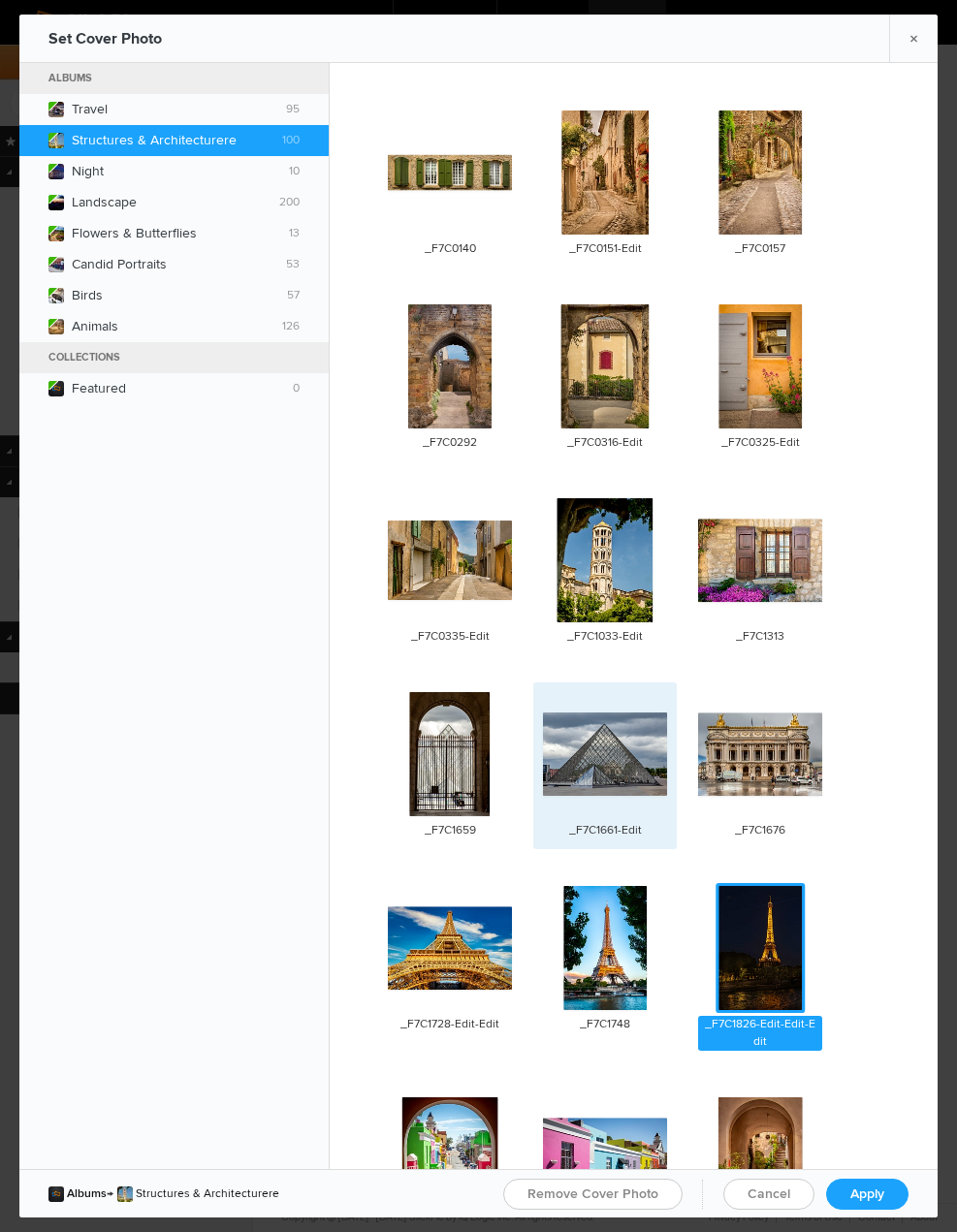 click 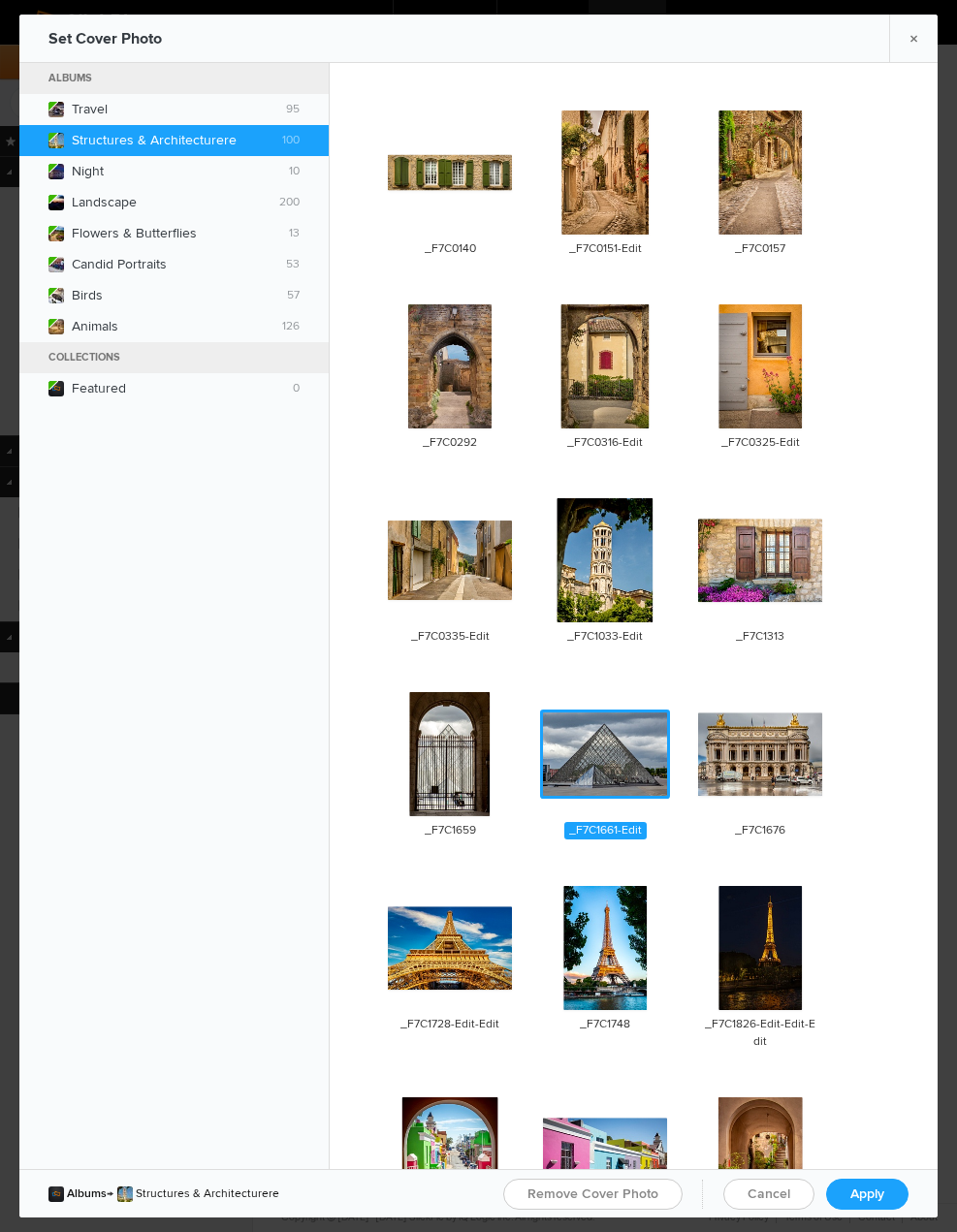 click 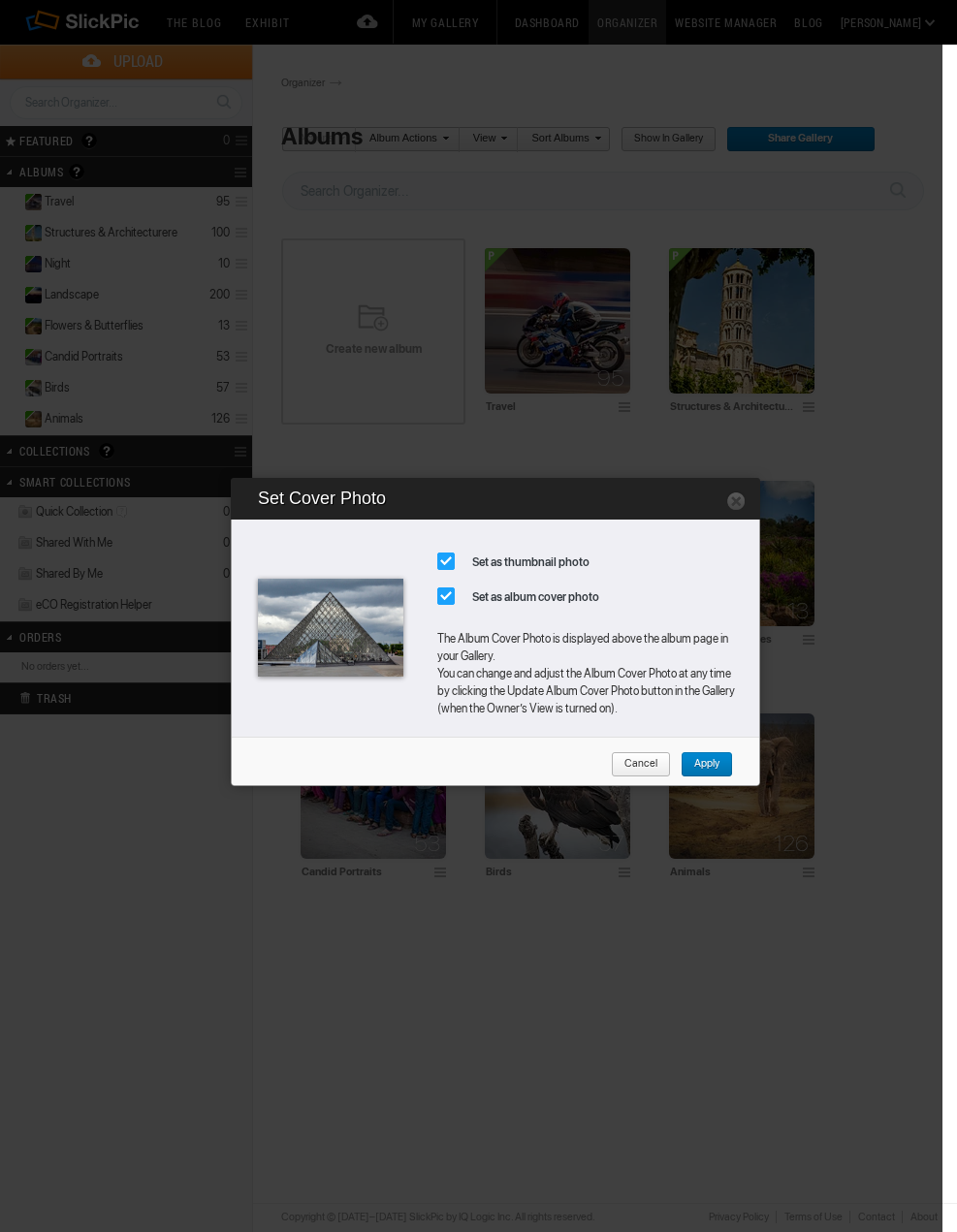 click on "Apply" at bounding box center (700, 765) 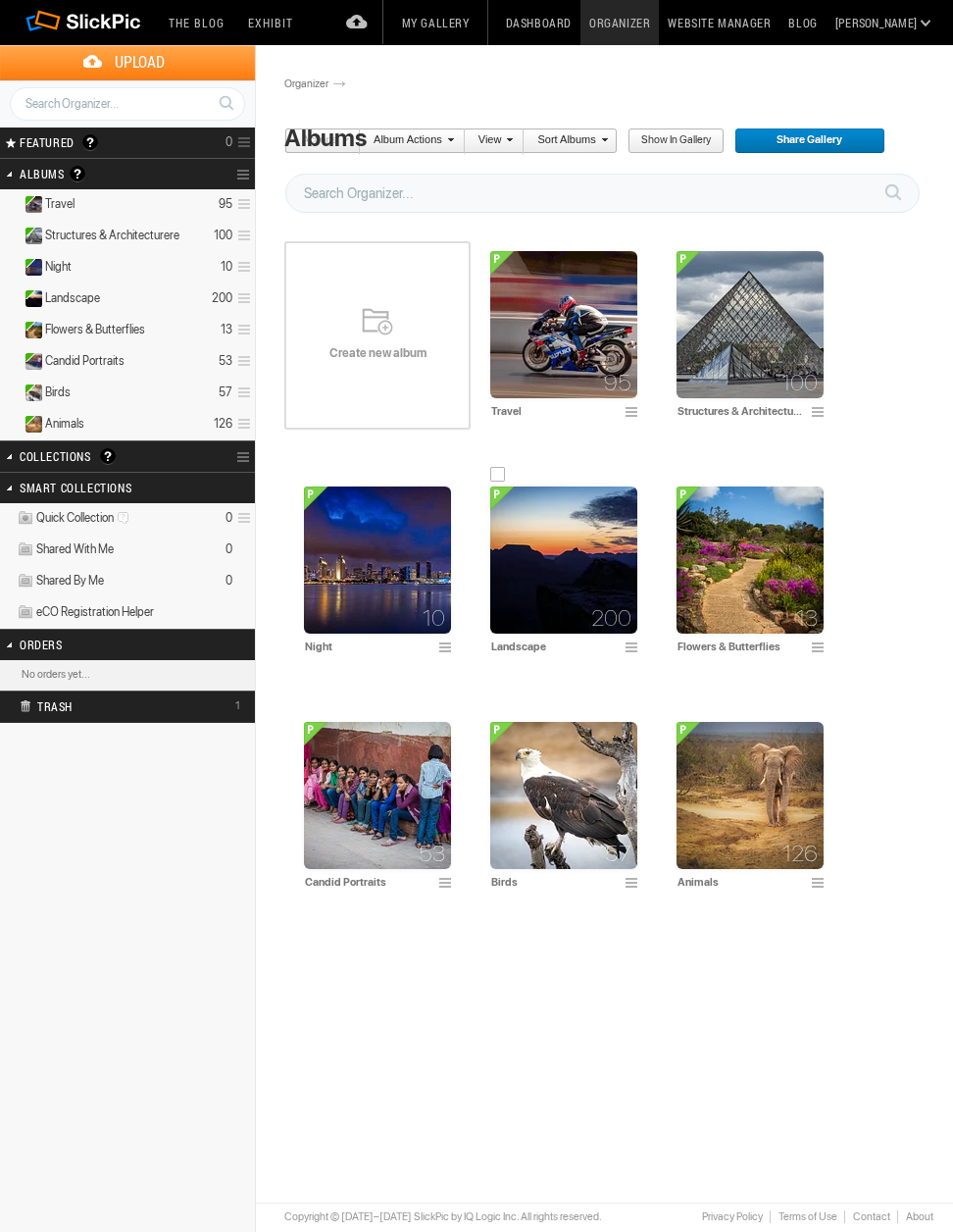 click at bounding box center (634, 648) 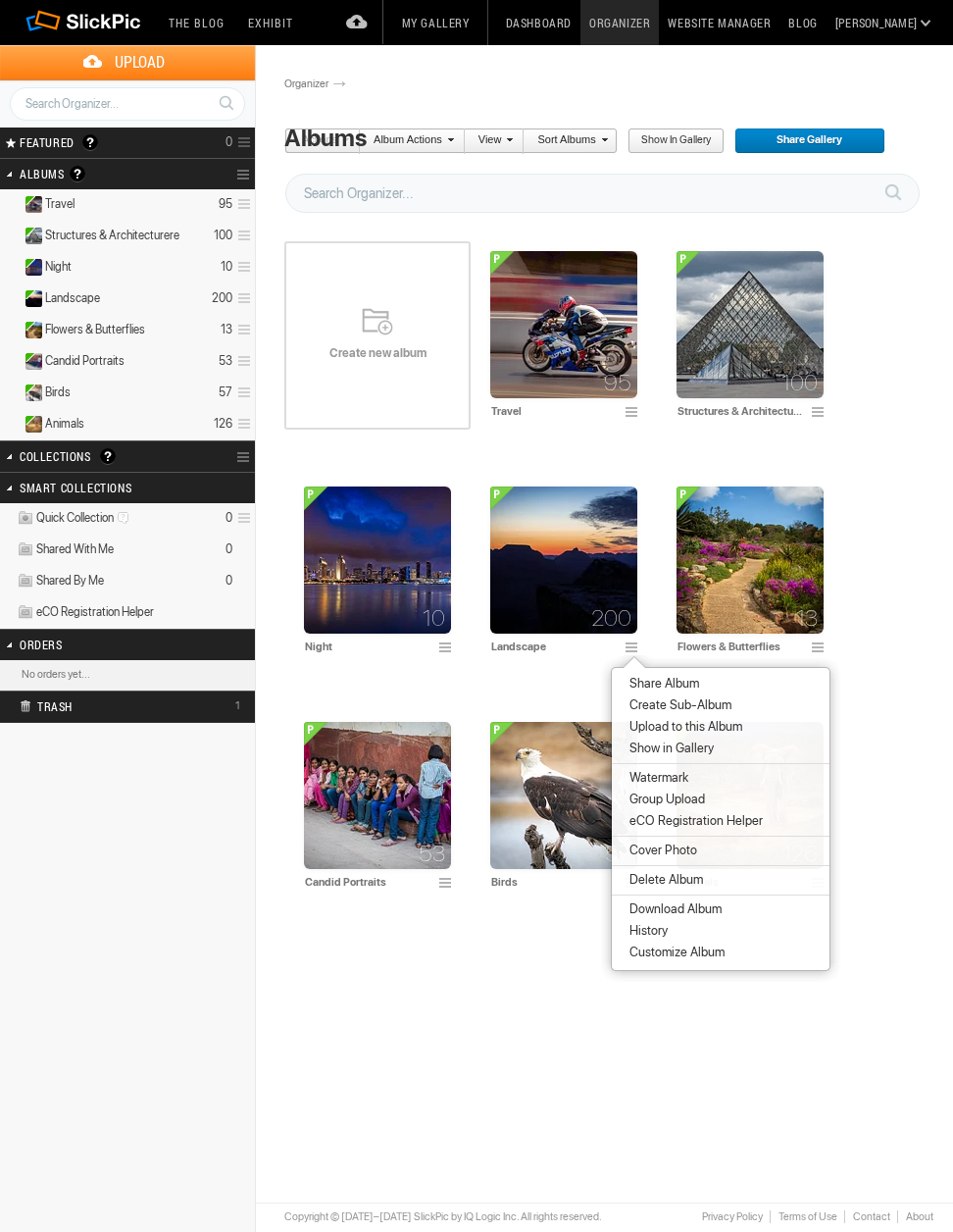 click on "Cover Photo" at bounding box center (660, 850) 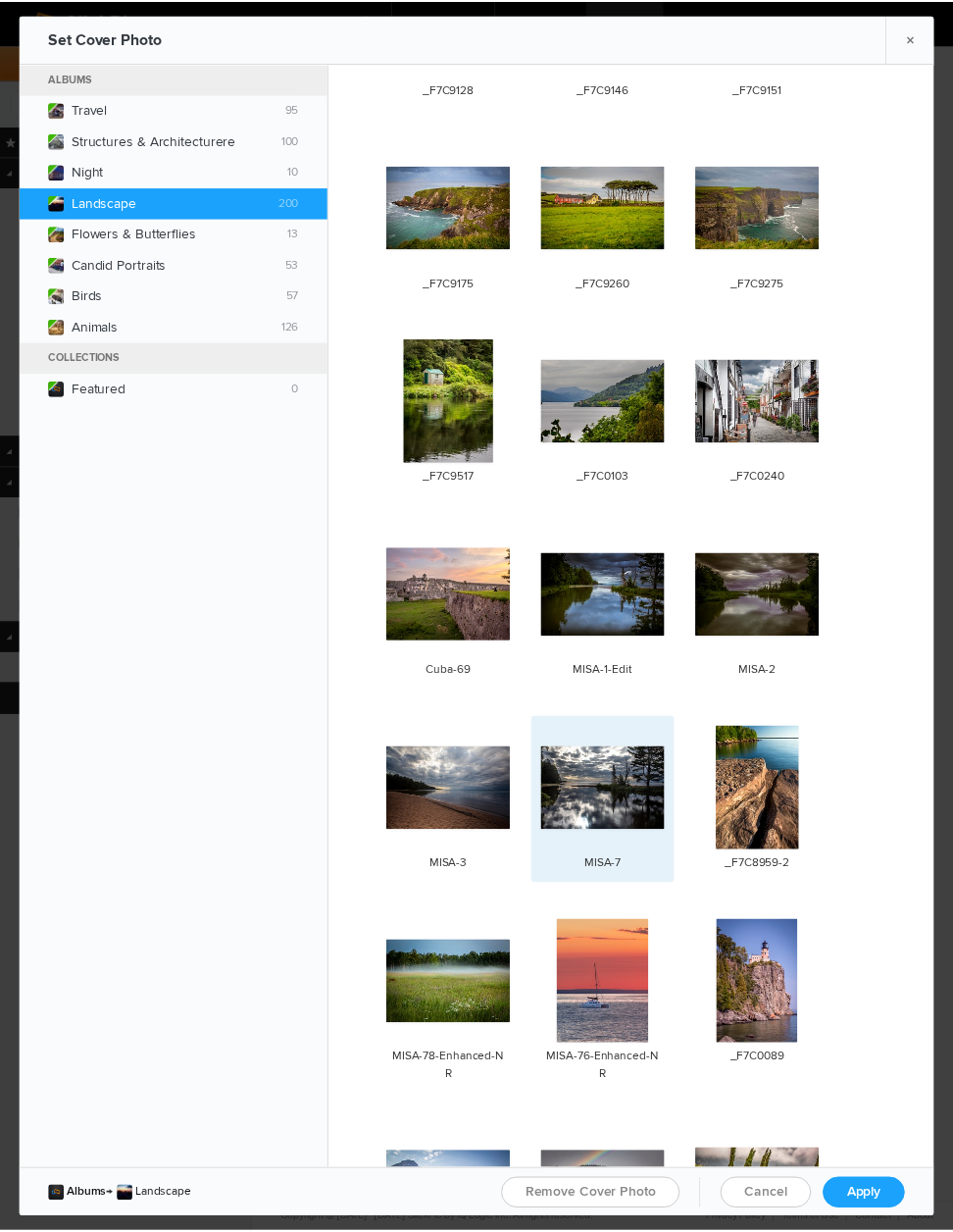 scroll, scrollTop: 5807, scrollLeft: 0, axis: vertical 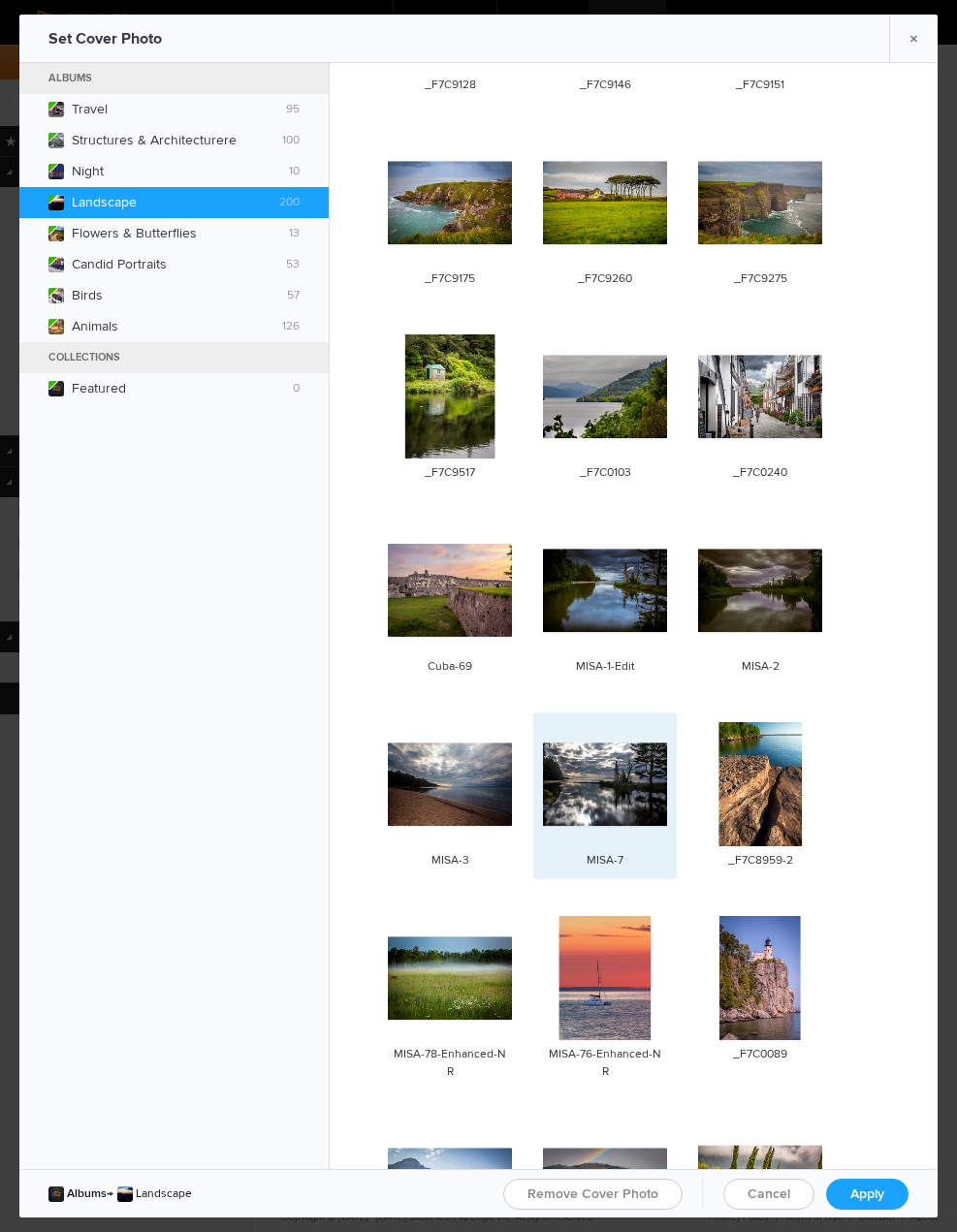 click 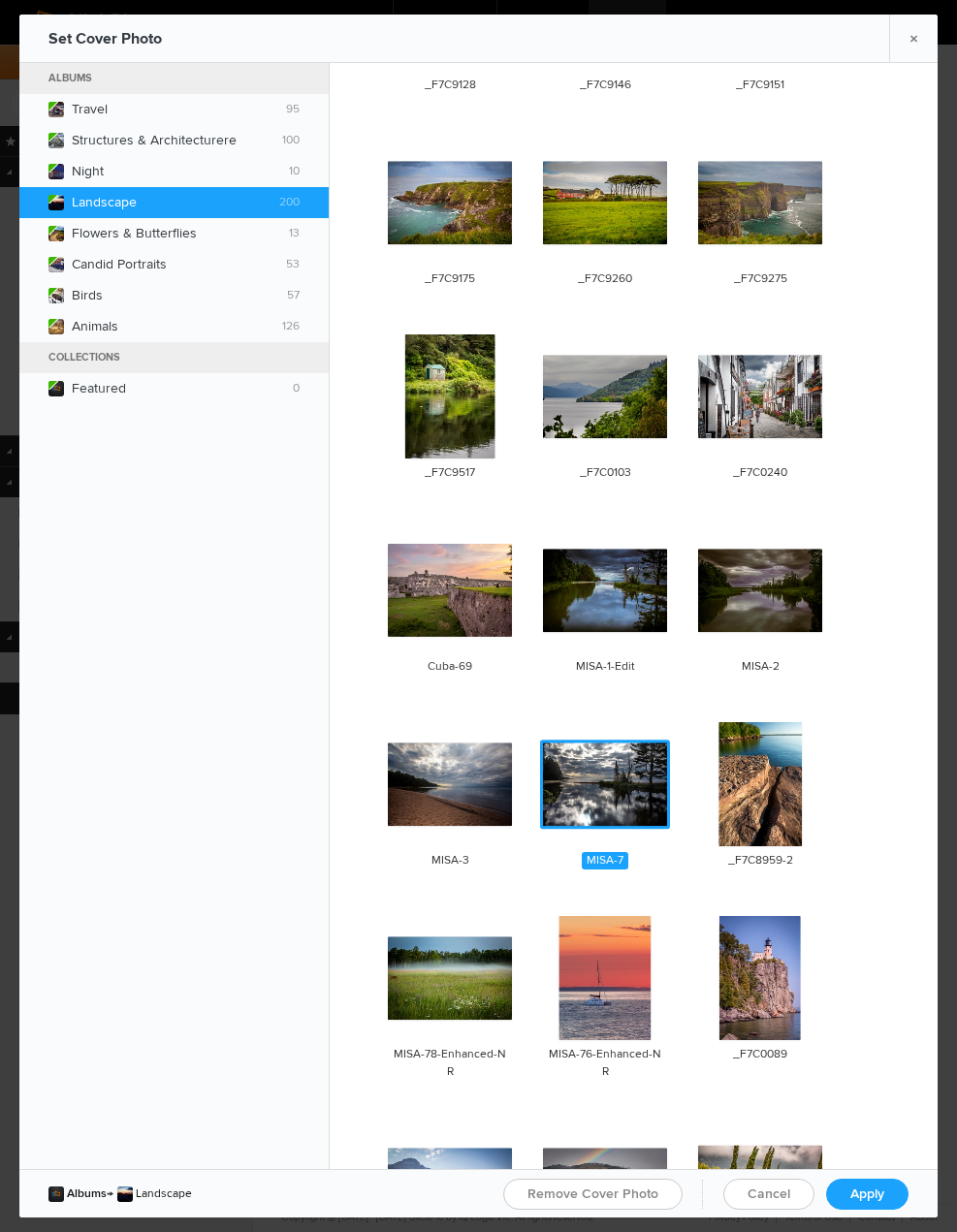 click 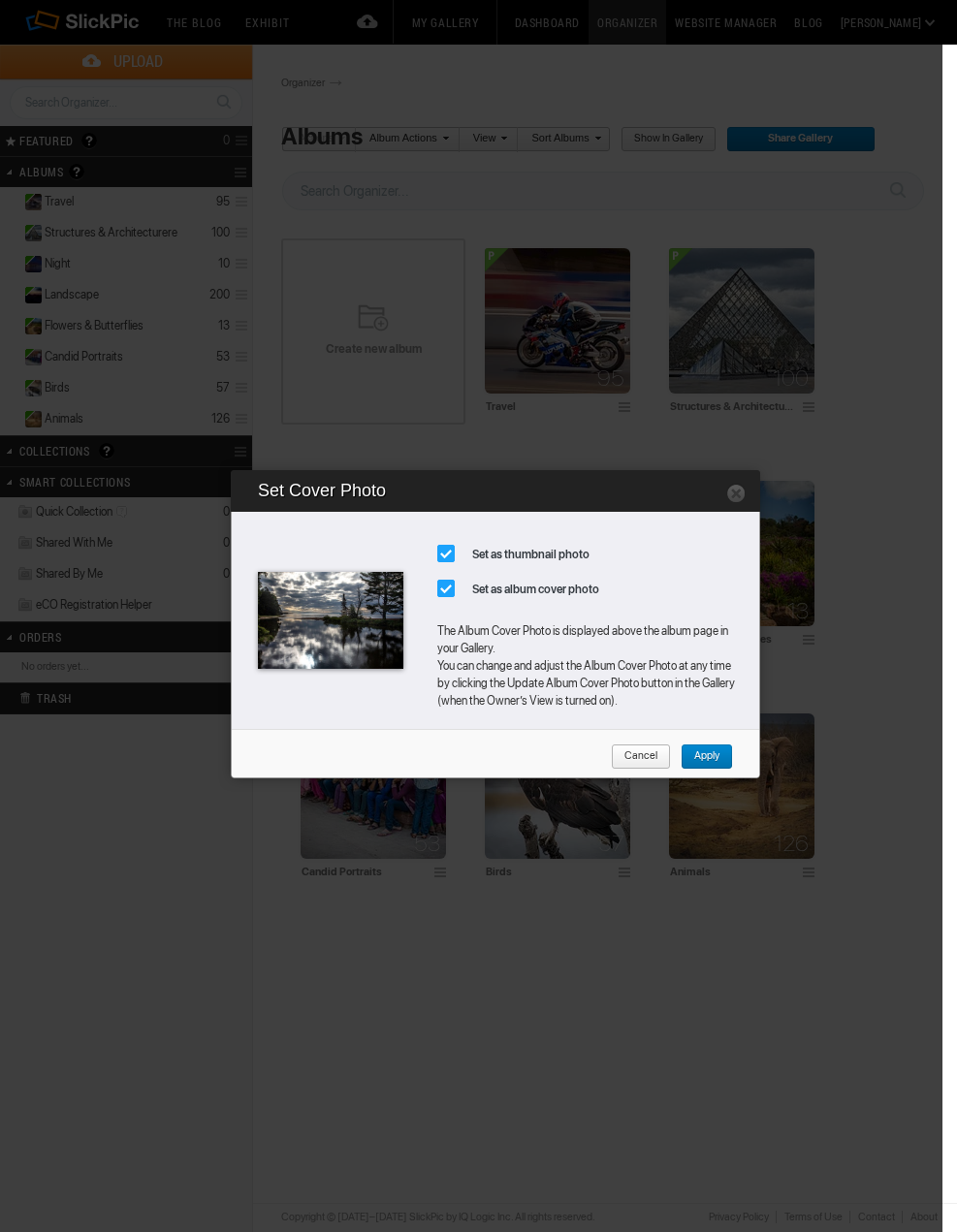 click on "Apply" at bounding box center (700, 757) 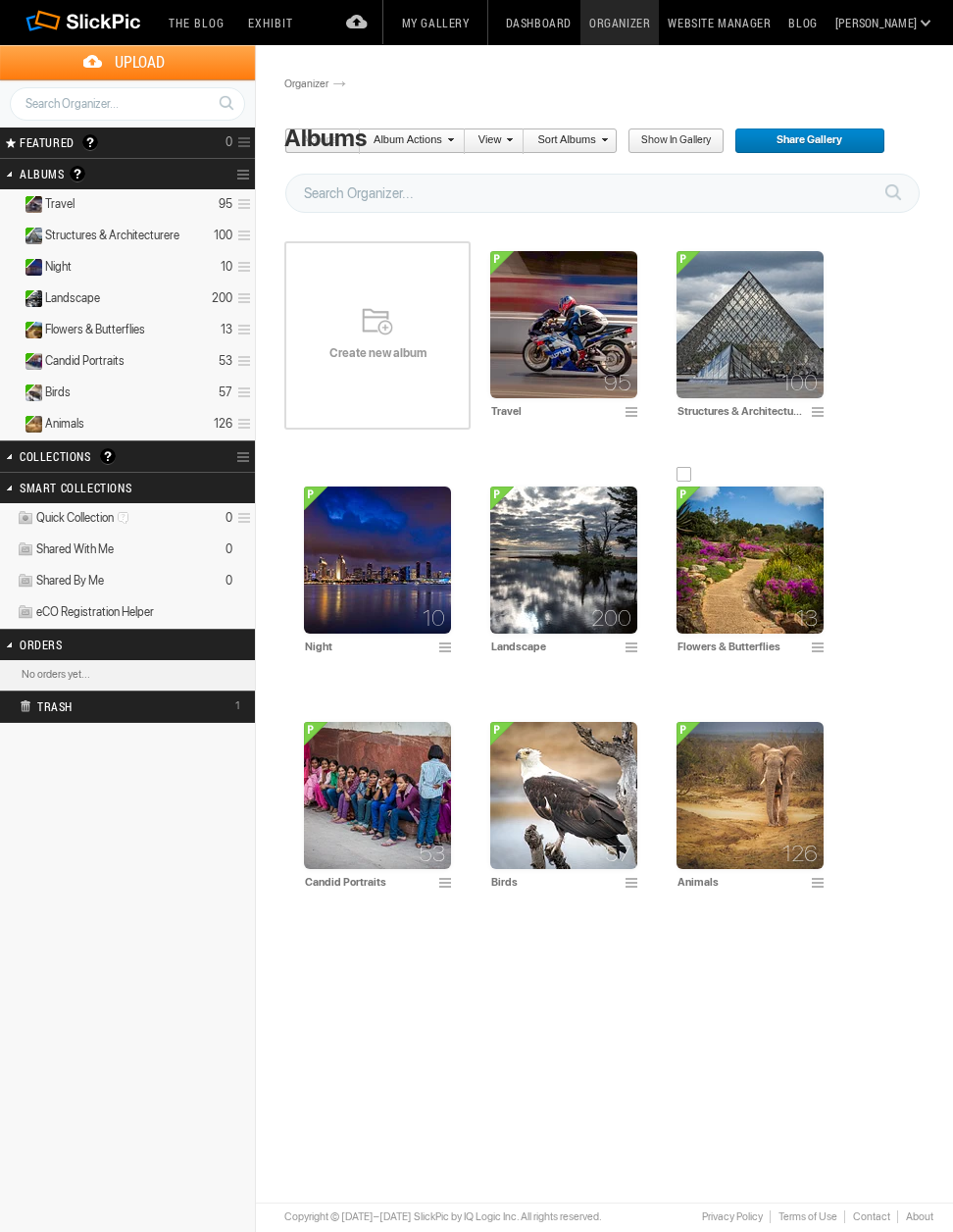 click at bounding box center [750, 560] 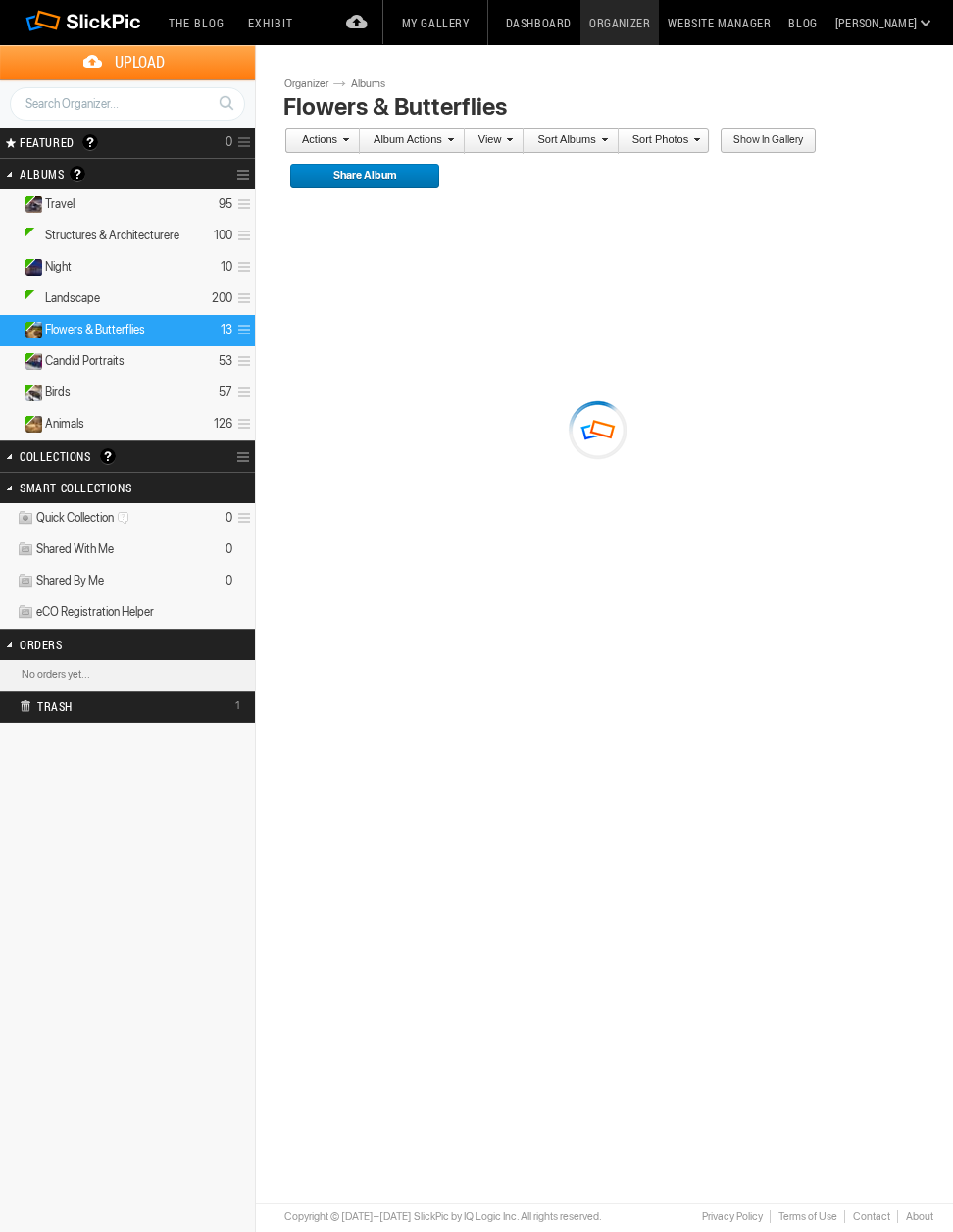 scroll, scrollTop: 0, scrollLeft: 0, axis: both 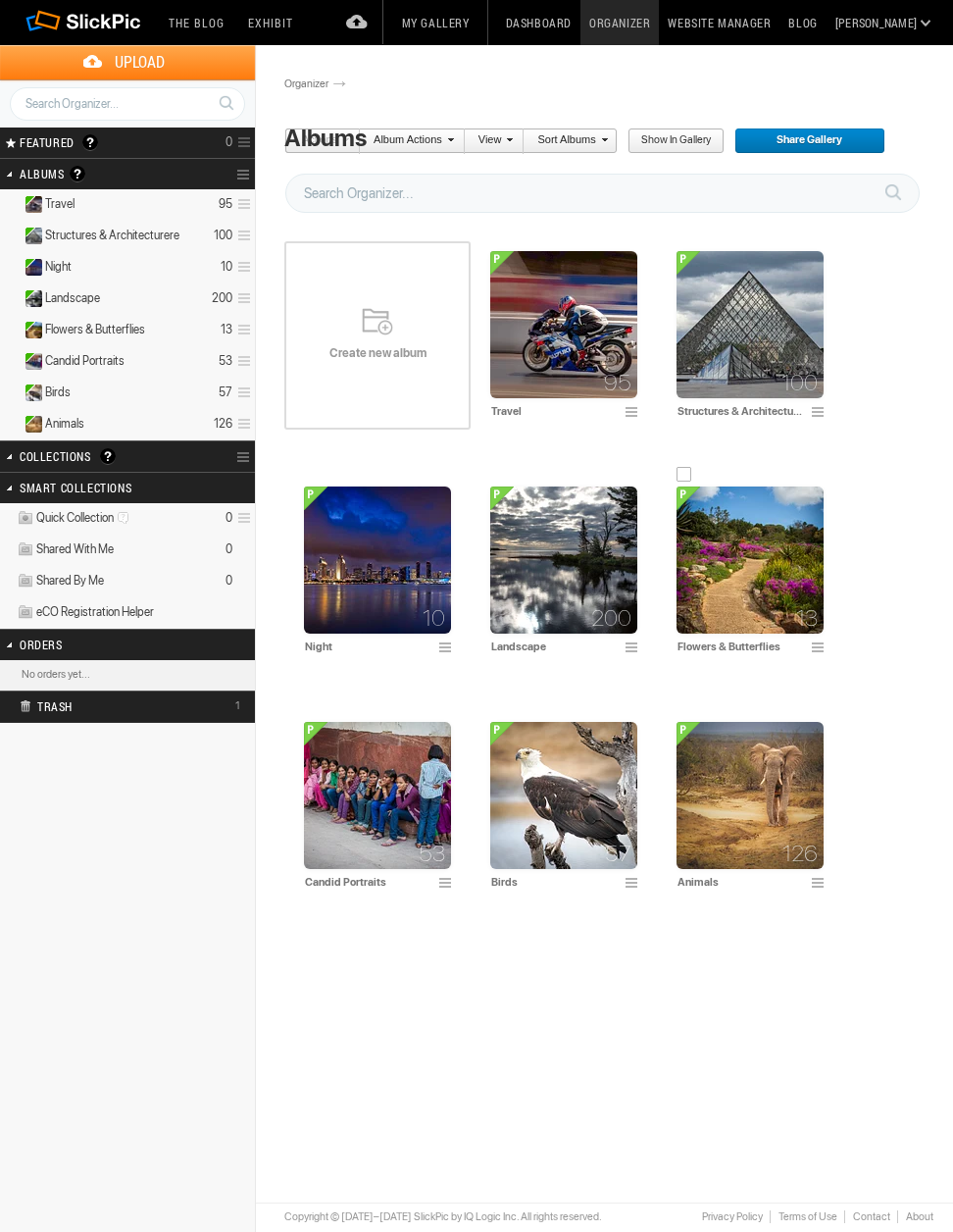 click at bounding box center [821, 648] 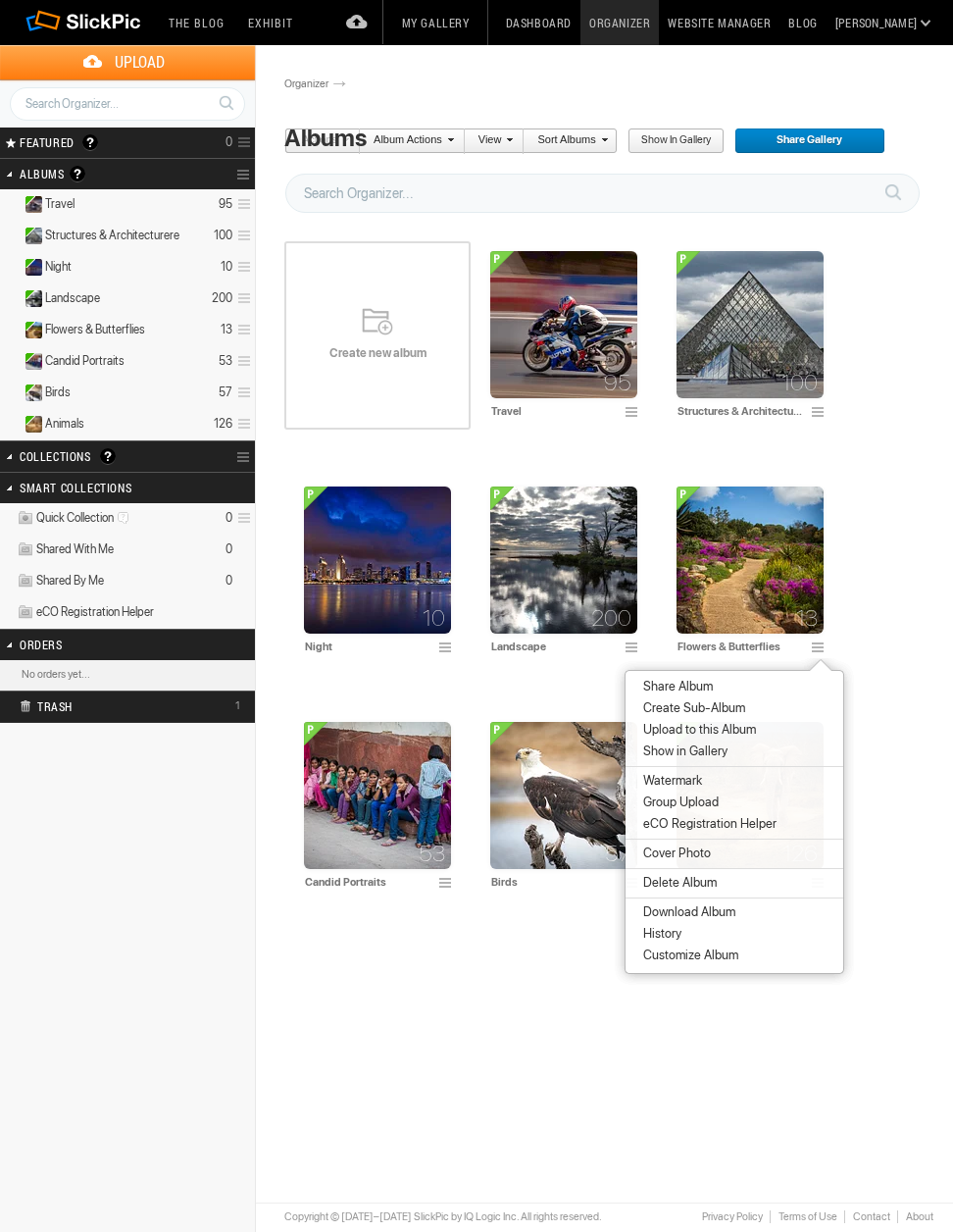 click on "Cover Photo" at bounding box center (674, 853) 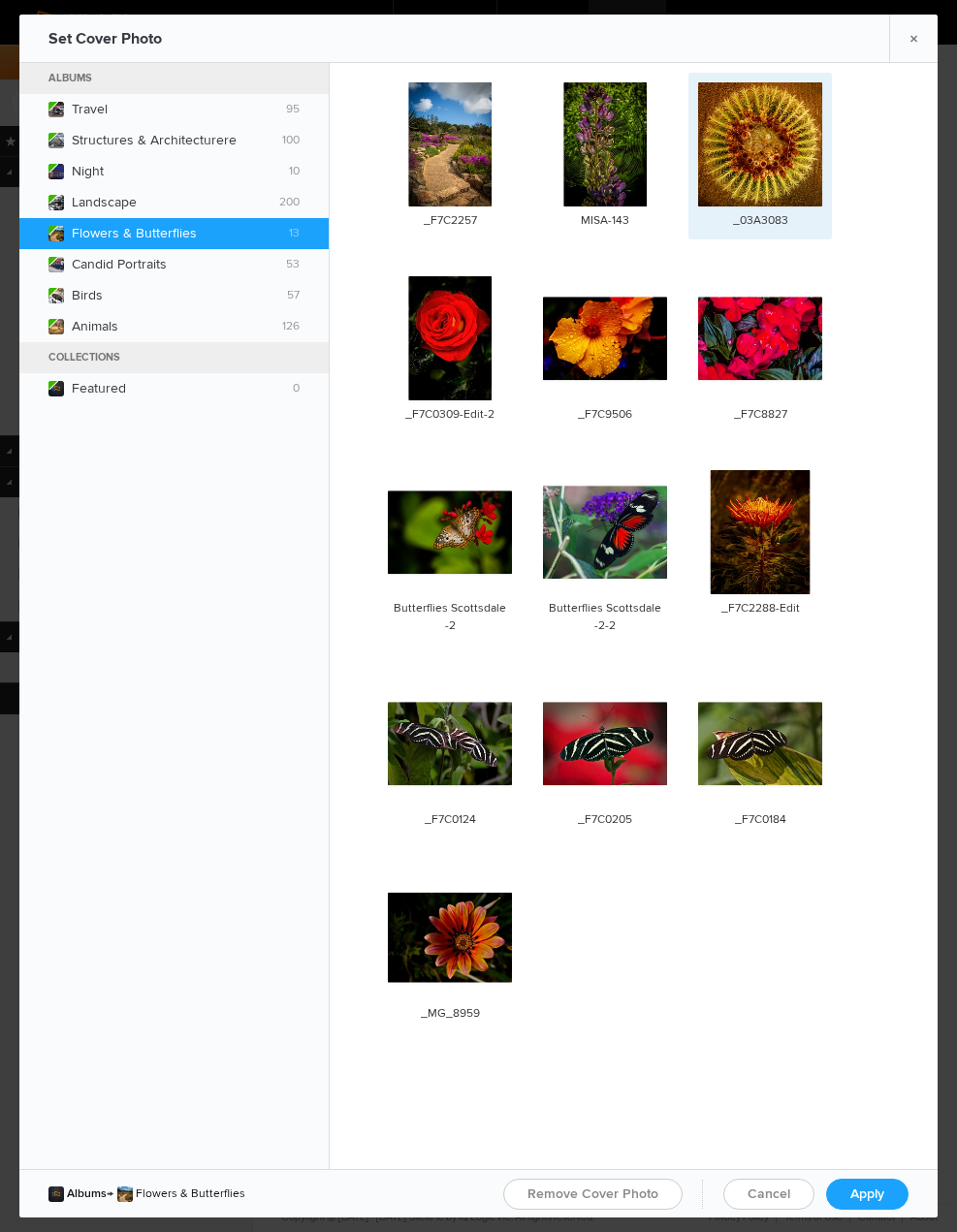 click 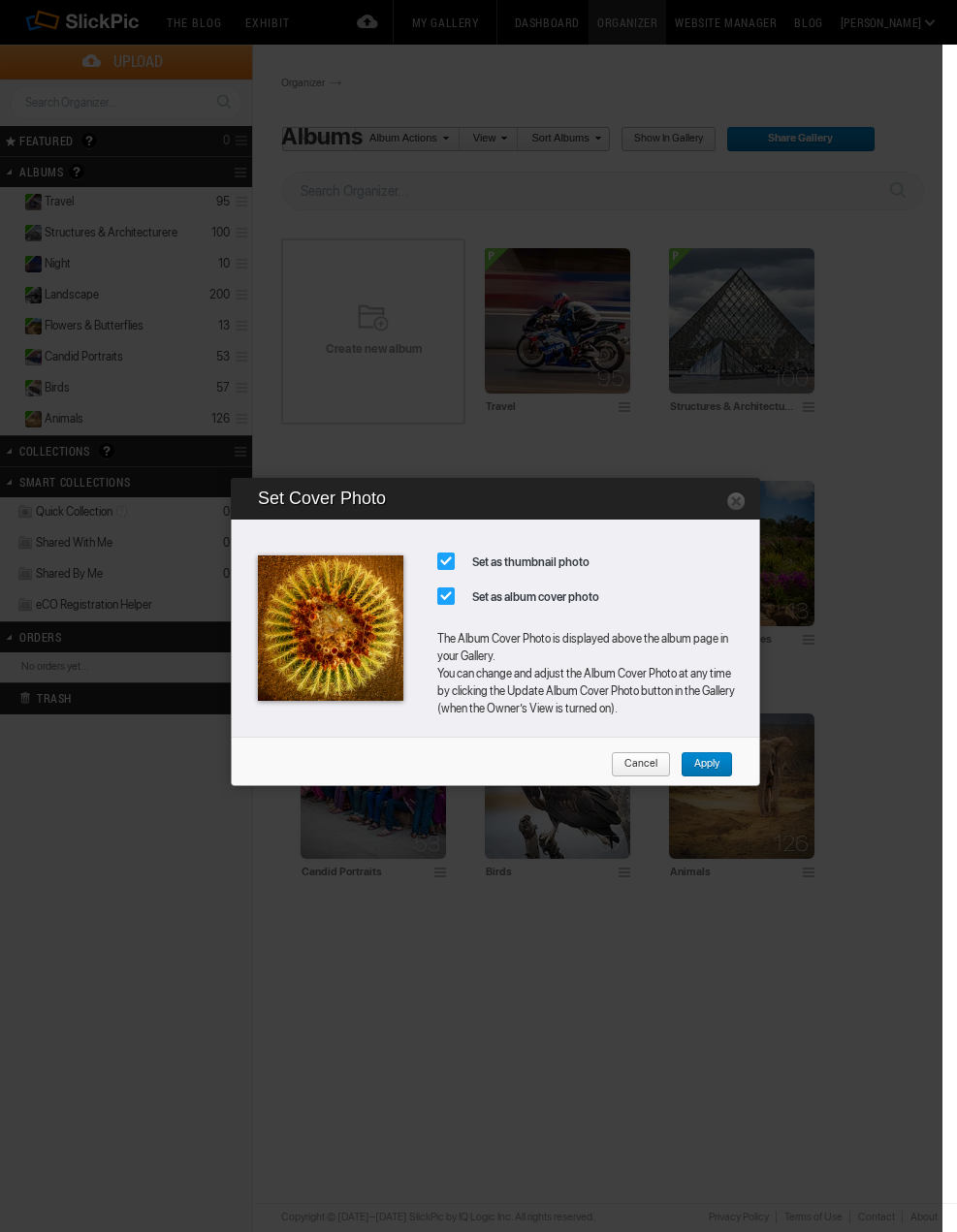 click on "Apply" at bounding box center (700, 765) 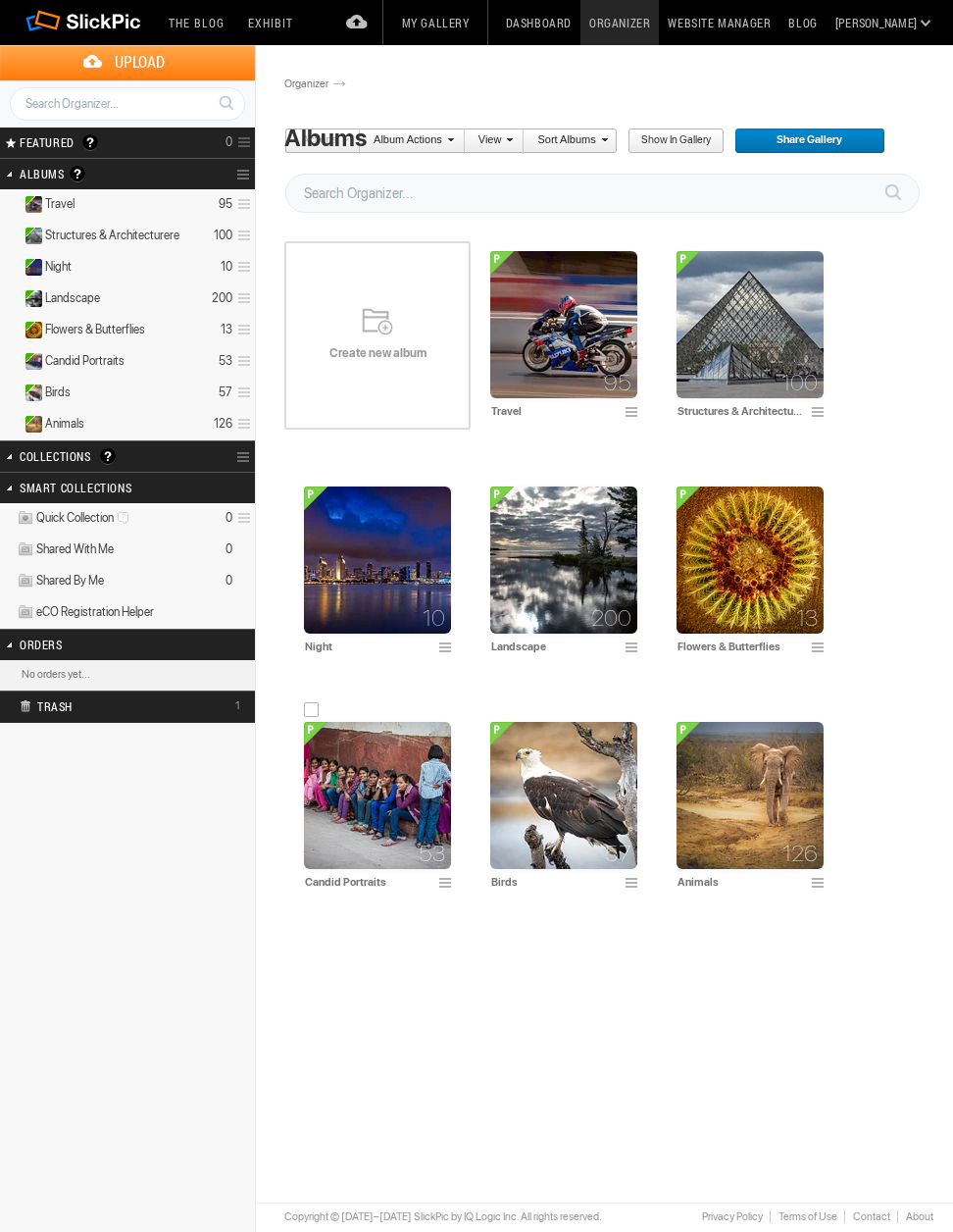 click at bounding box center [377, 796] 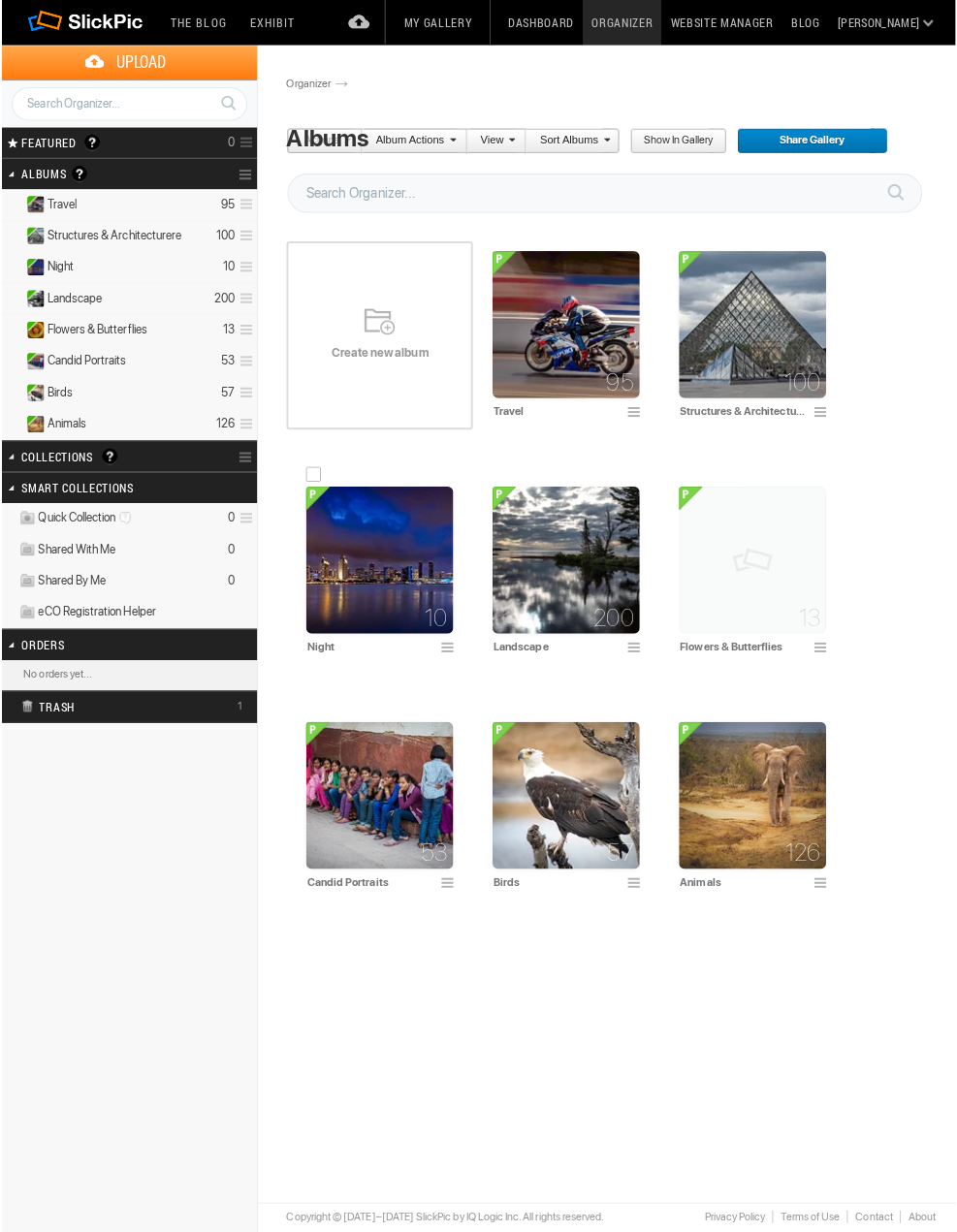 scroll, scrollTop: 0, scrollLeft: 0, axis: both 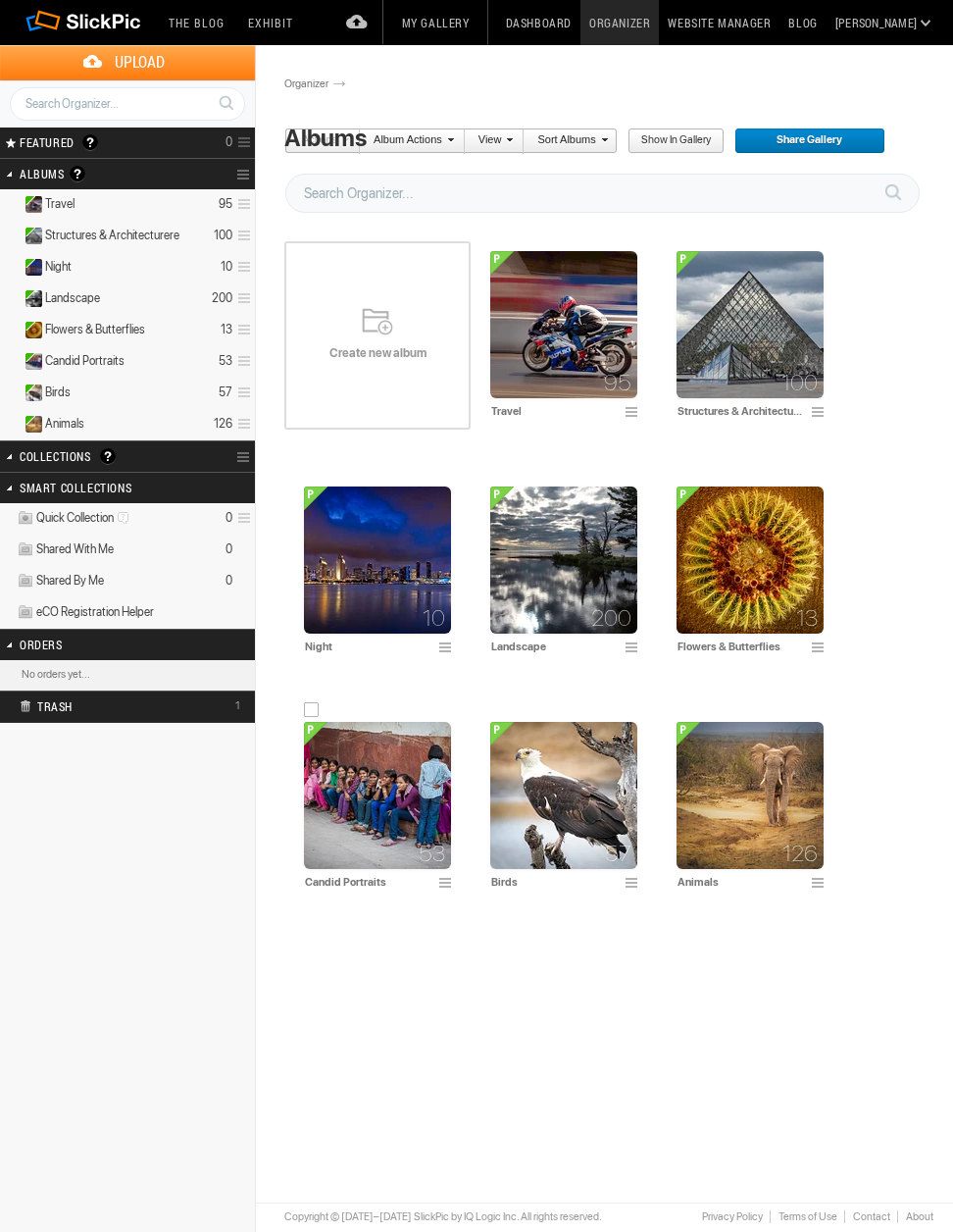 click at bounding box center (448, 884) 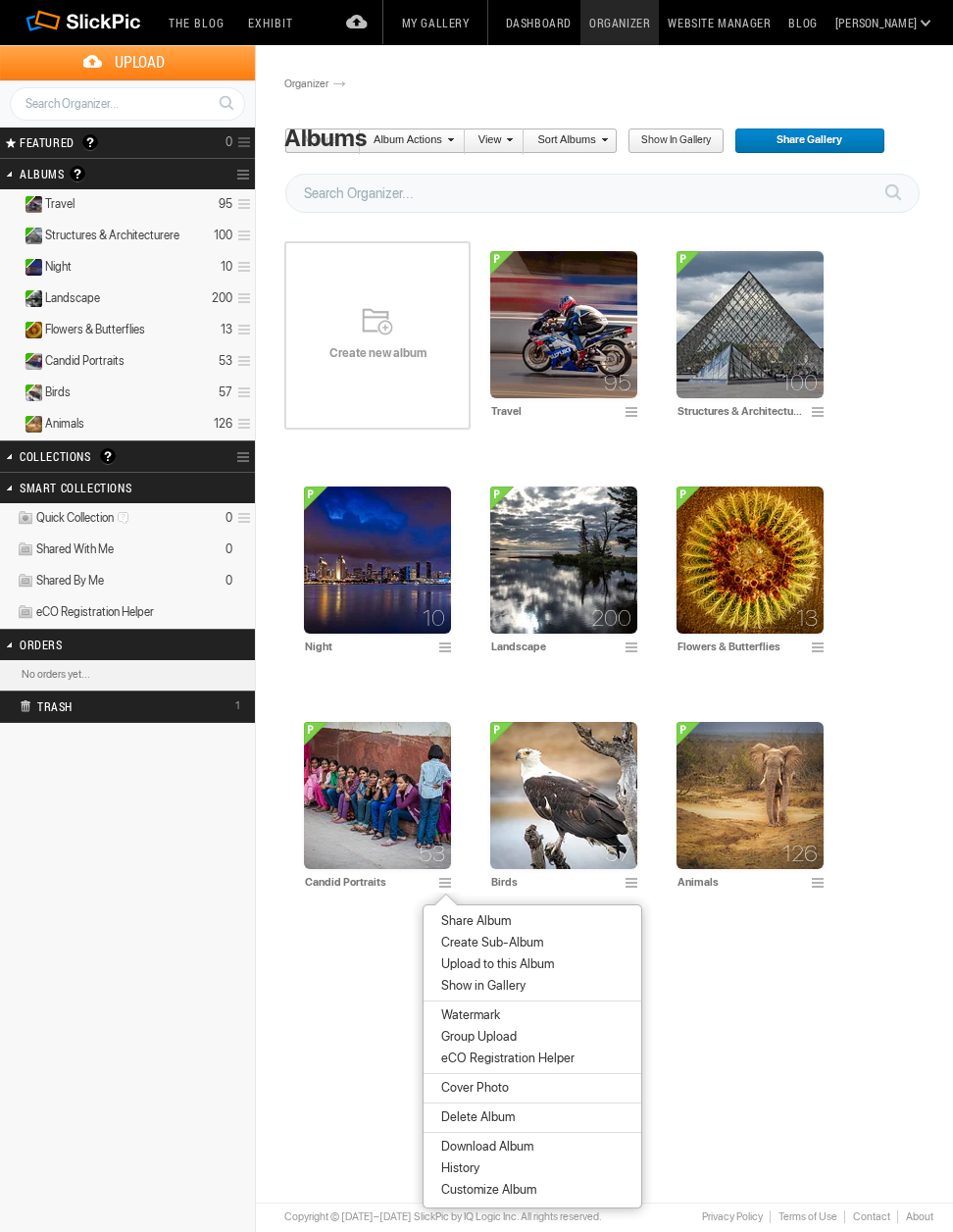 click on "Cover Photo" at bounding box center [472, 1088] 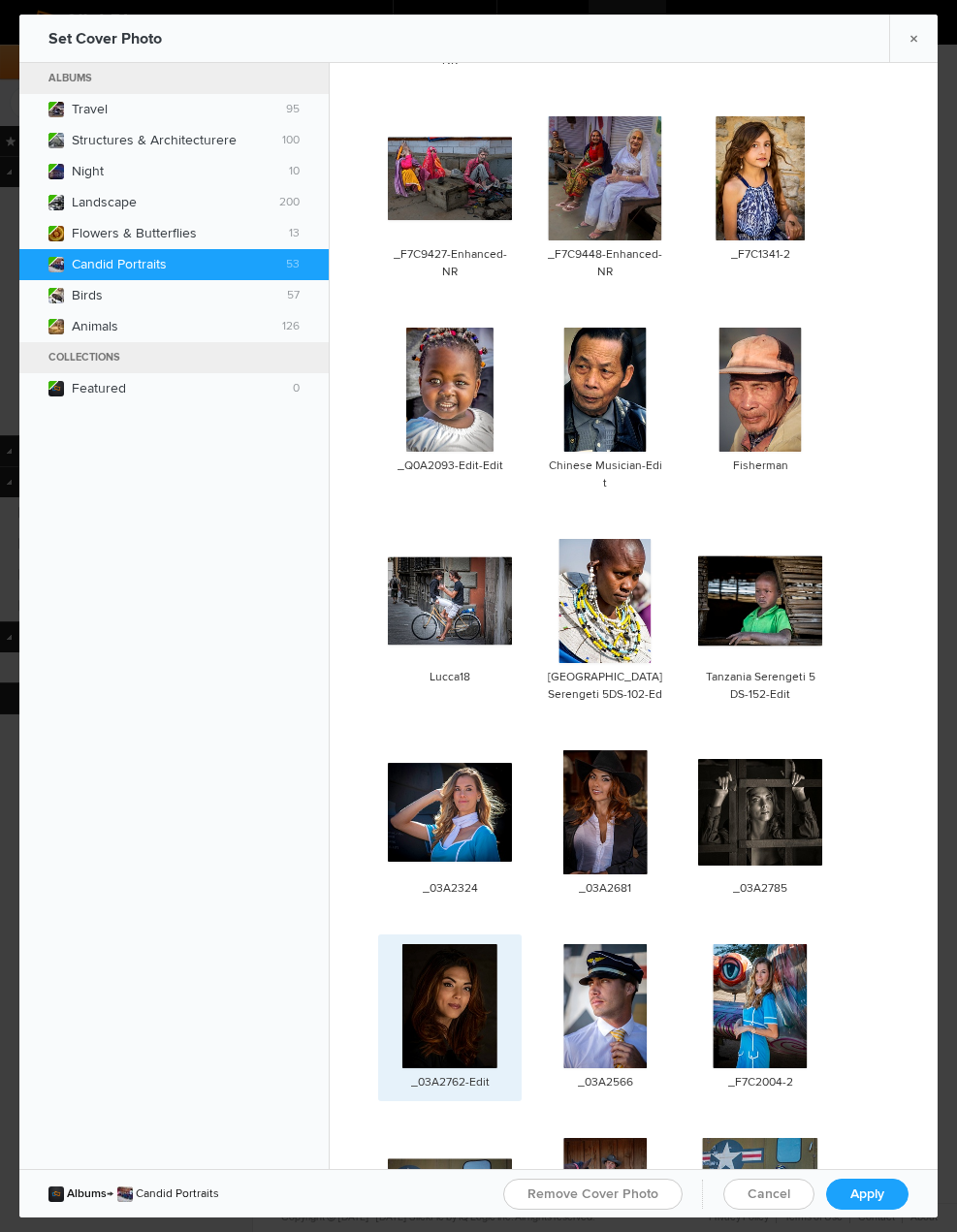 scroll, scrollTop: 1009, scrollLeft: 0, axis: vertical 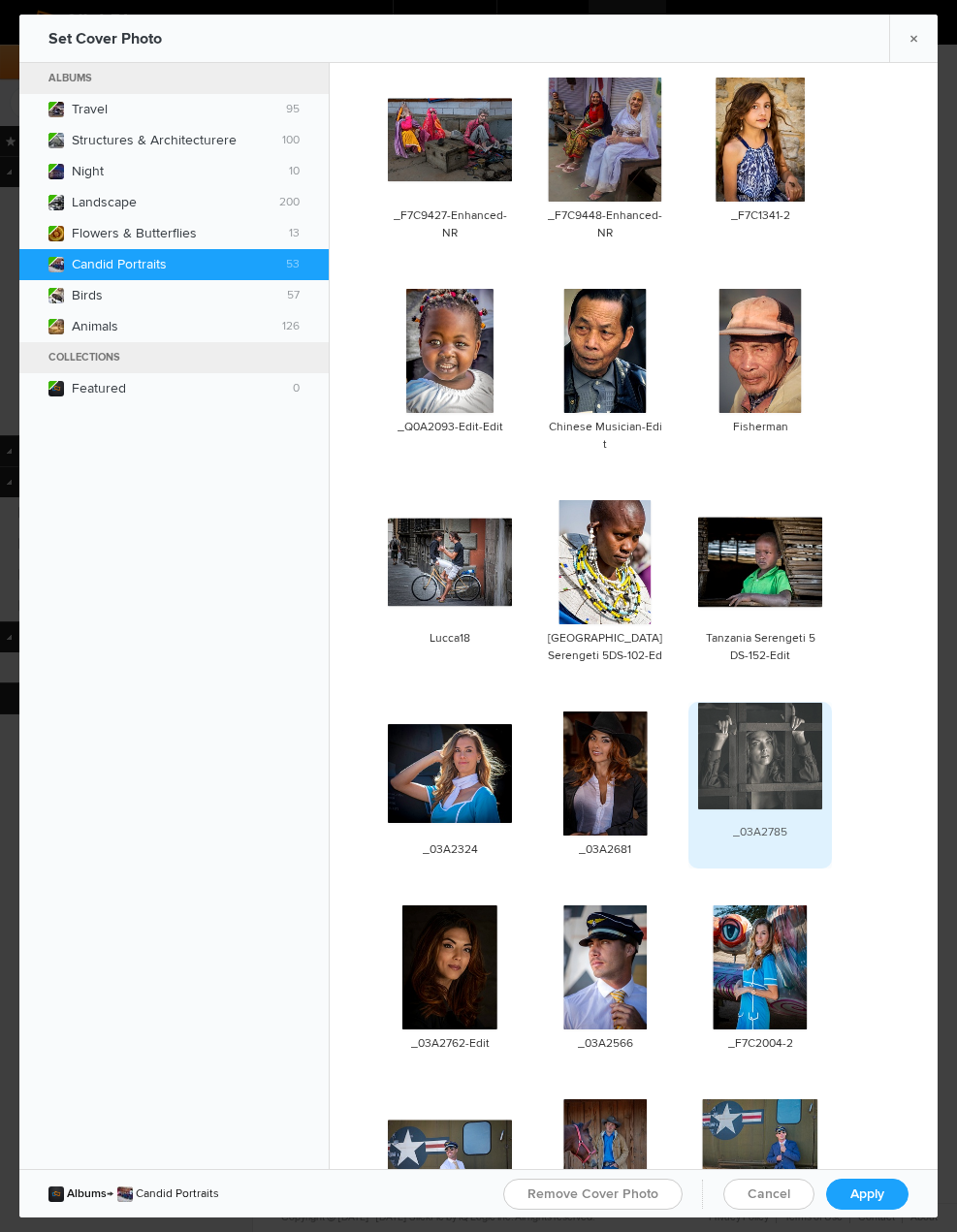 click 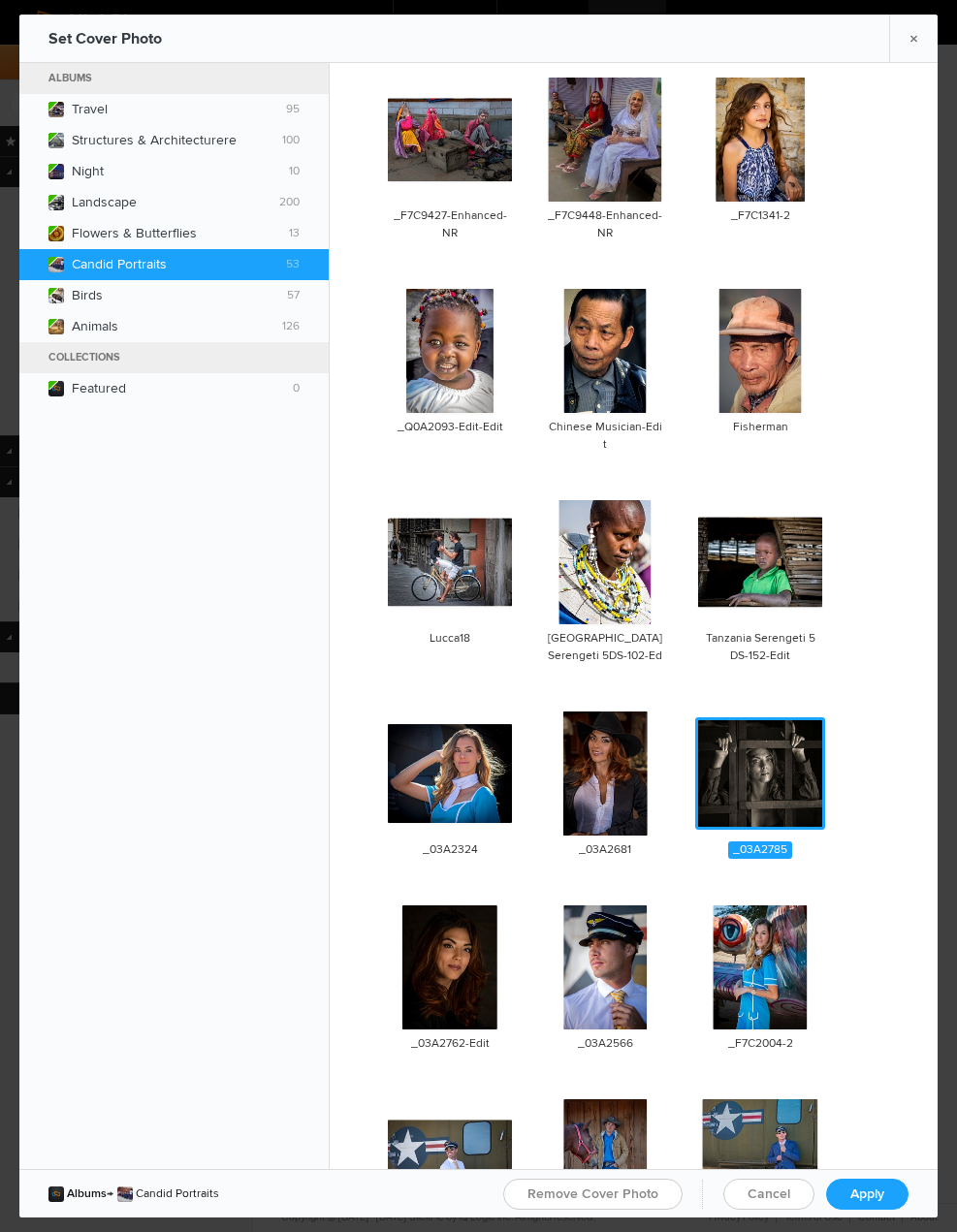 click 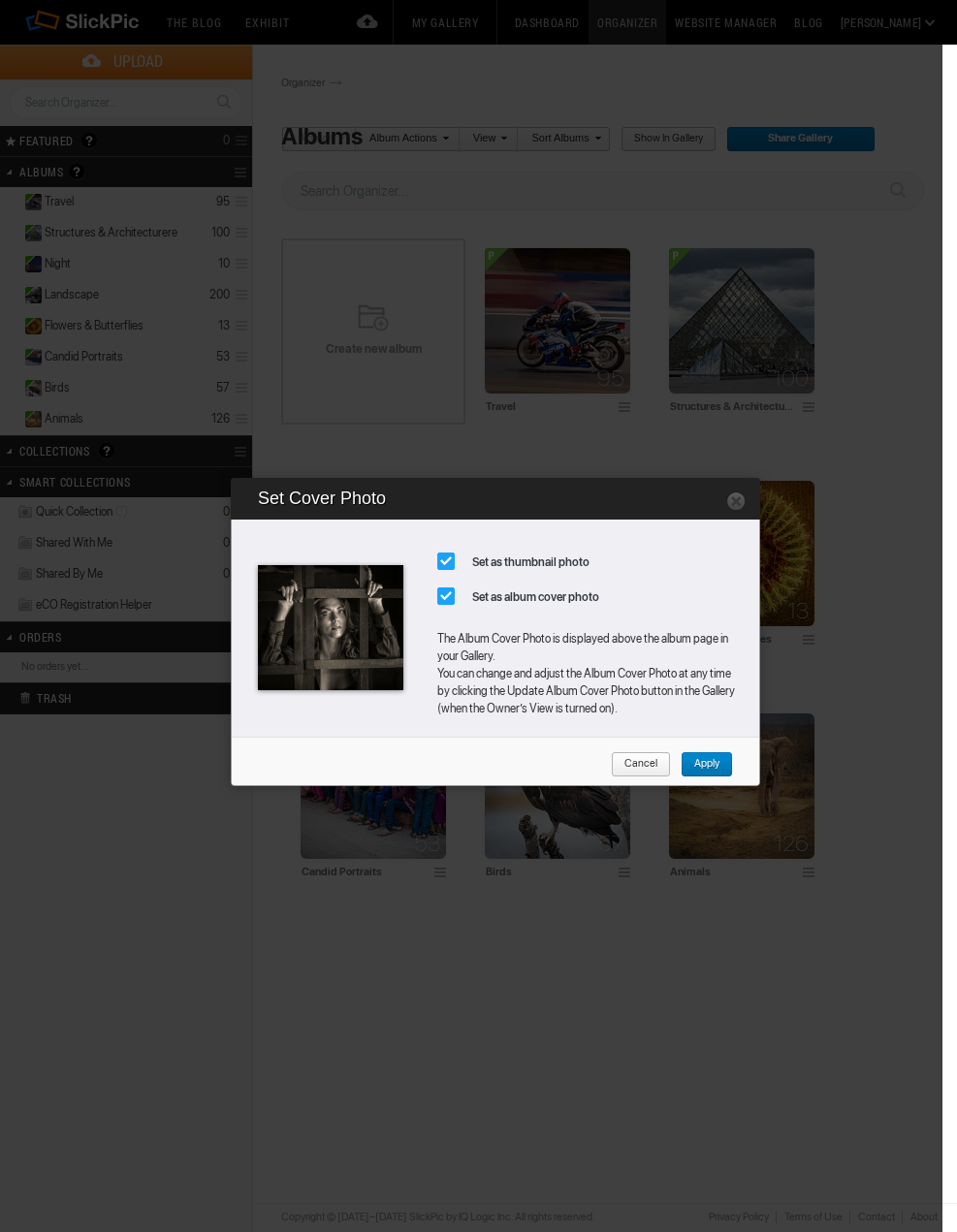 click on "Apply" at bounding box center (707, 765) 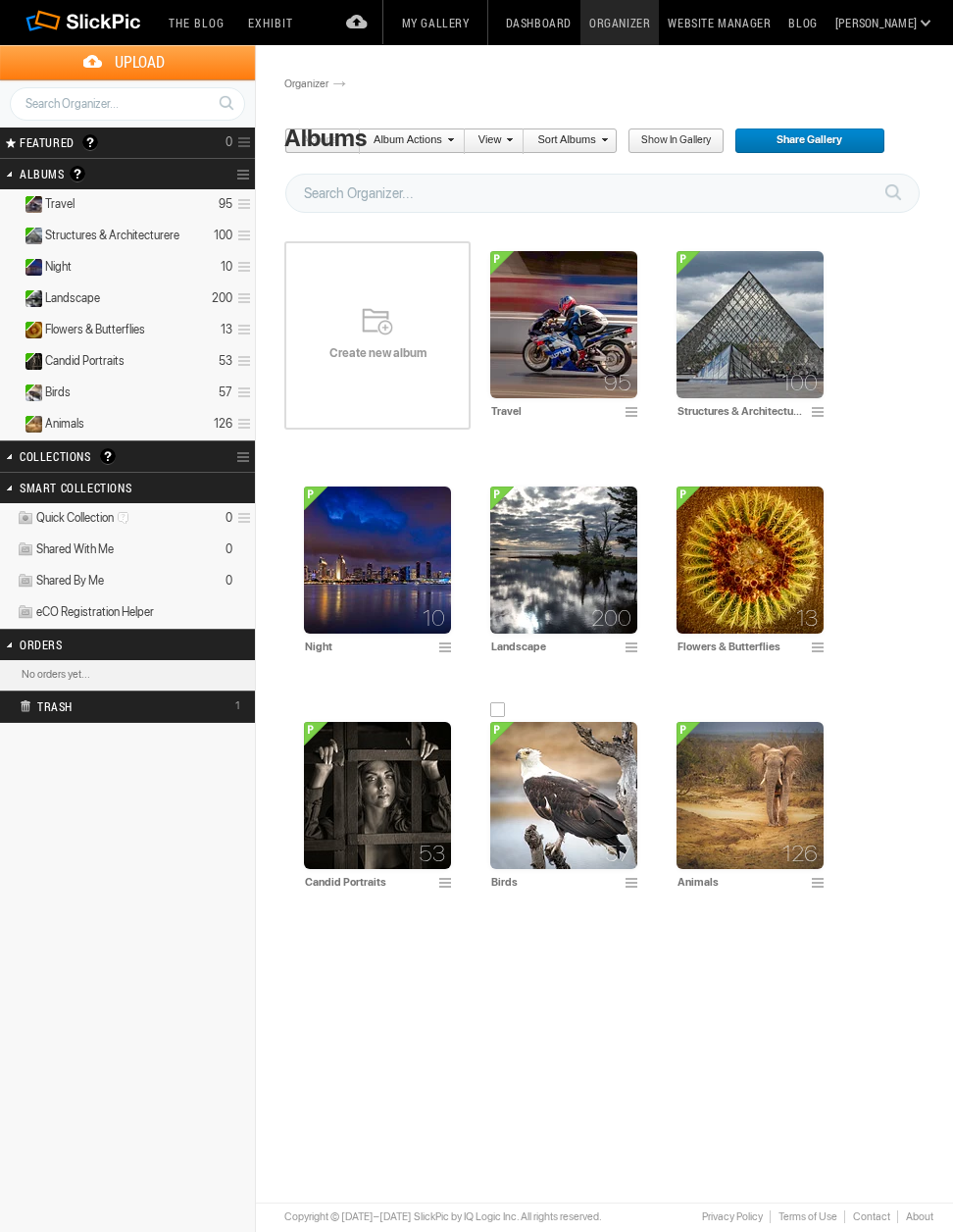 click at bounding box center (634, 884) 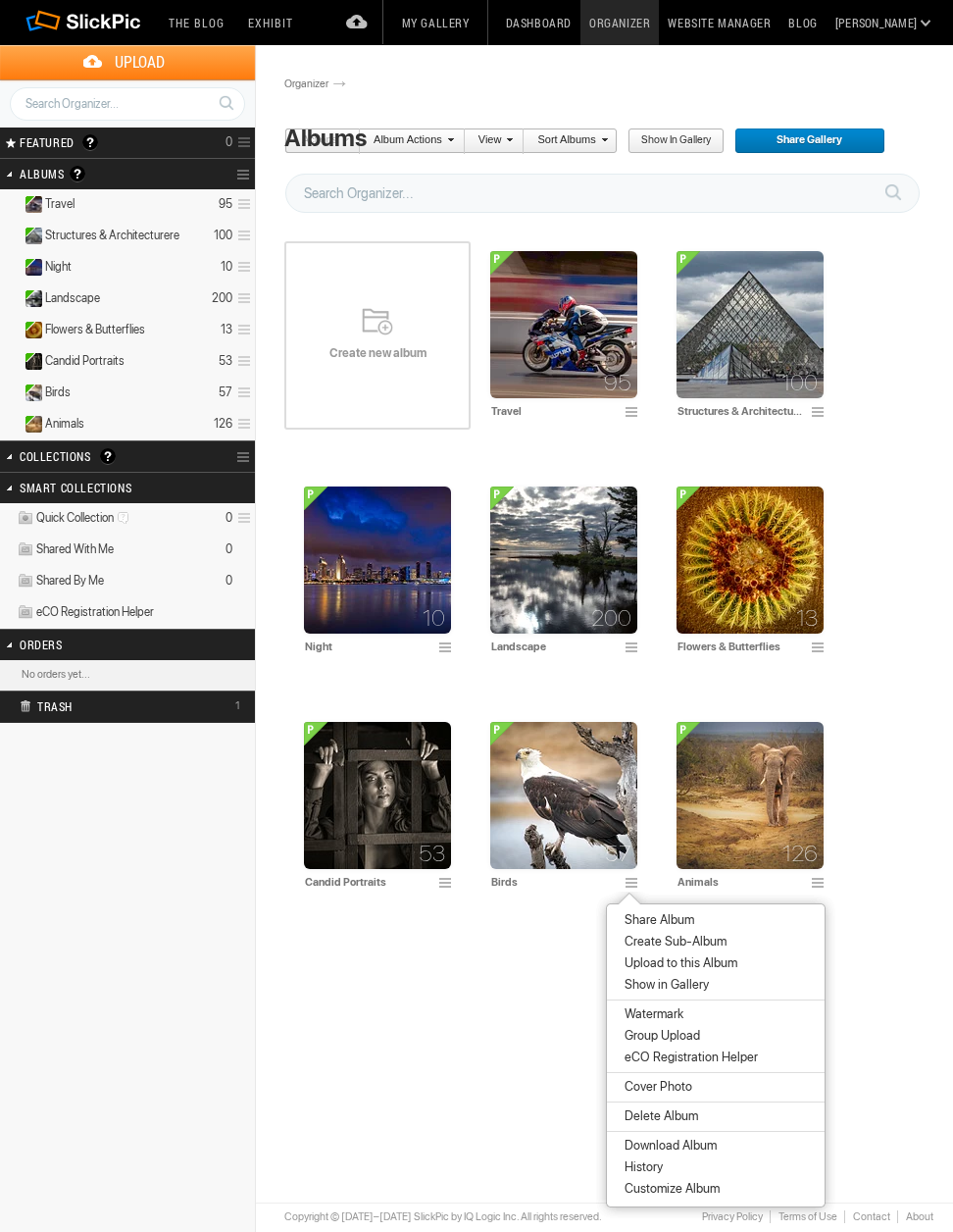click on "Cover Photo" at bounding box center (655, 1087) 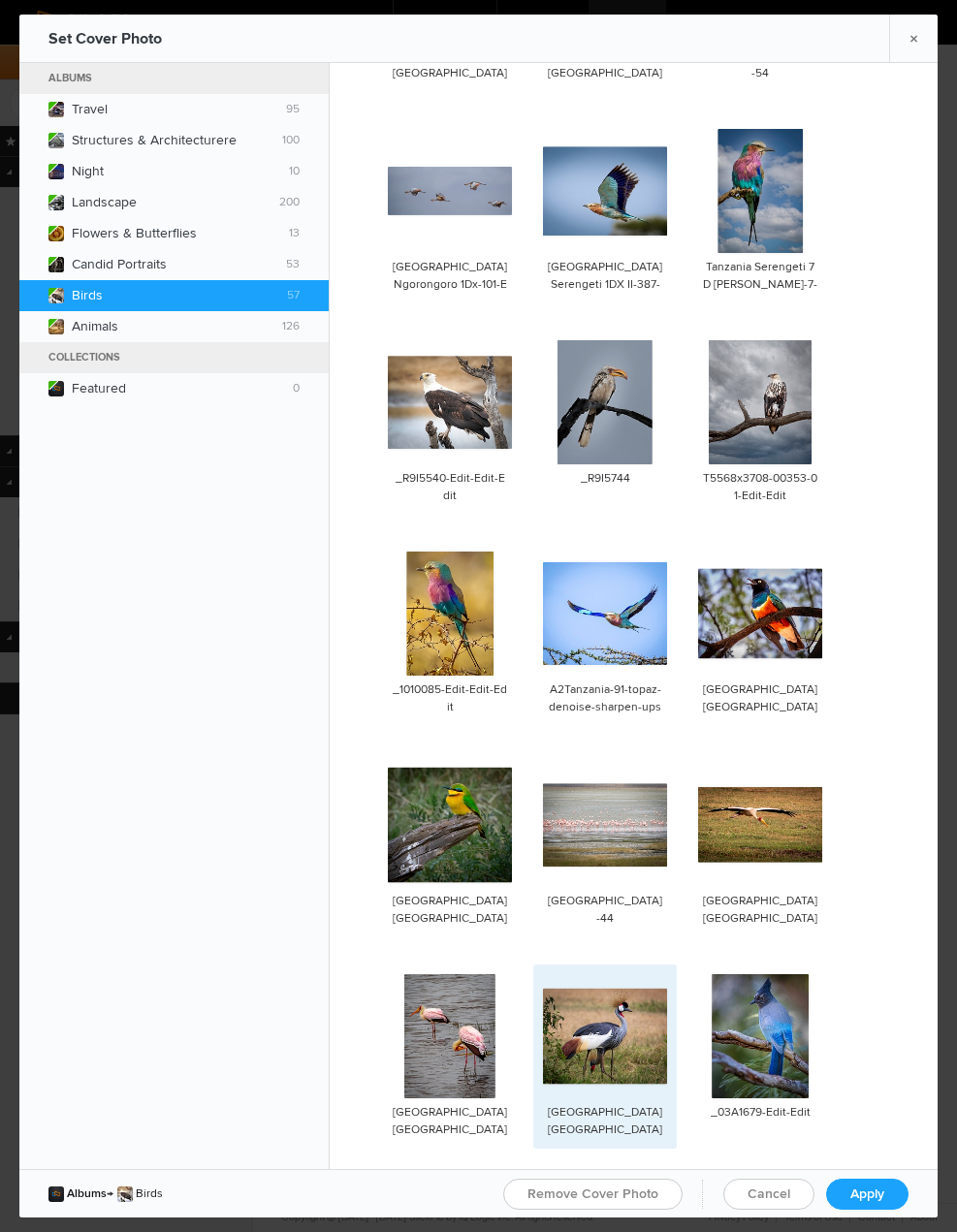 scroll, scrollTop: 2652, scrollLeft: 0, axis: vertical 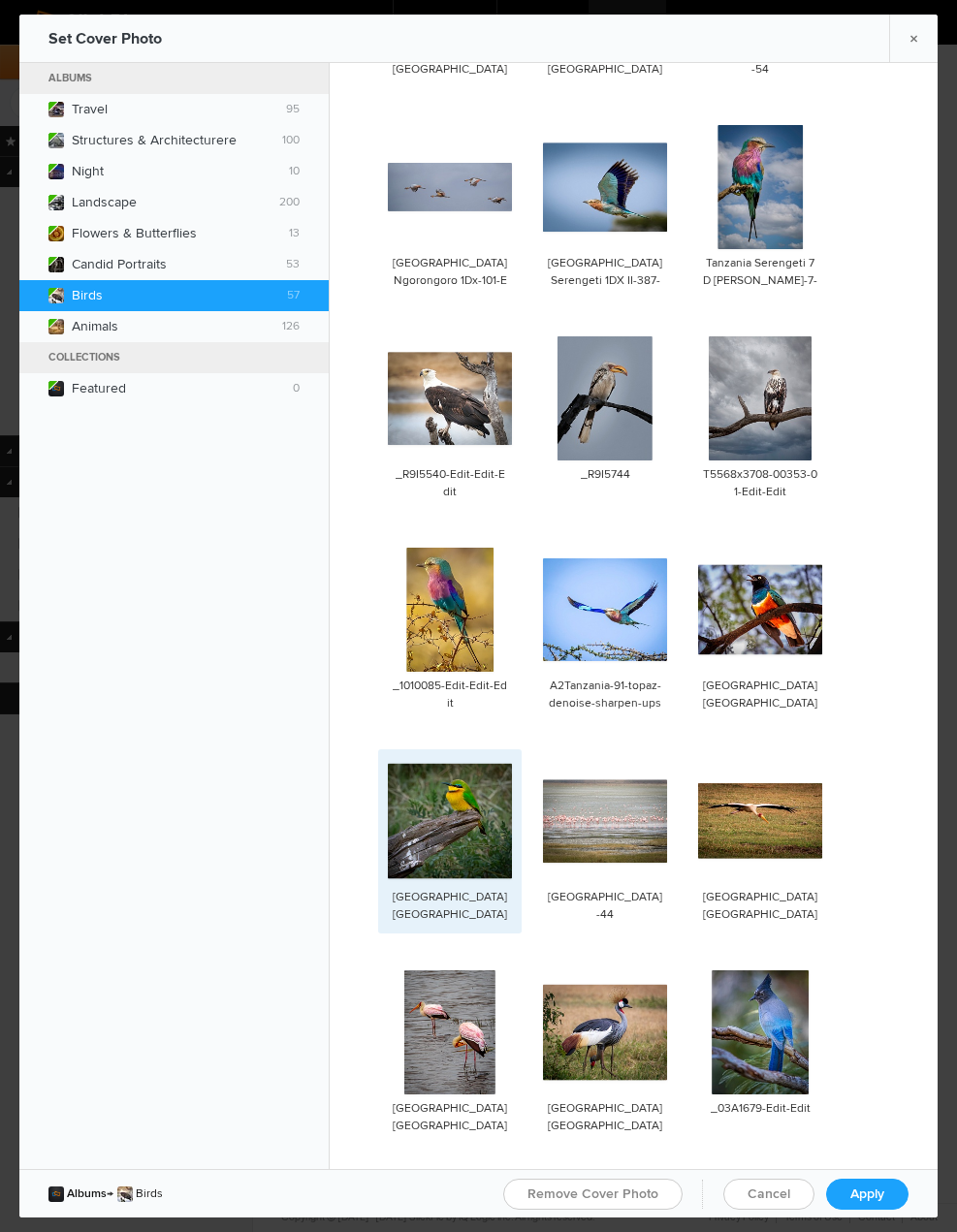 click 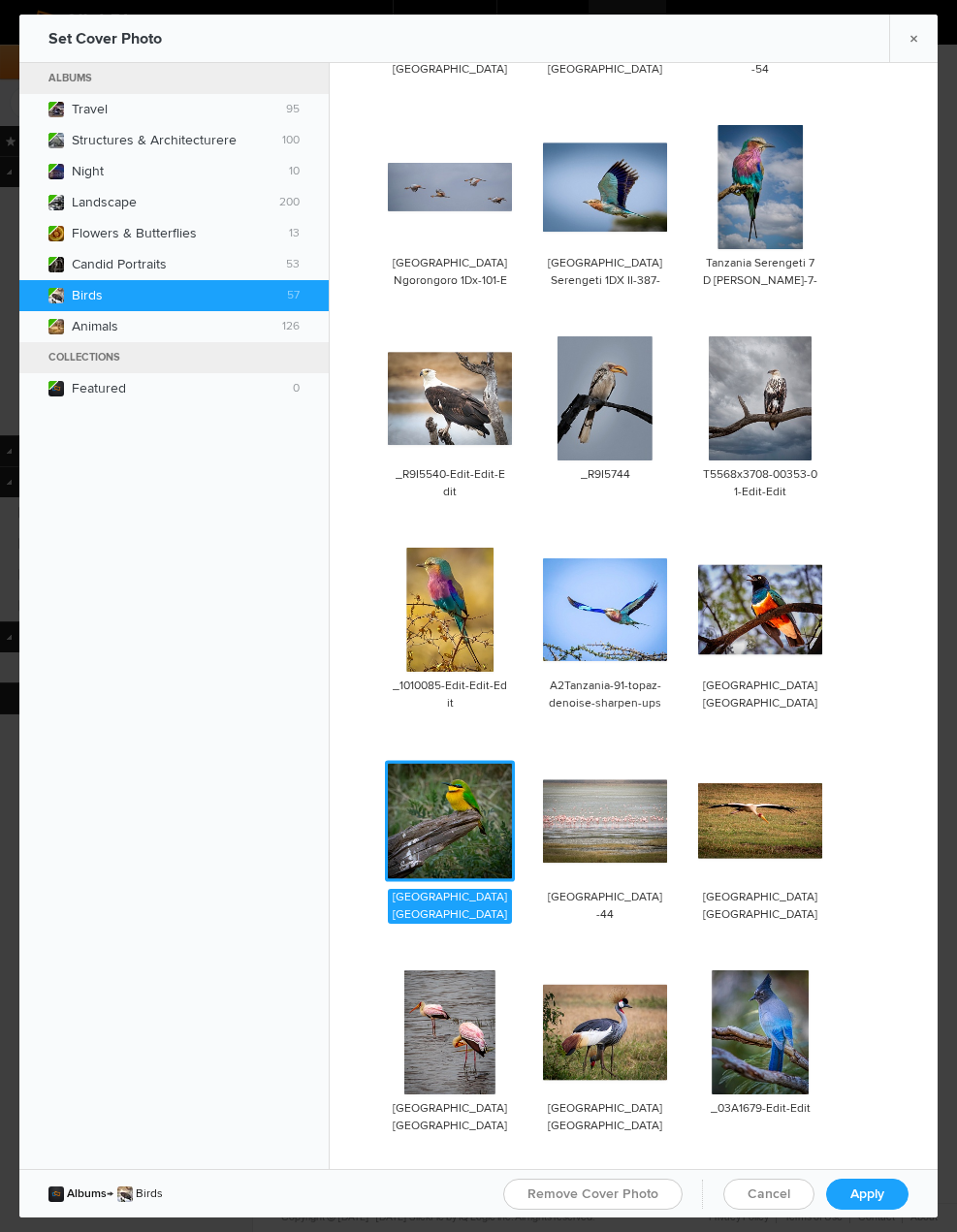 click 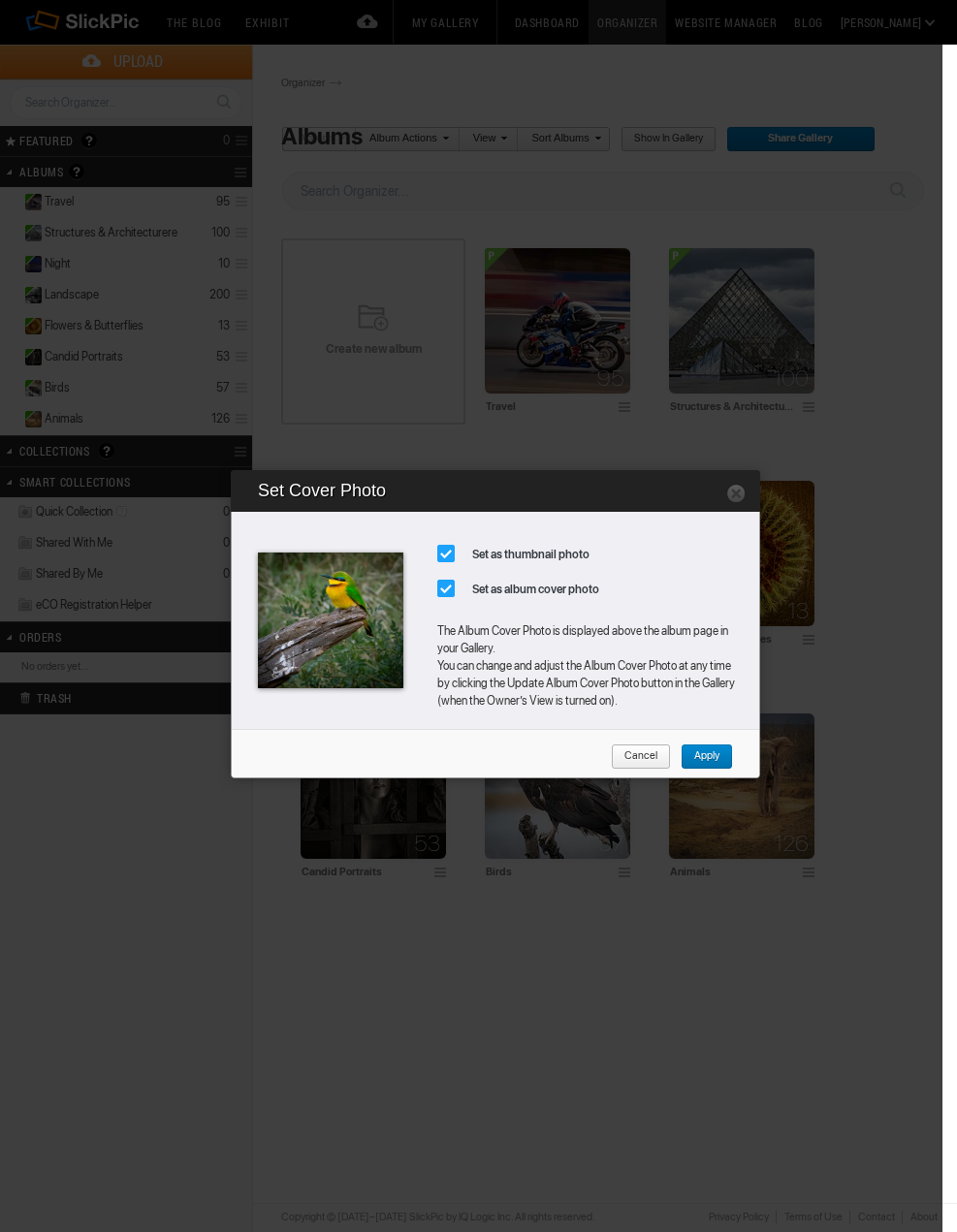 click on "Apply" at bounding box center (700, 757) 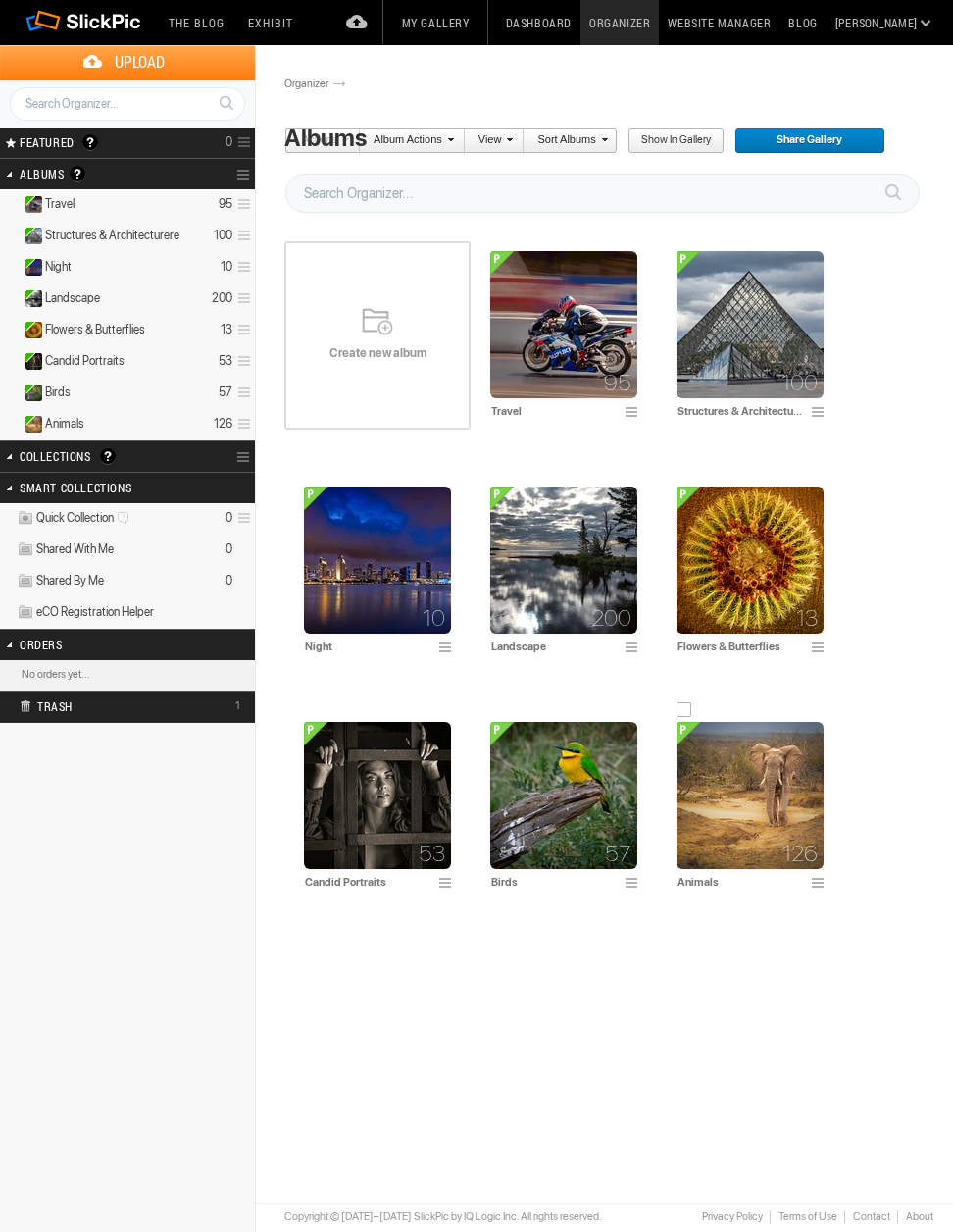 click at bounding box center [821, 884] 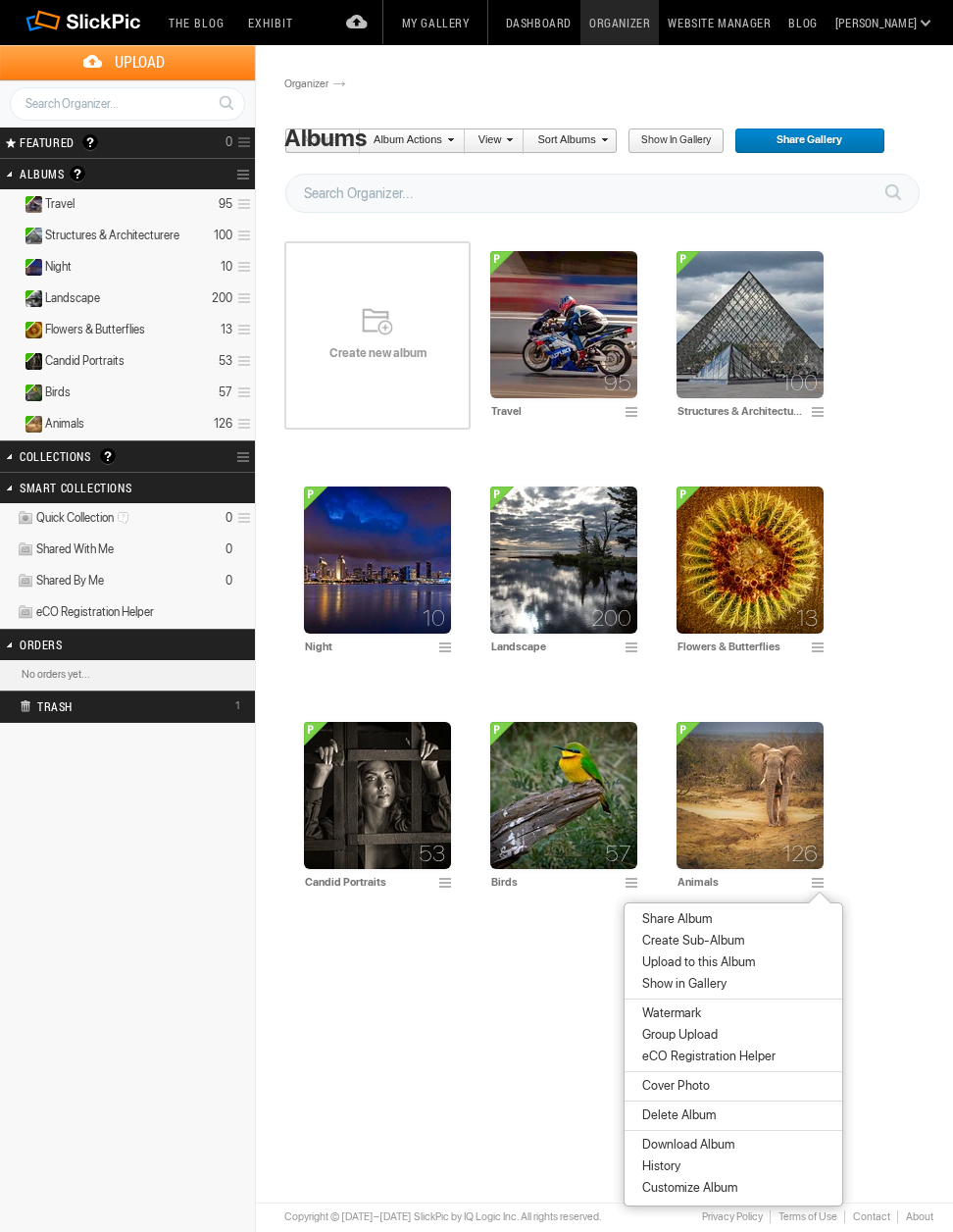 click on "Cover Photo" at bounding box center [673, 1086] 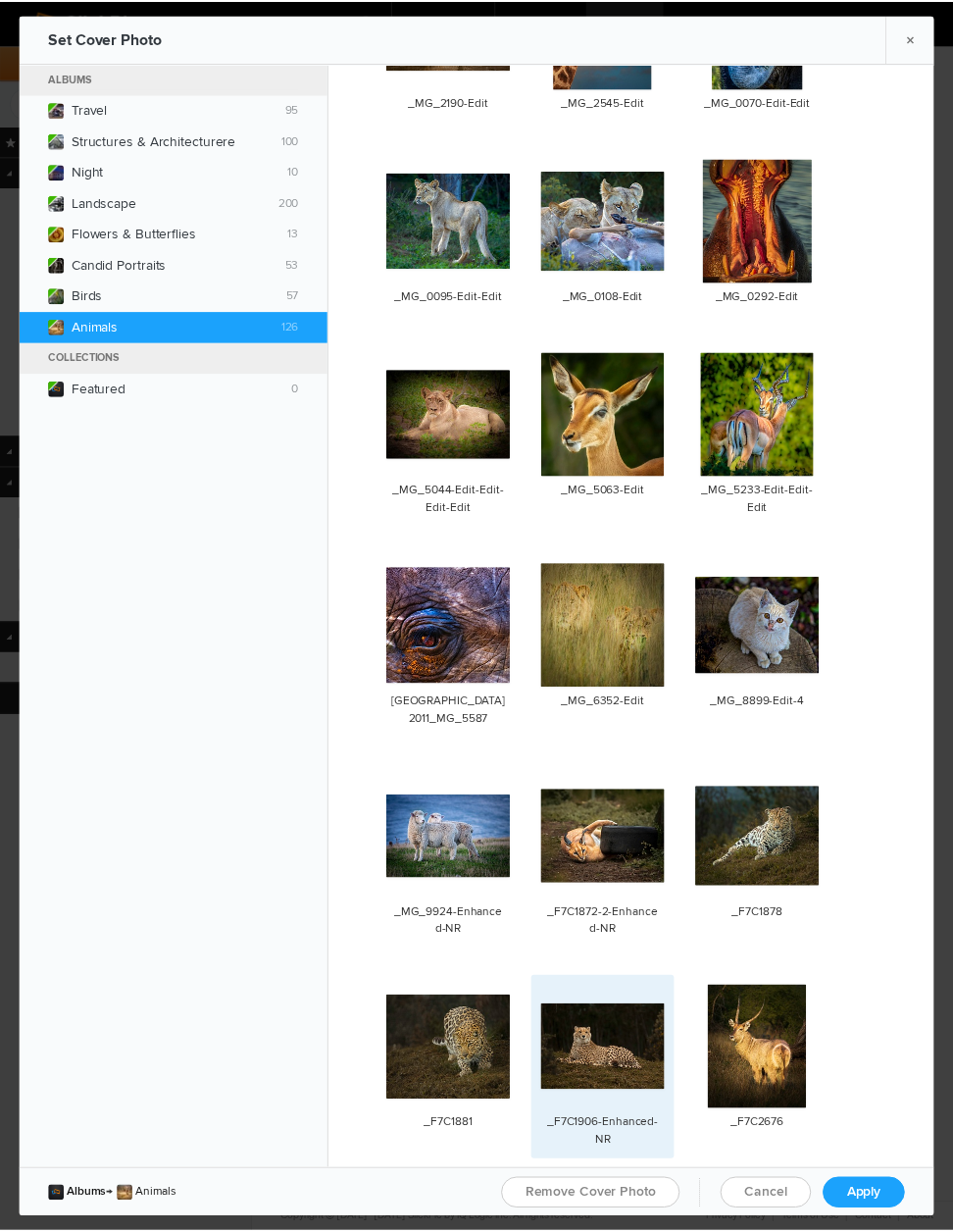 scroll, scrollTop: 320, scrollLeft: 0, axis: vertical 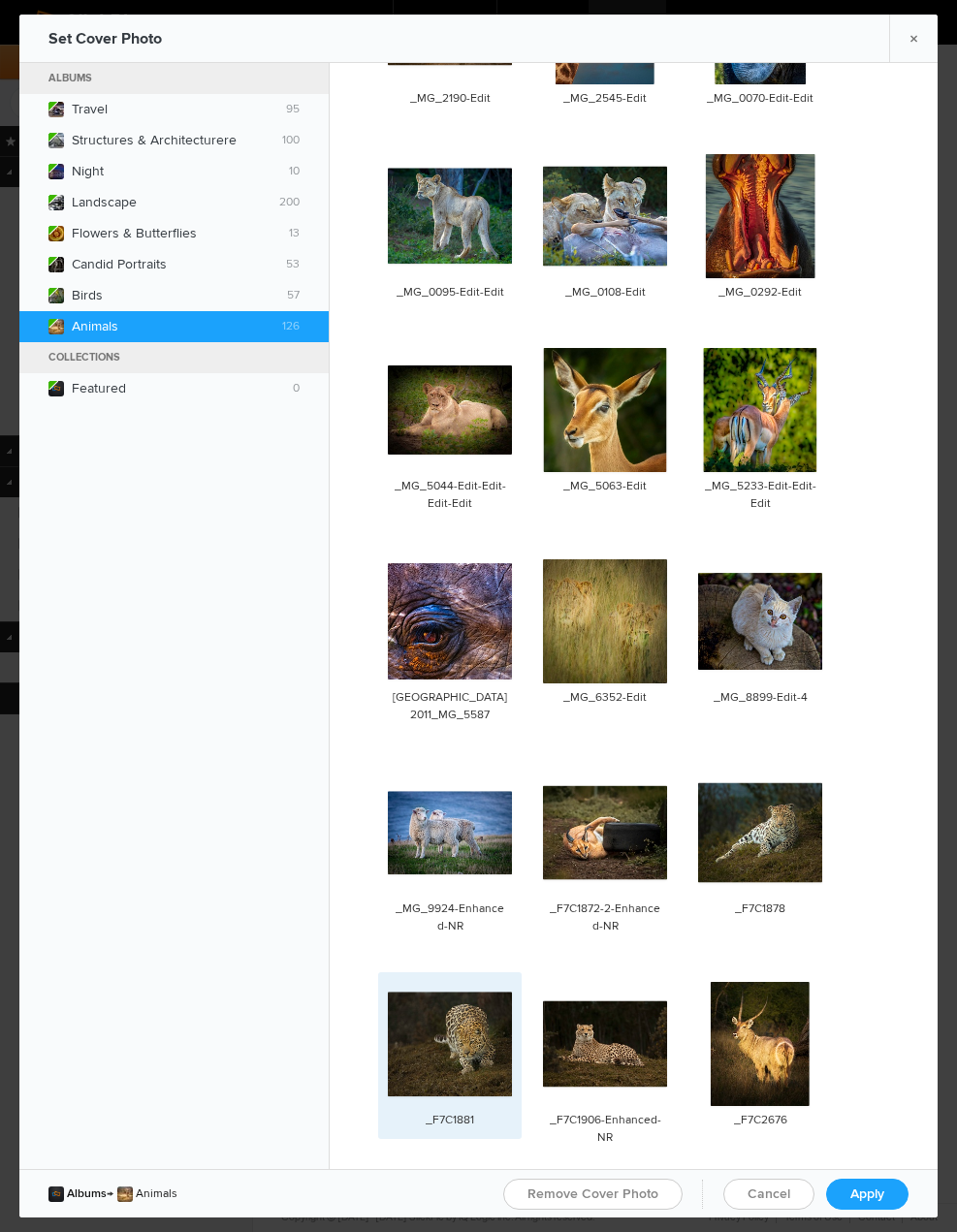 click 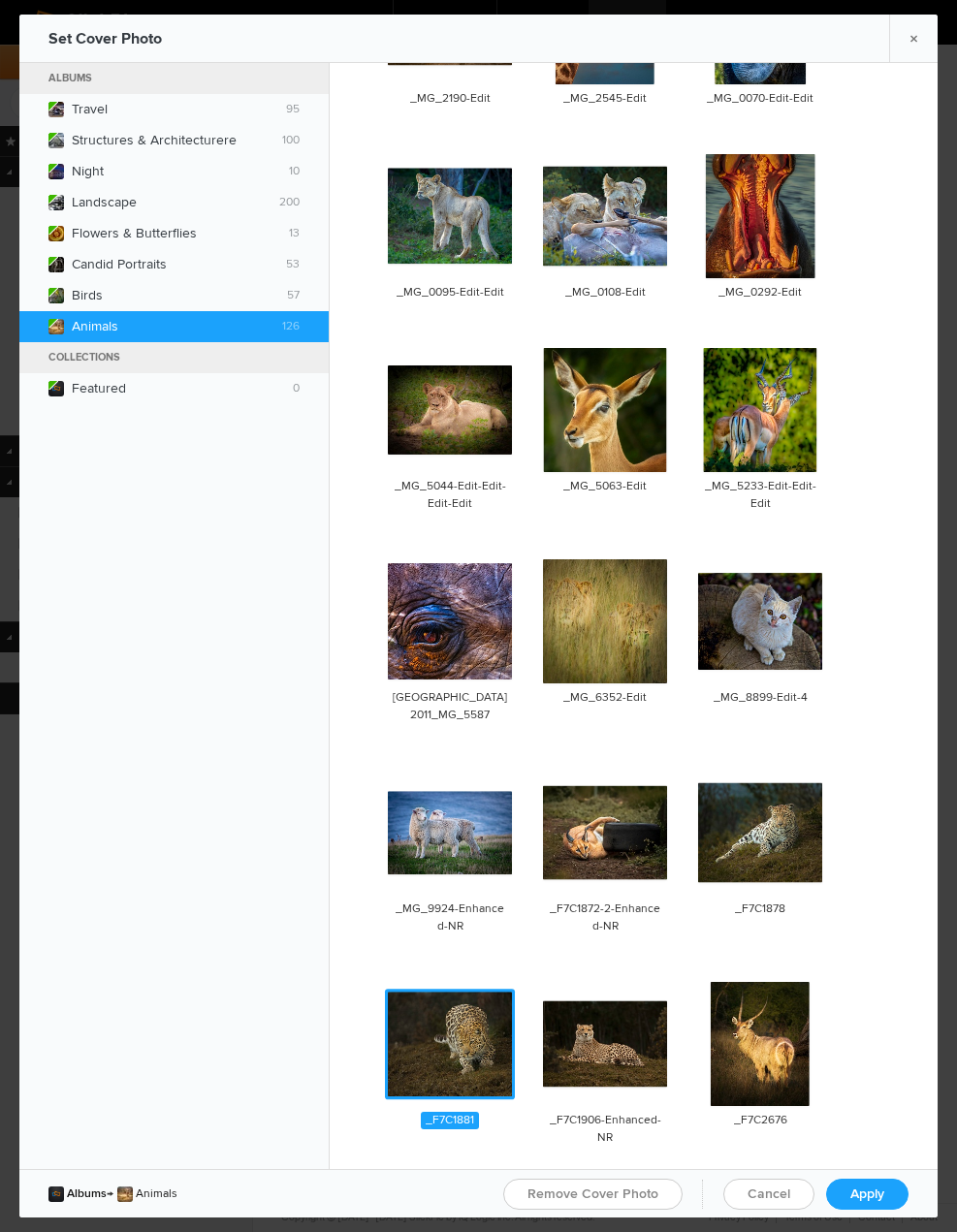 click 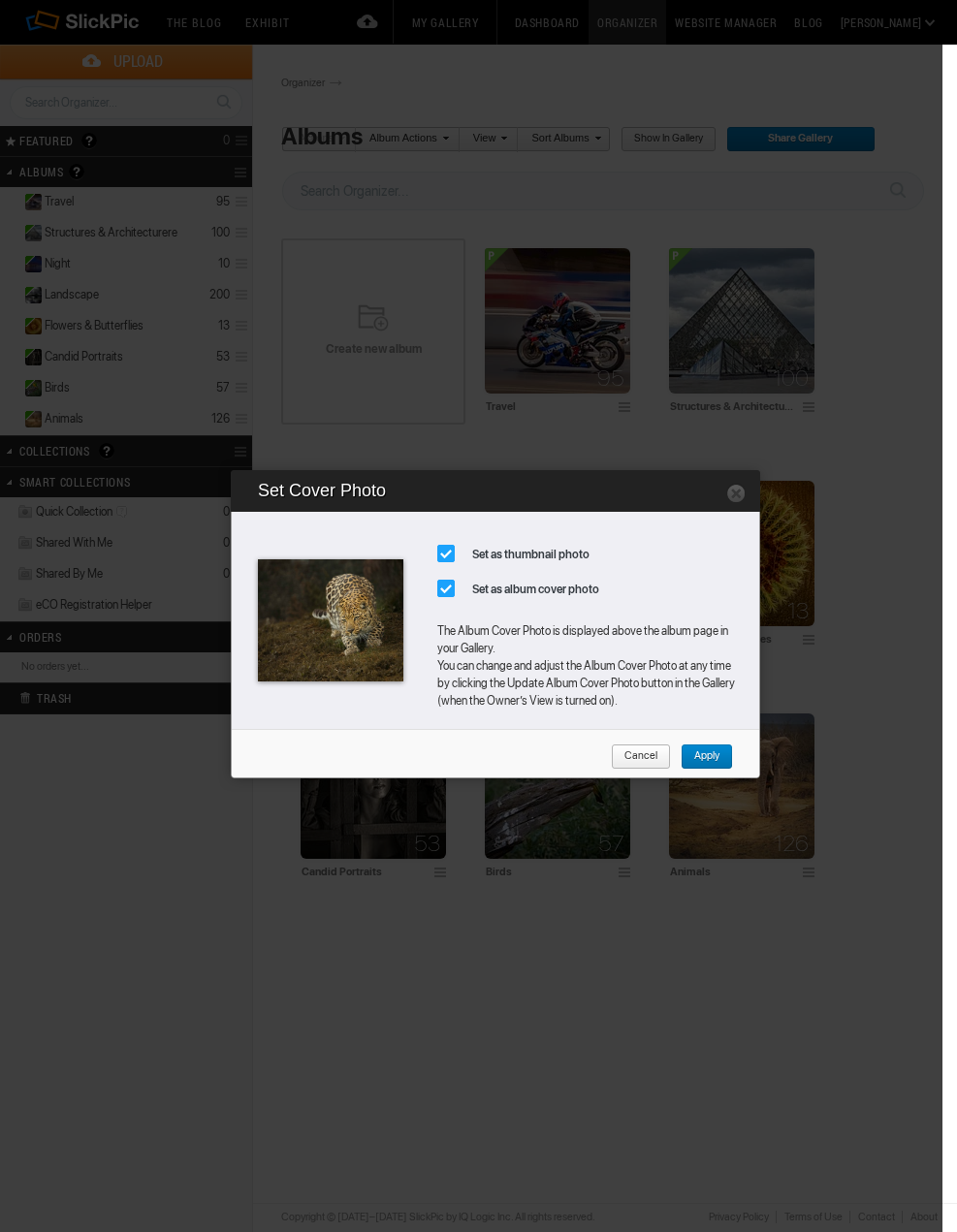 click on "Apply" at bounding box center [700, 757] 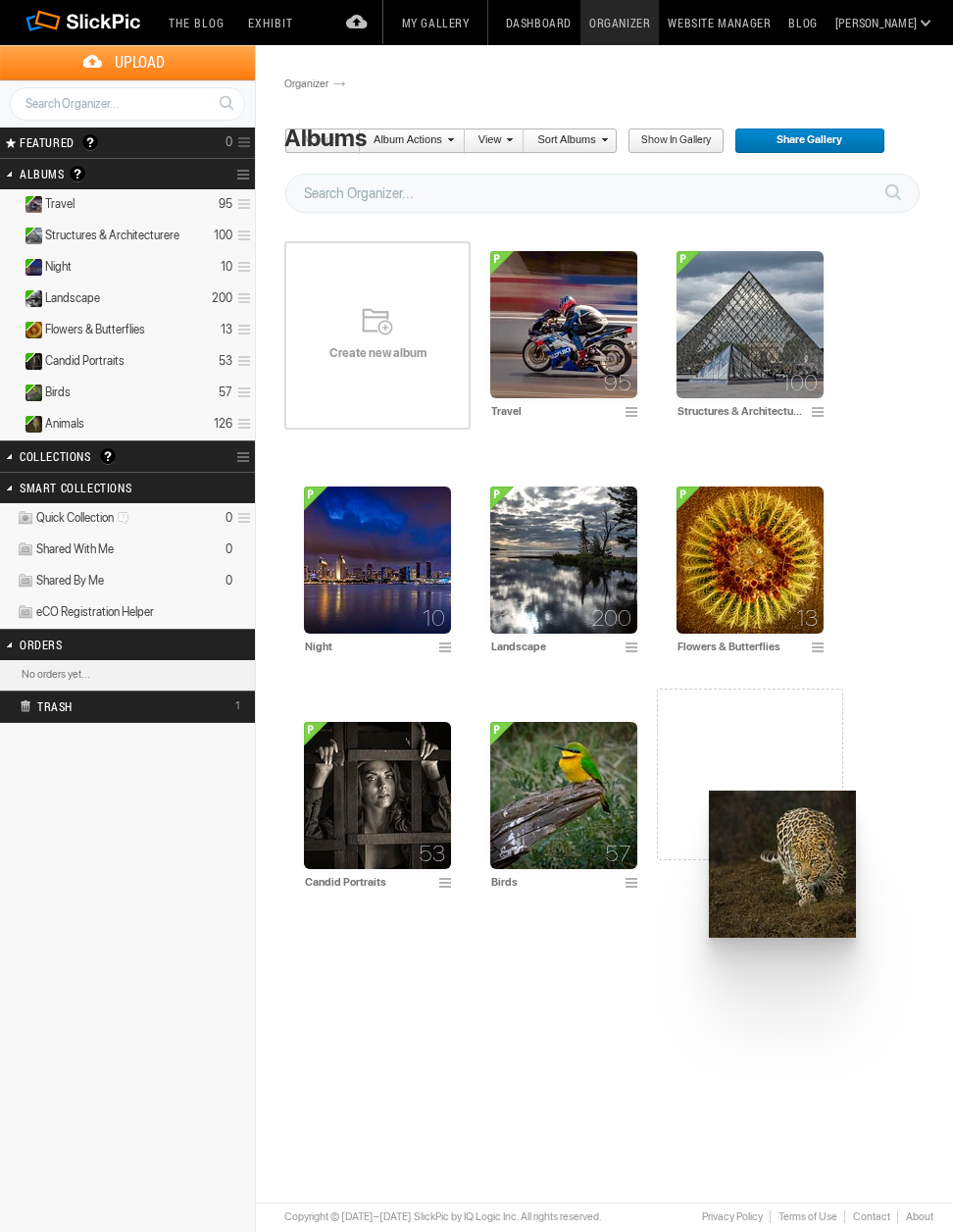 drag, startPoint x: 724, startPoint y: 790, endPoint x: 707, endPoint y: 791, distance: 17.029386 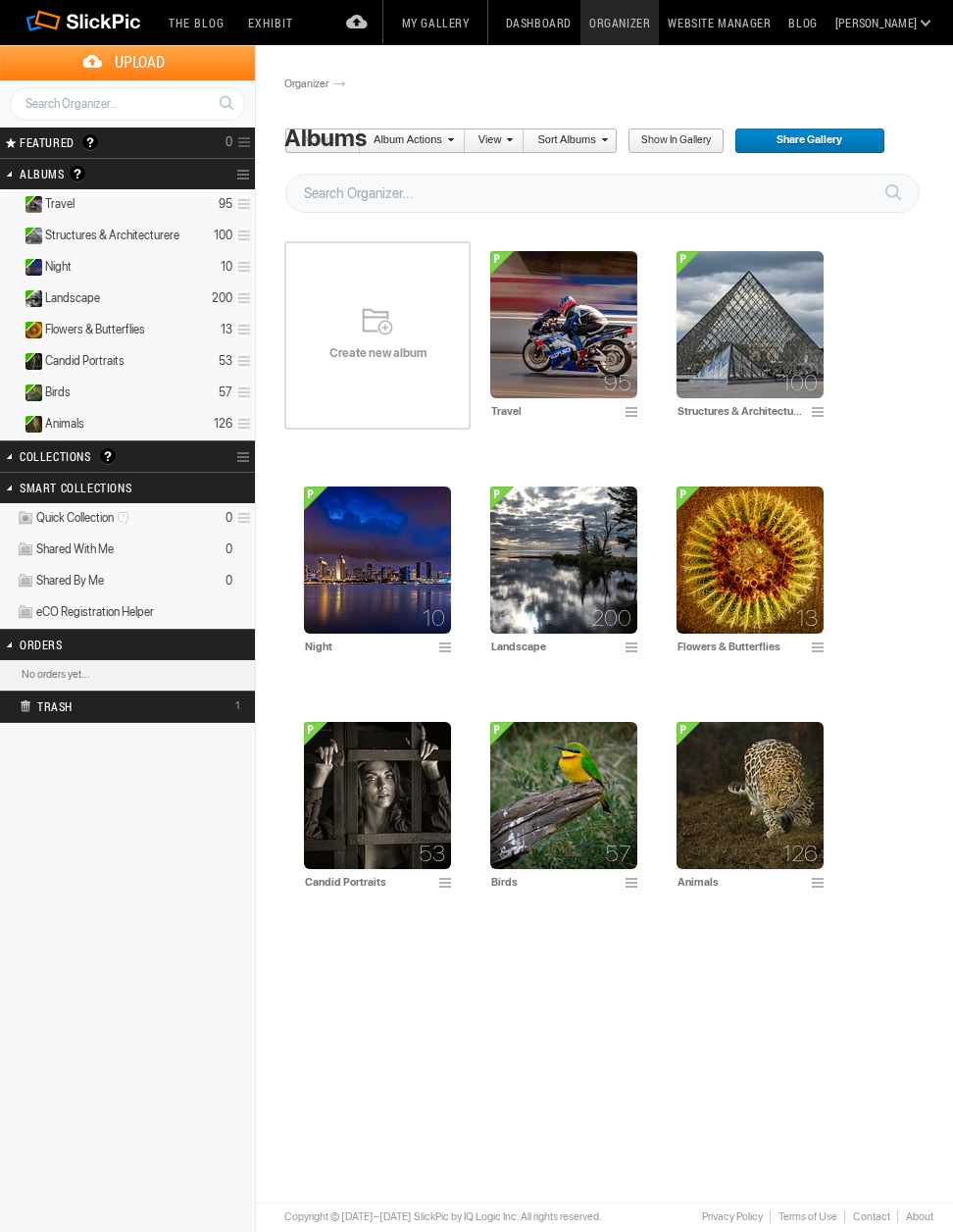 click on "FEATURED" at bounding box center (44, 142) 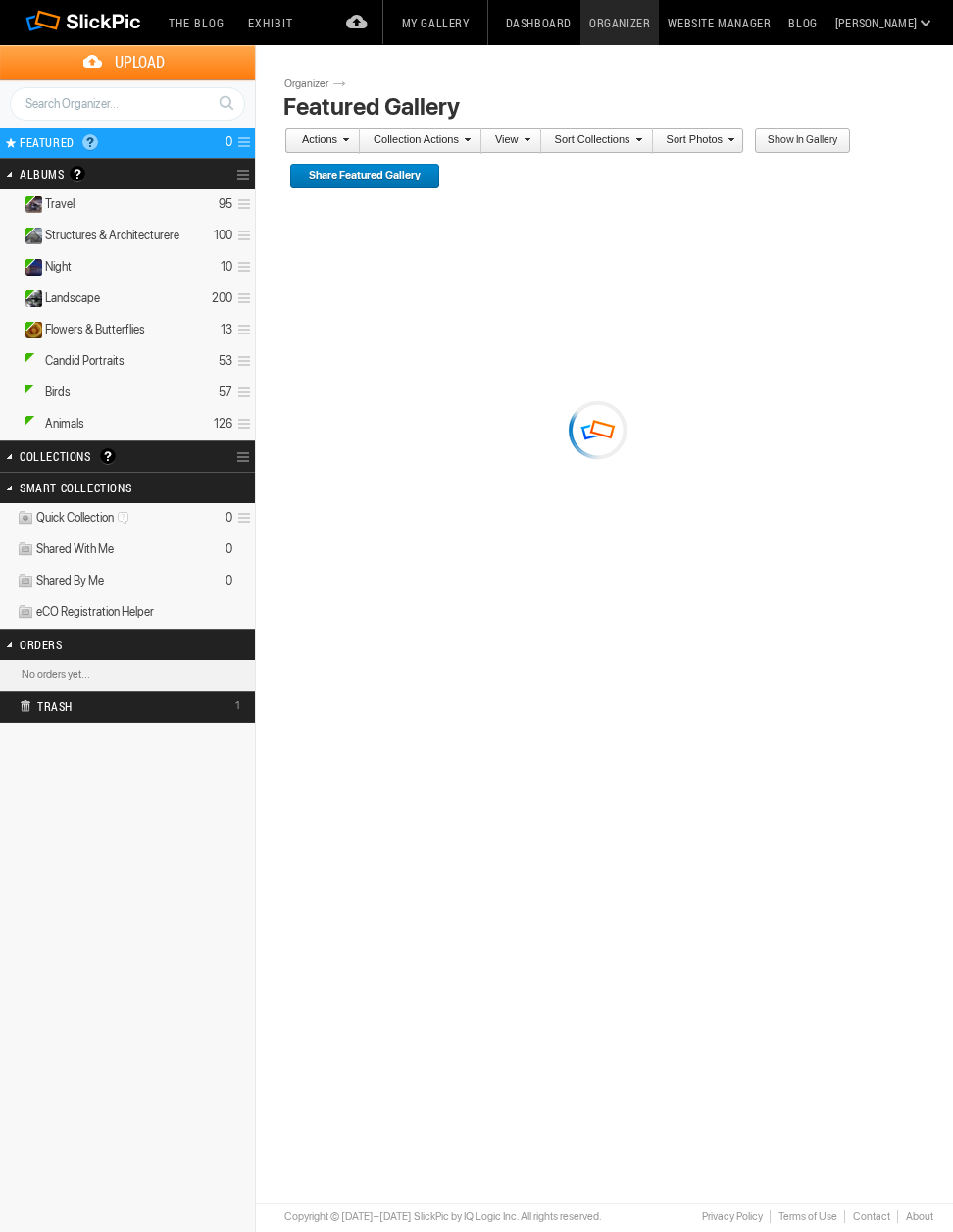 scroll, scrollTop: 0, scrollLeft: 0, axis: both 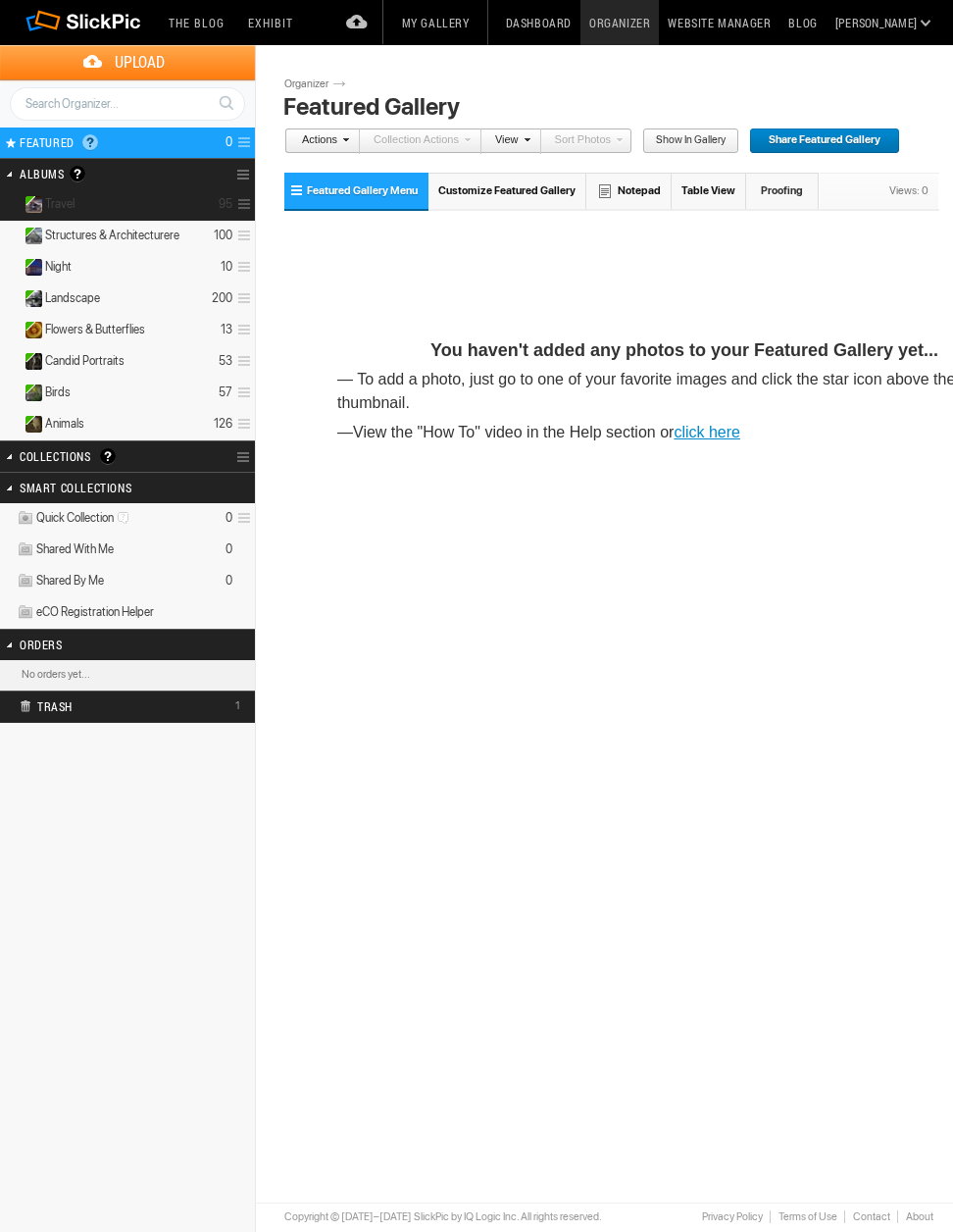click on "Travel" at bounding box center [60, 204] 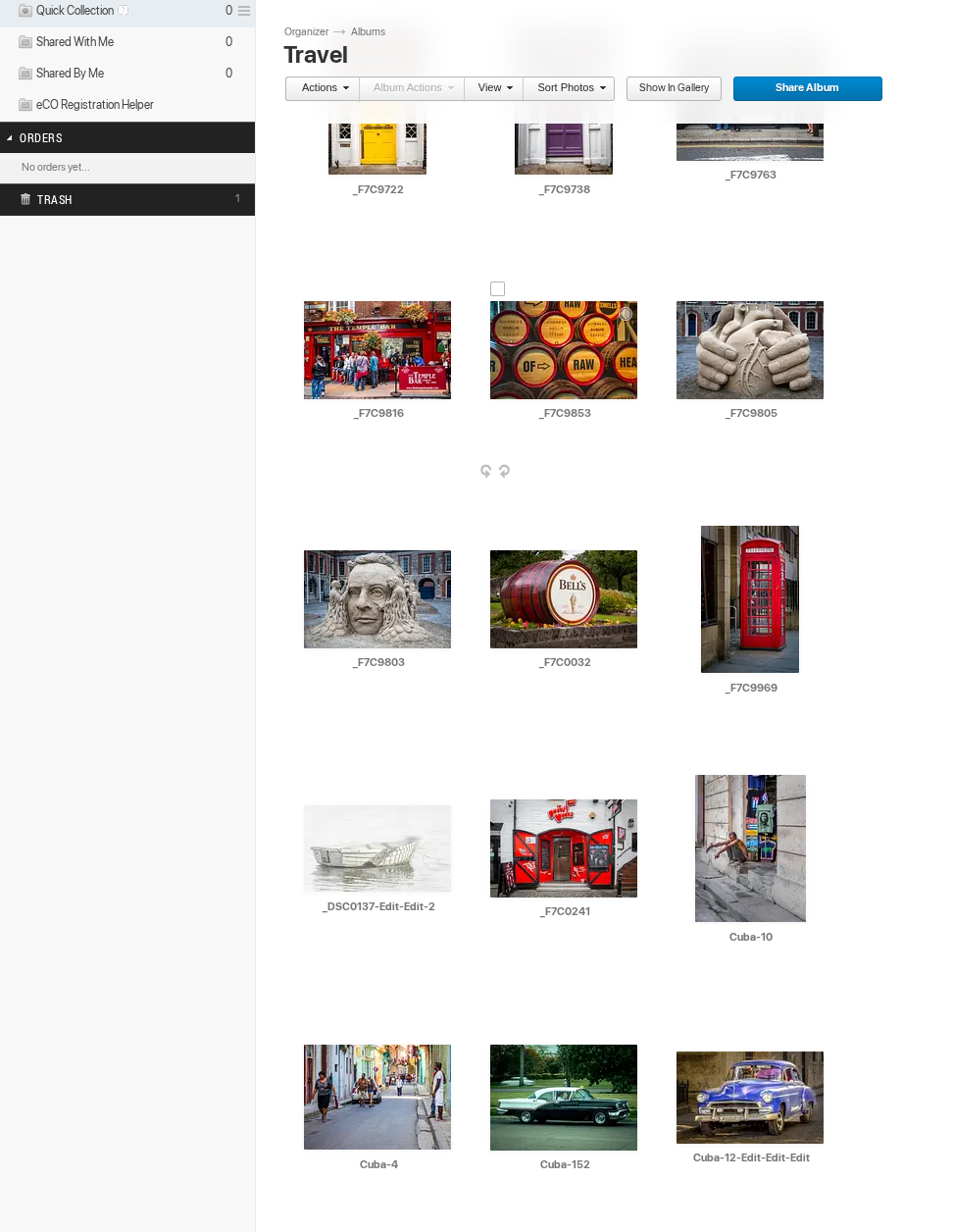 scroll, scrollTop: 538, scrollLeft: 0, axis: vertical 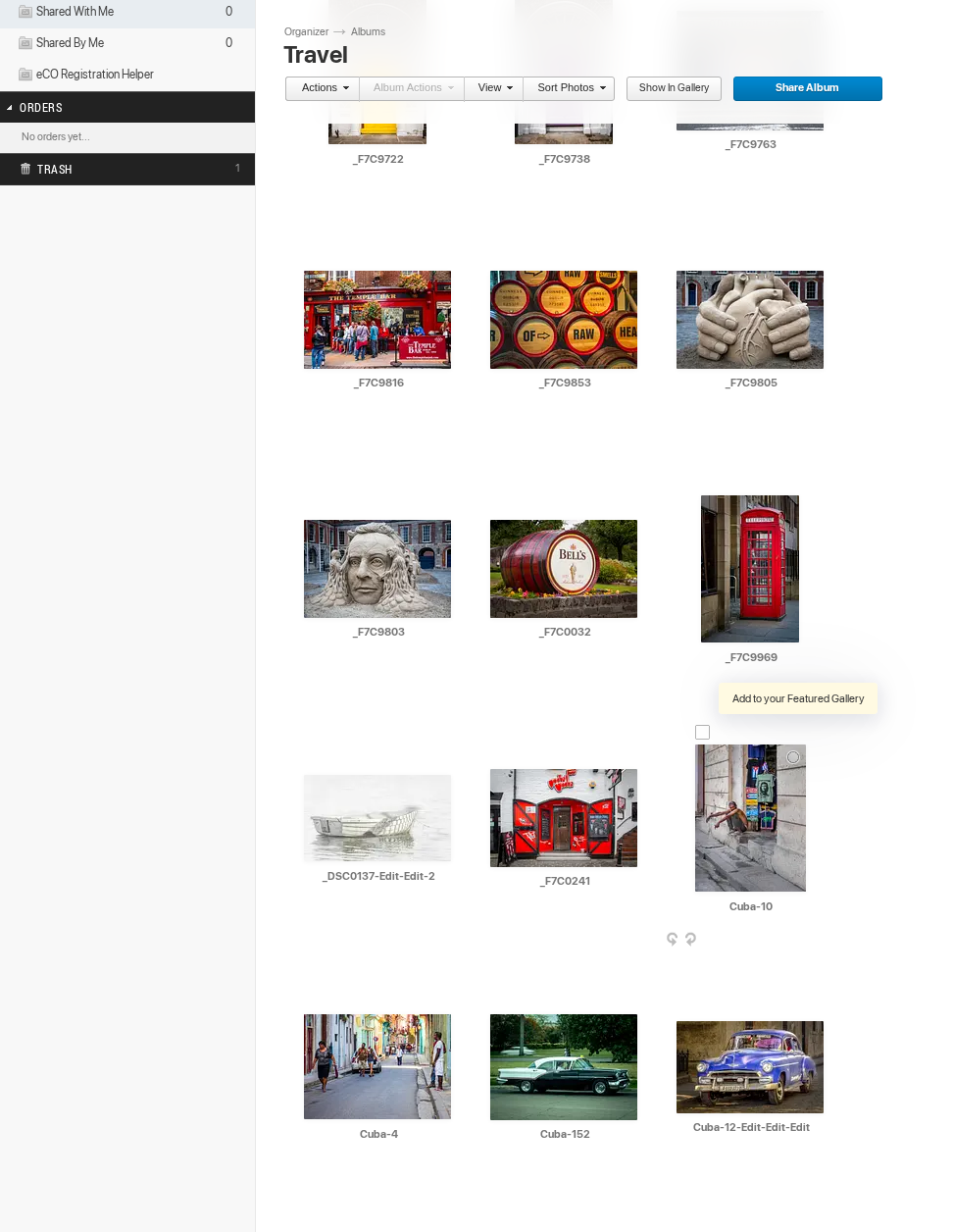 click at bounding box center (798, 732) 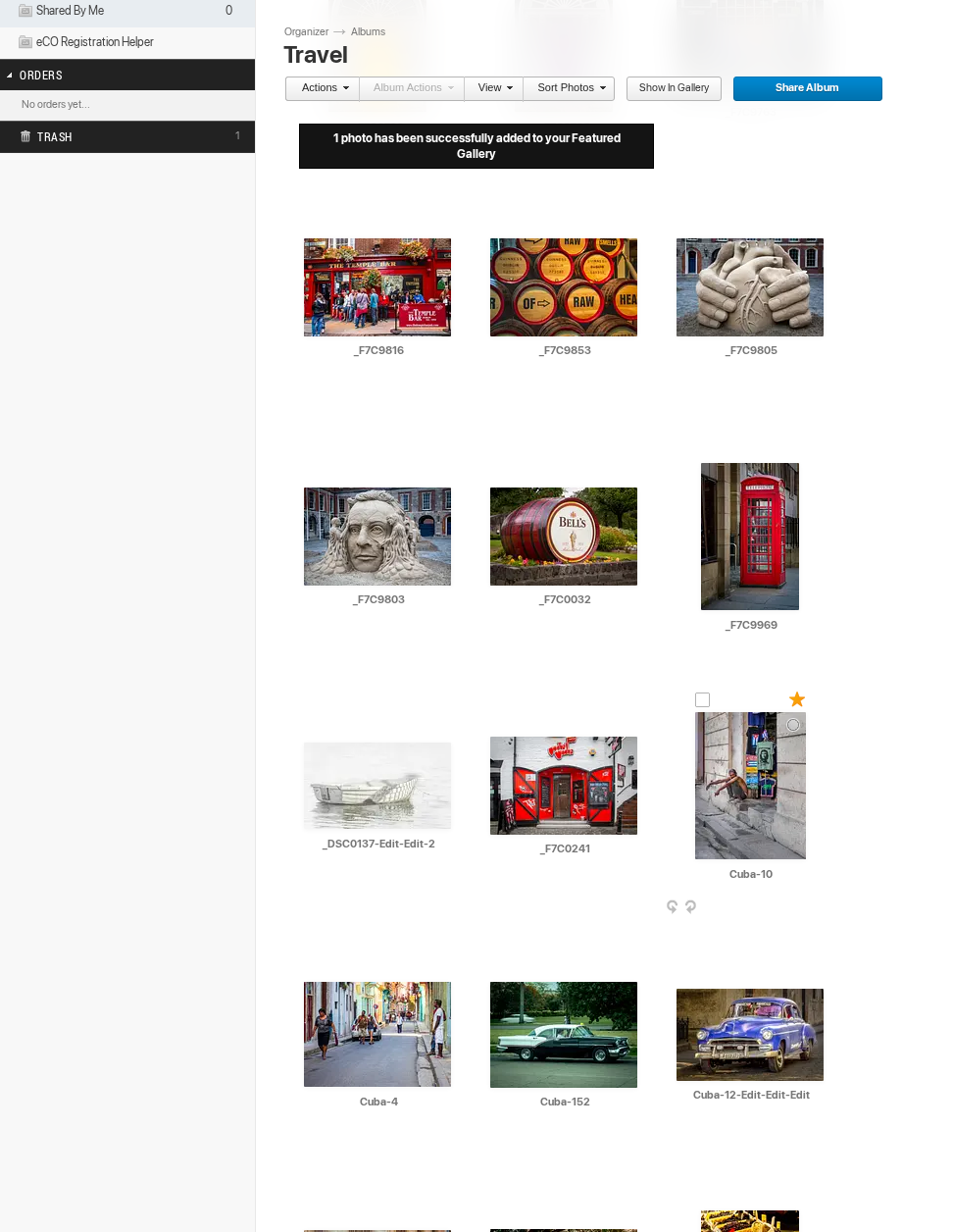 scroll, scrollTop: 738, scrollLeft: 0, axis: vertical 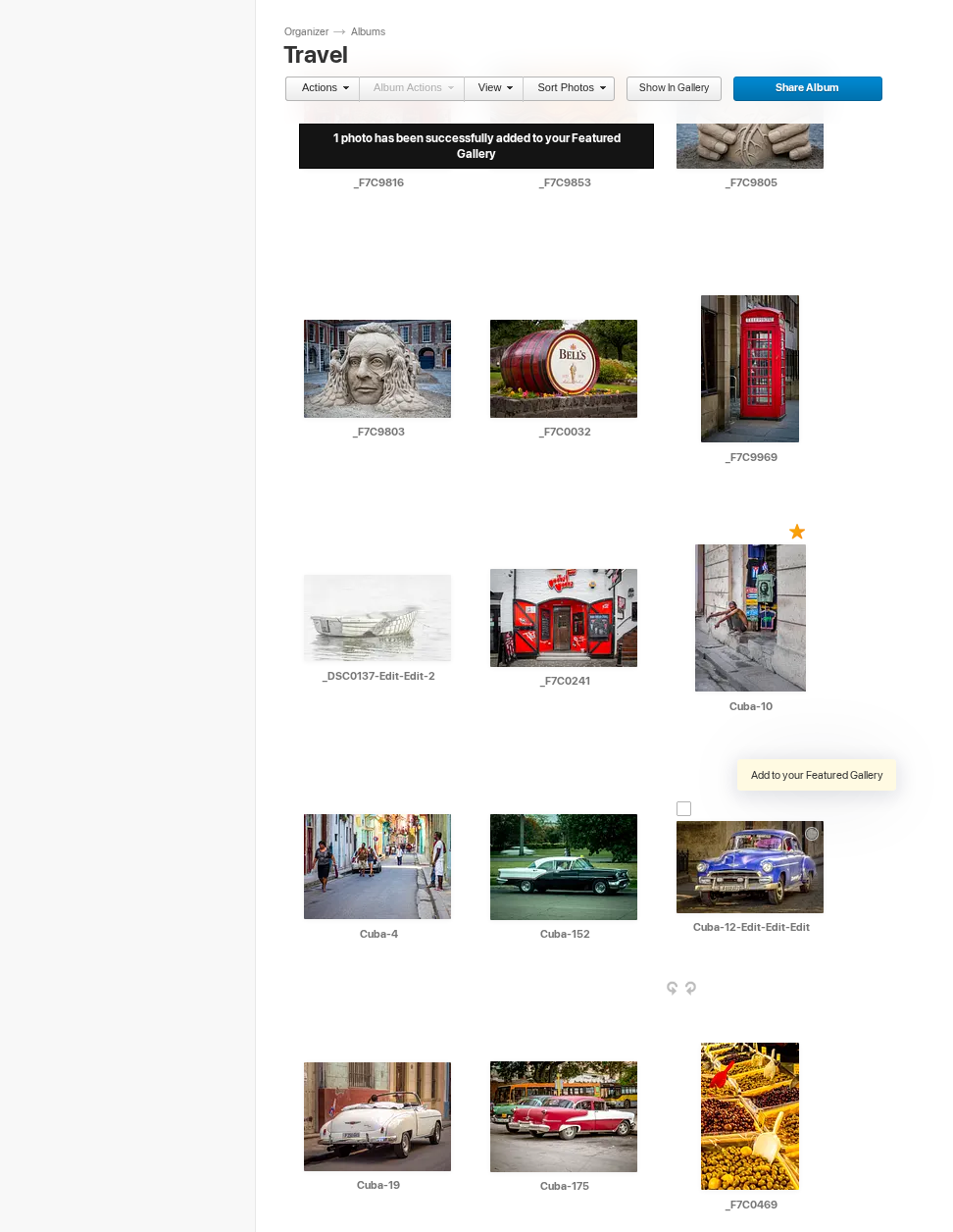 click at bounding box center [817, 808] 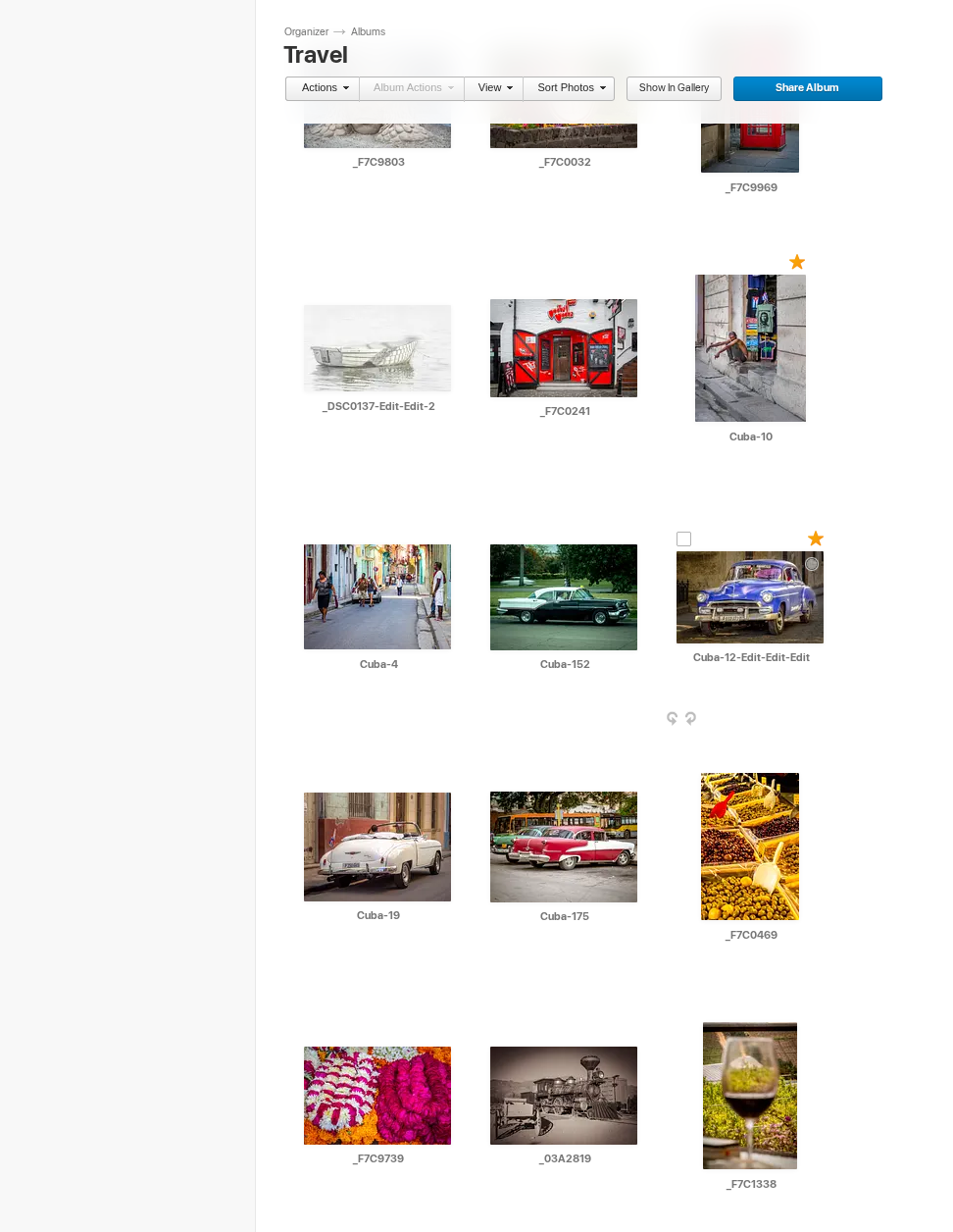 scroll, scrollTop: 1085, scrollLeft: 0, axis: vertical 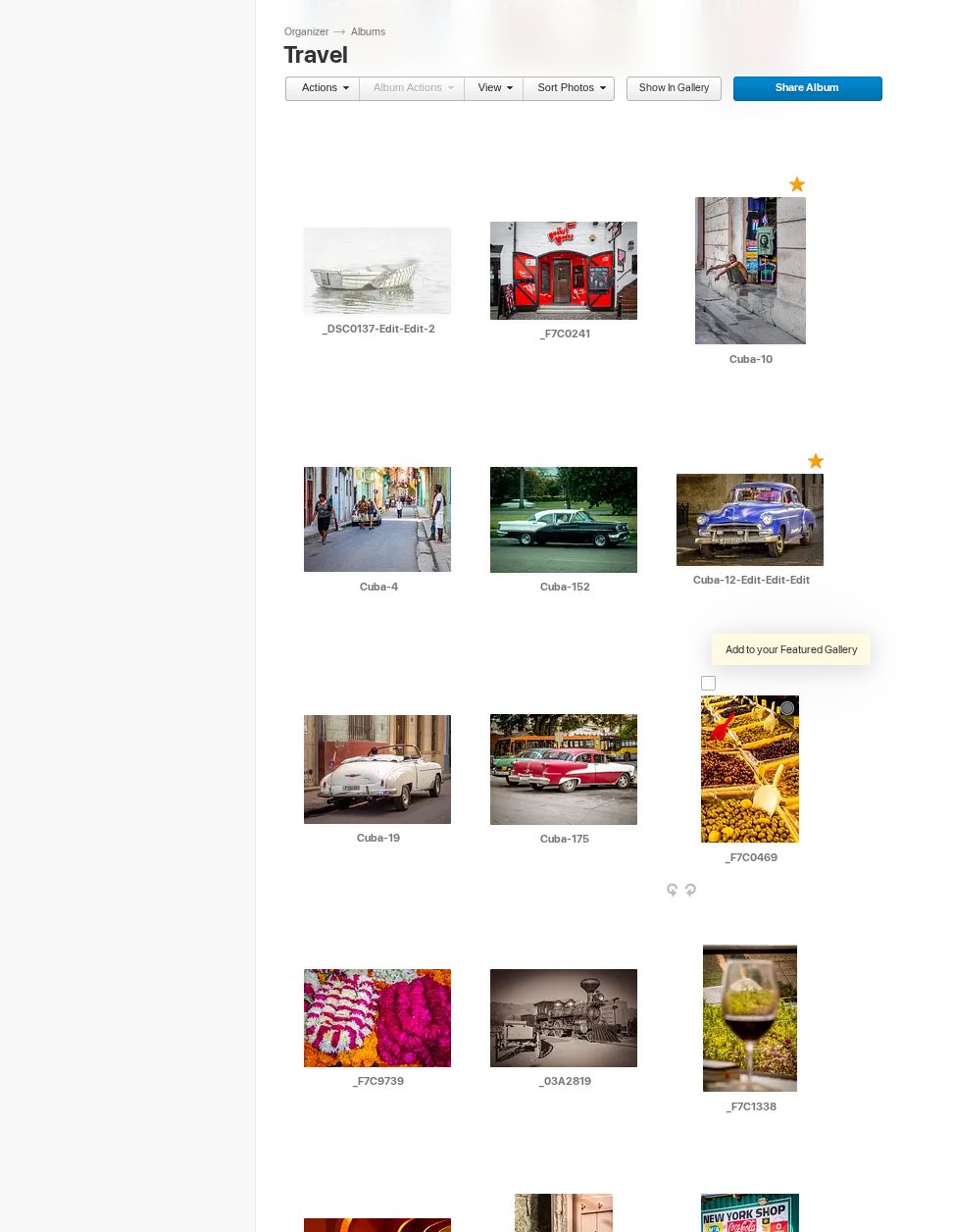 click at bounding box center (792, 683) 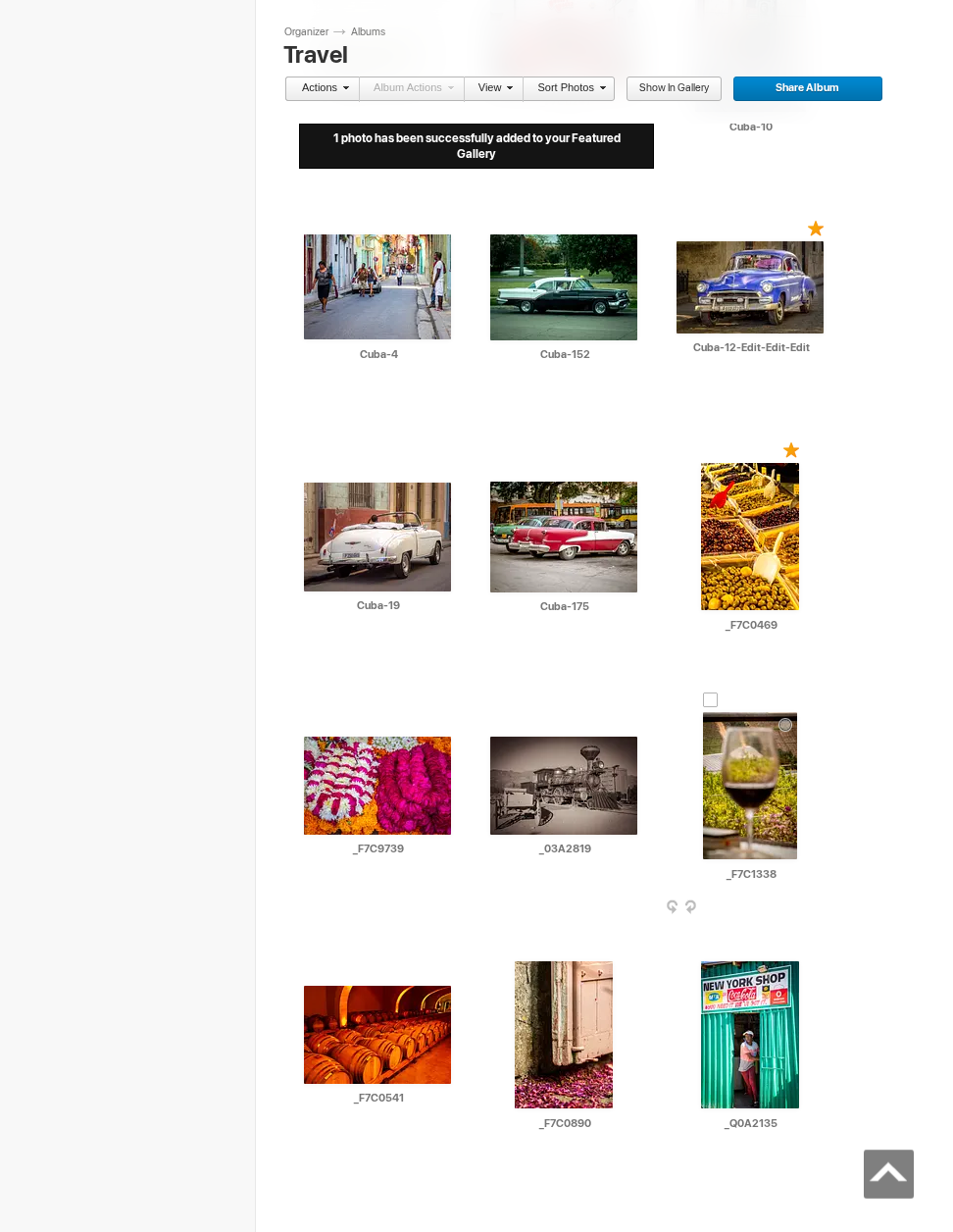 scroll, scrollTop: 1572, scrollLeft: 0, axis: vertical 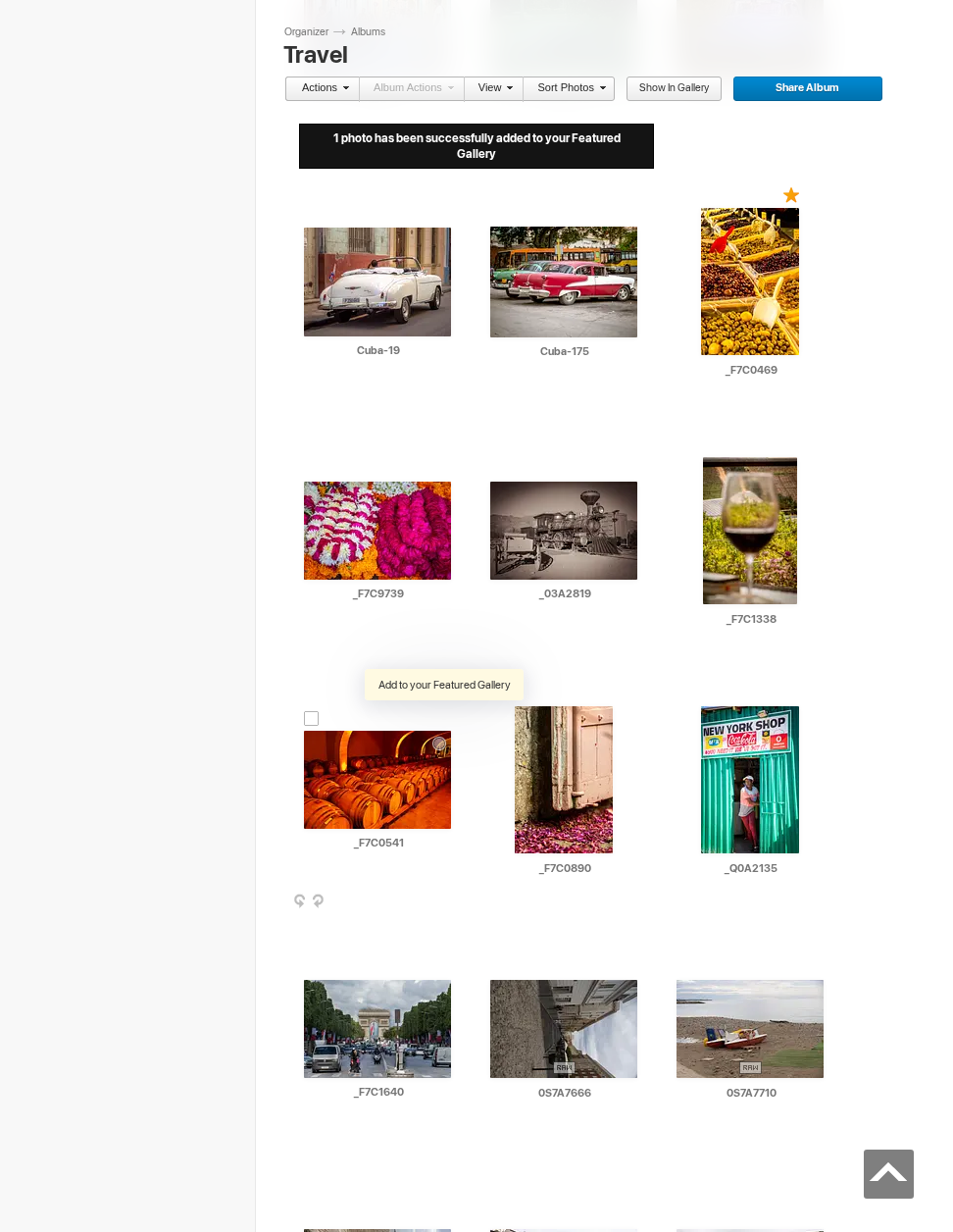click at bounding box center (444, 718) 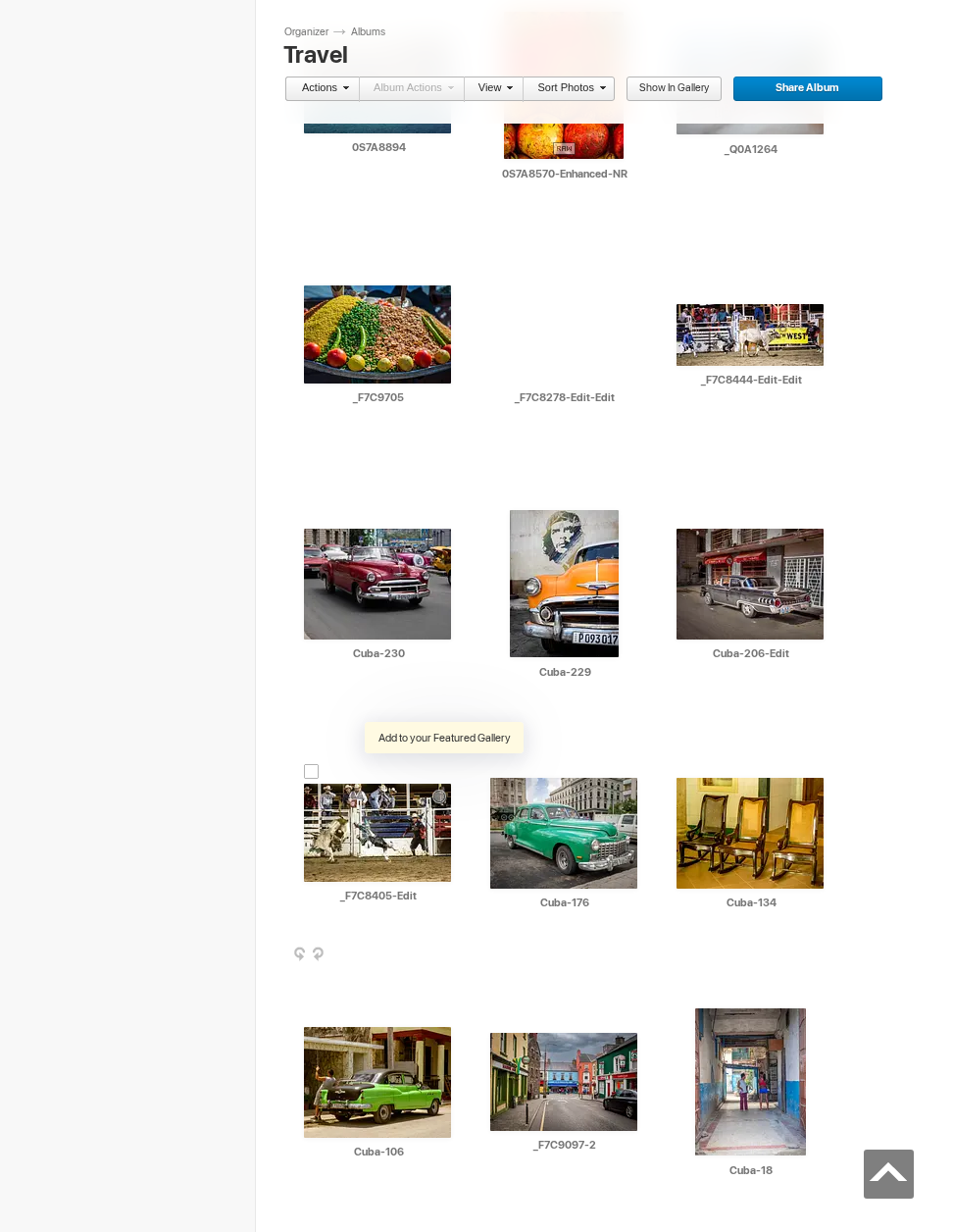 scroll, scrollTop: 3829, scrollLeft: 0, axis: vertical 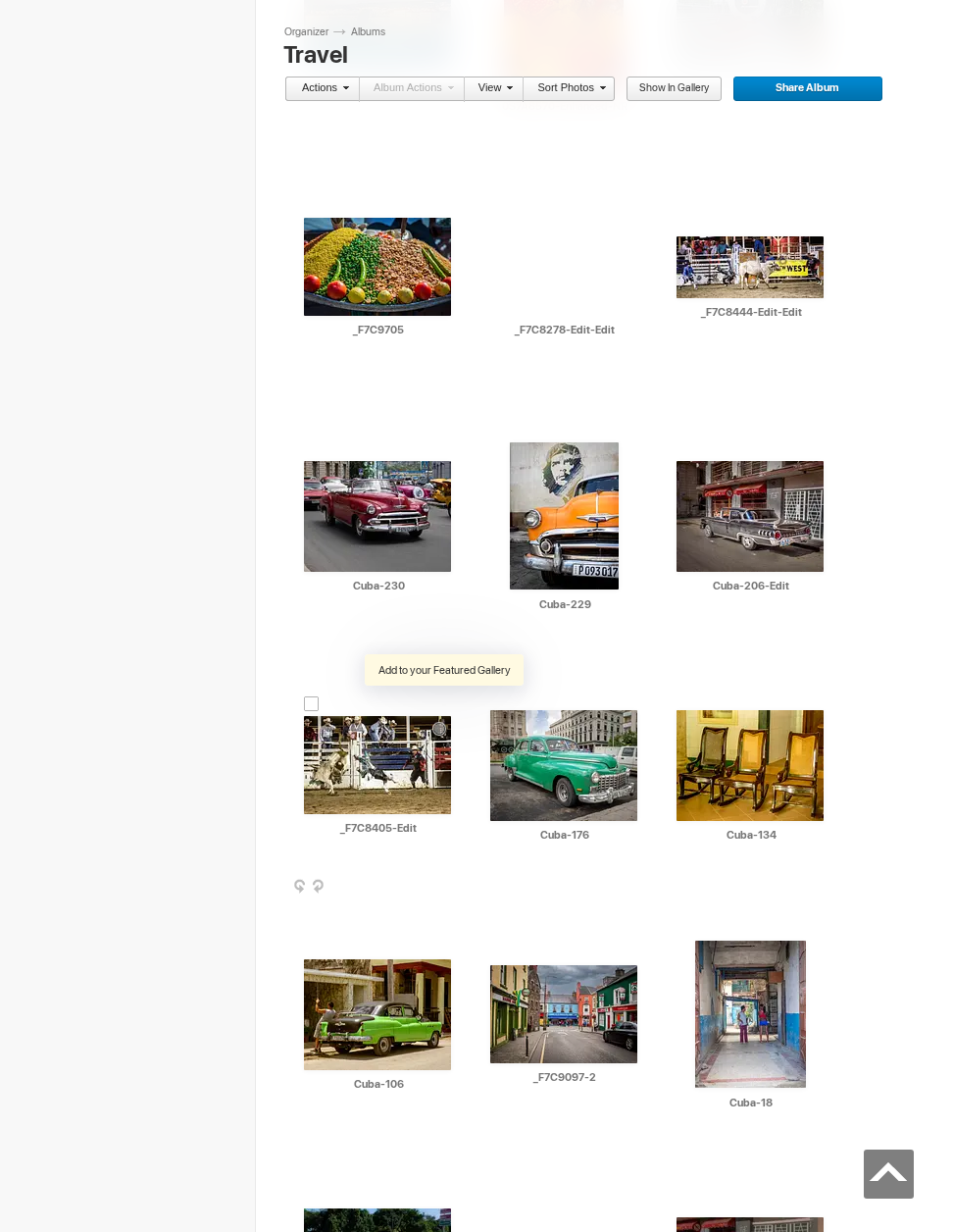 click at bounding box center [444, 703] 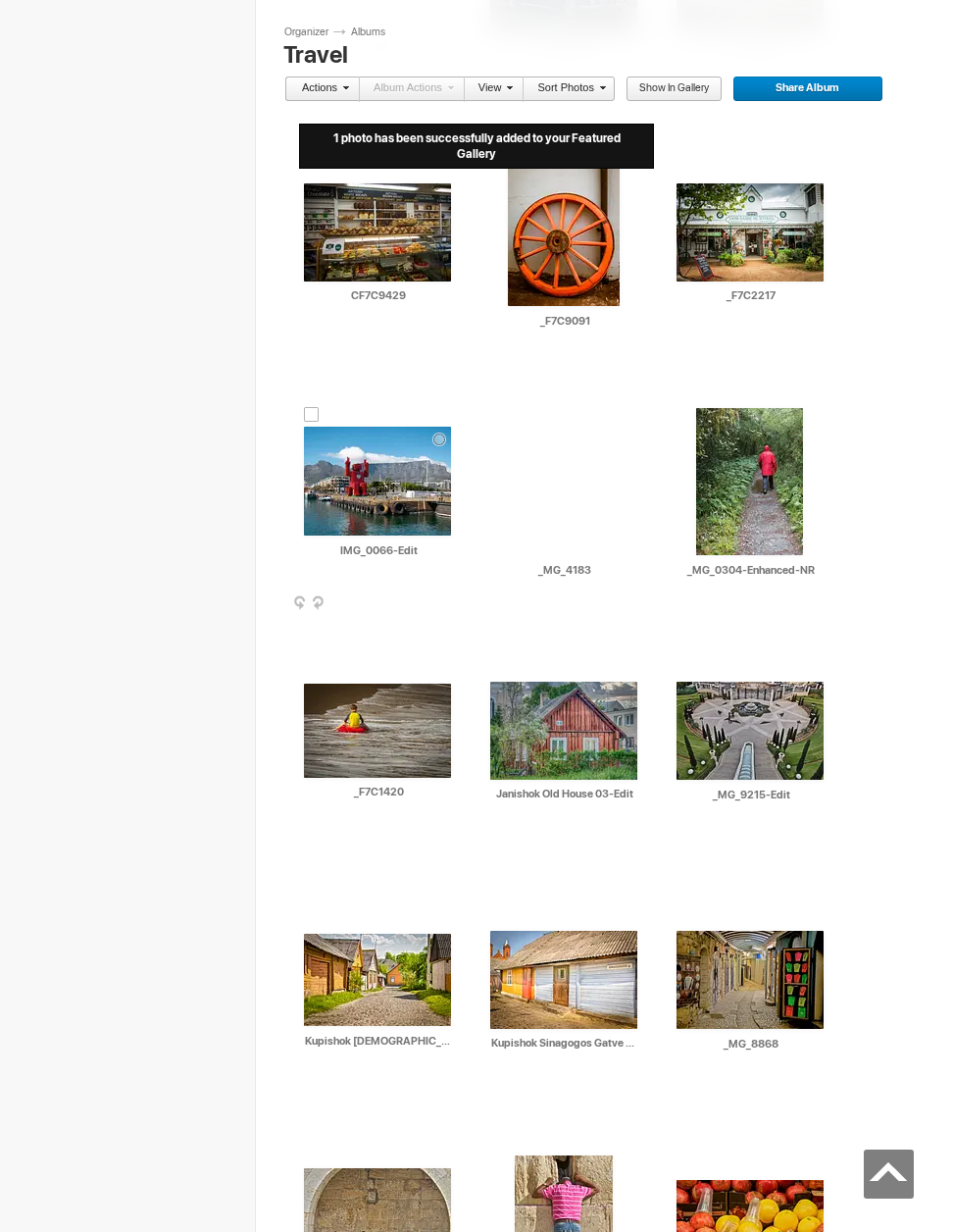 scroll, scrollTop: 5446, scrollLeft: 0, axis: vertical 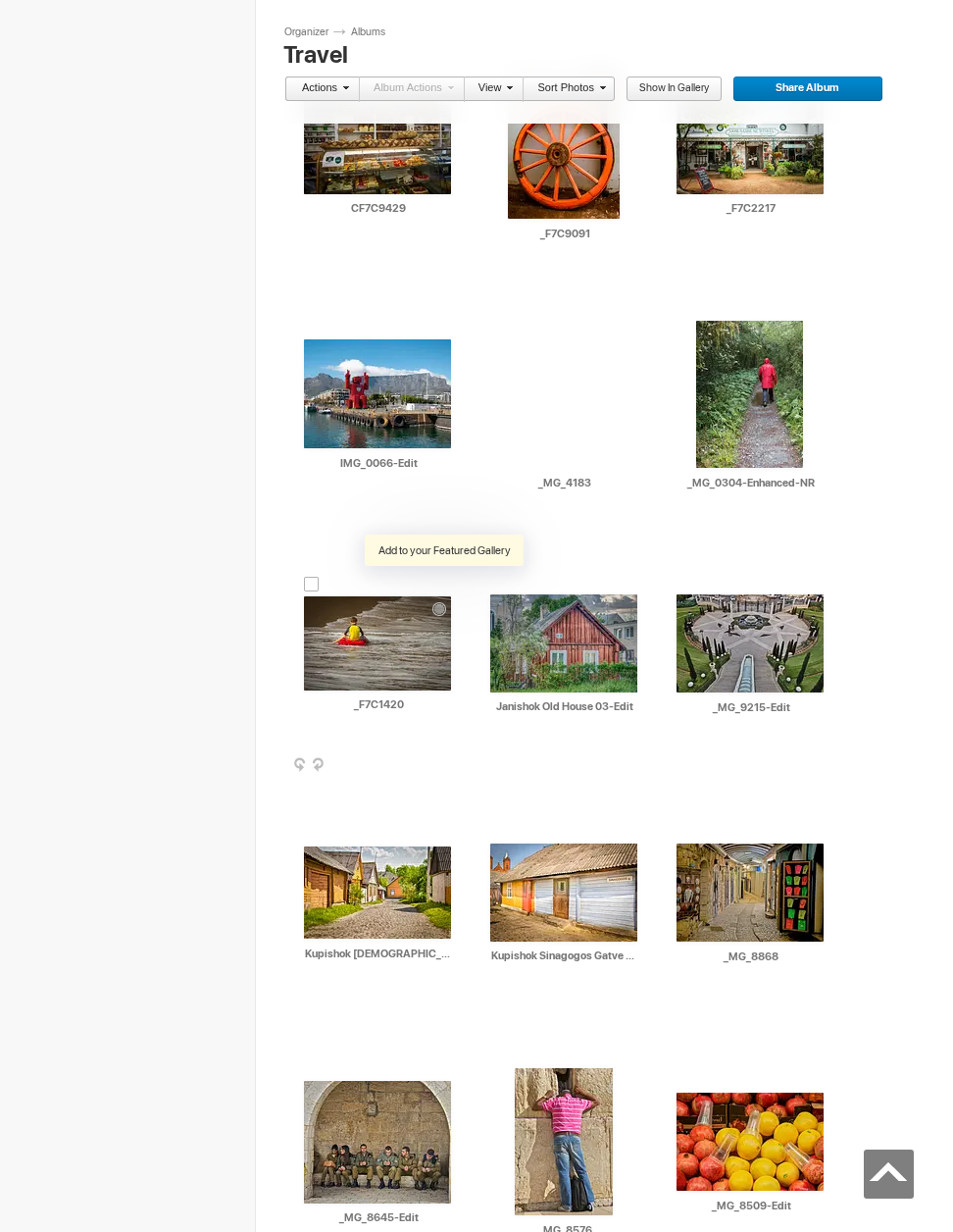 click at bounding box center (444, 584) 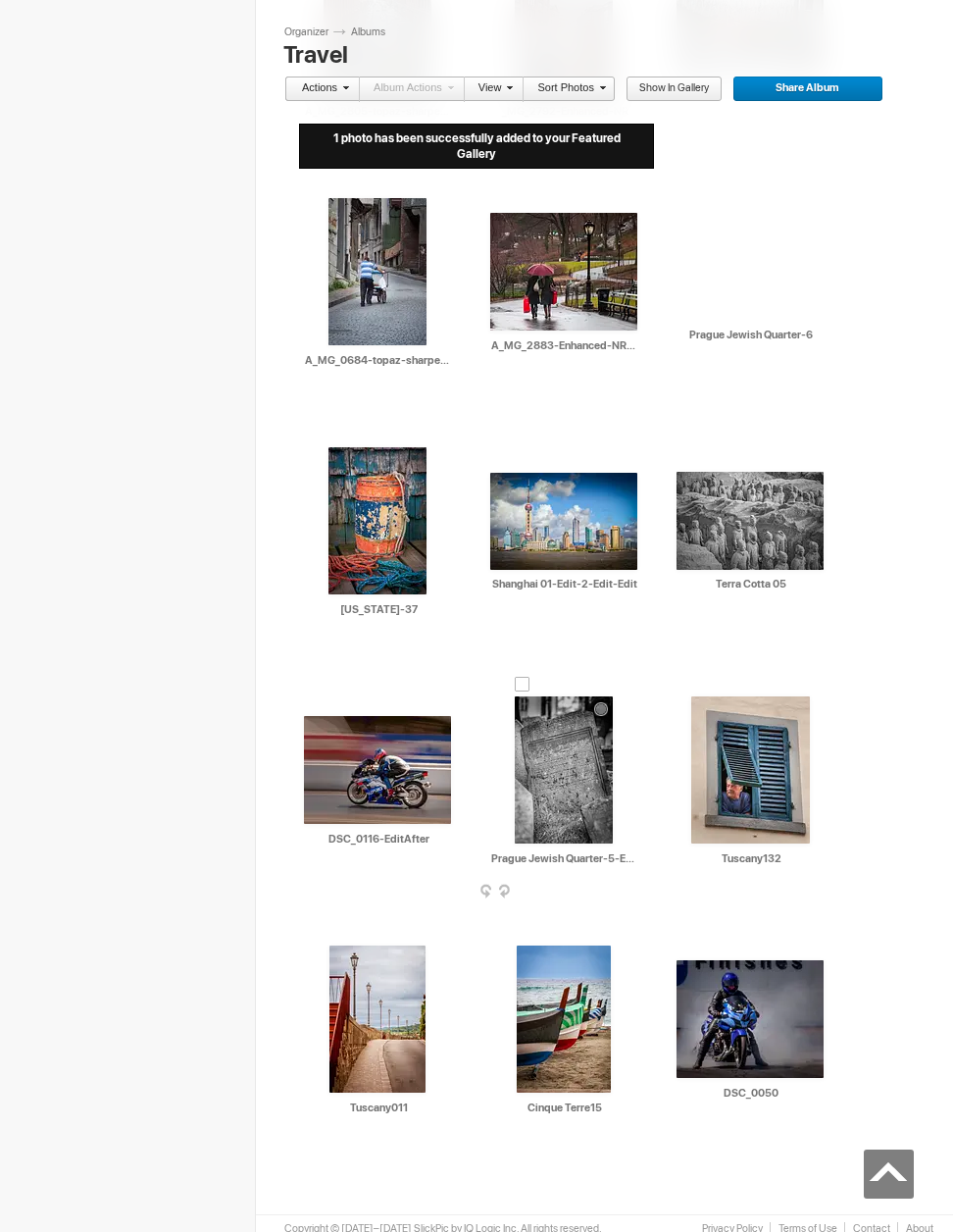 scroll, scrollTop: 7075, scrollLeft: 0, axis: vertical 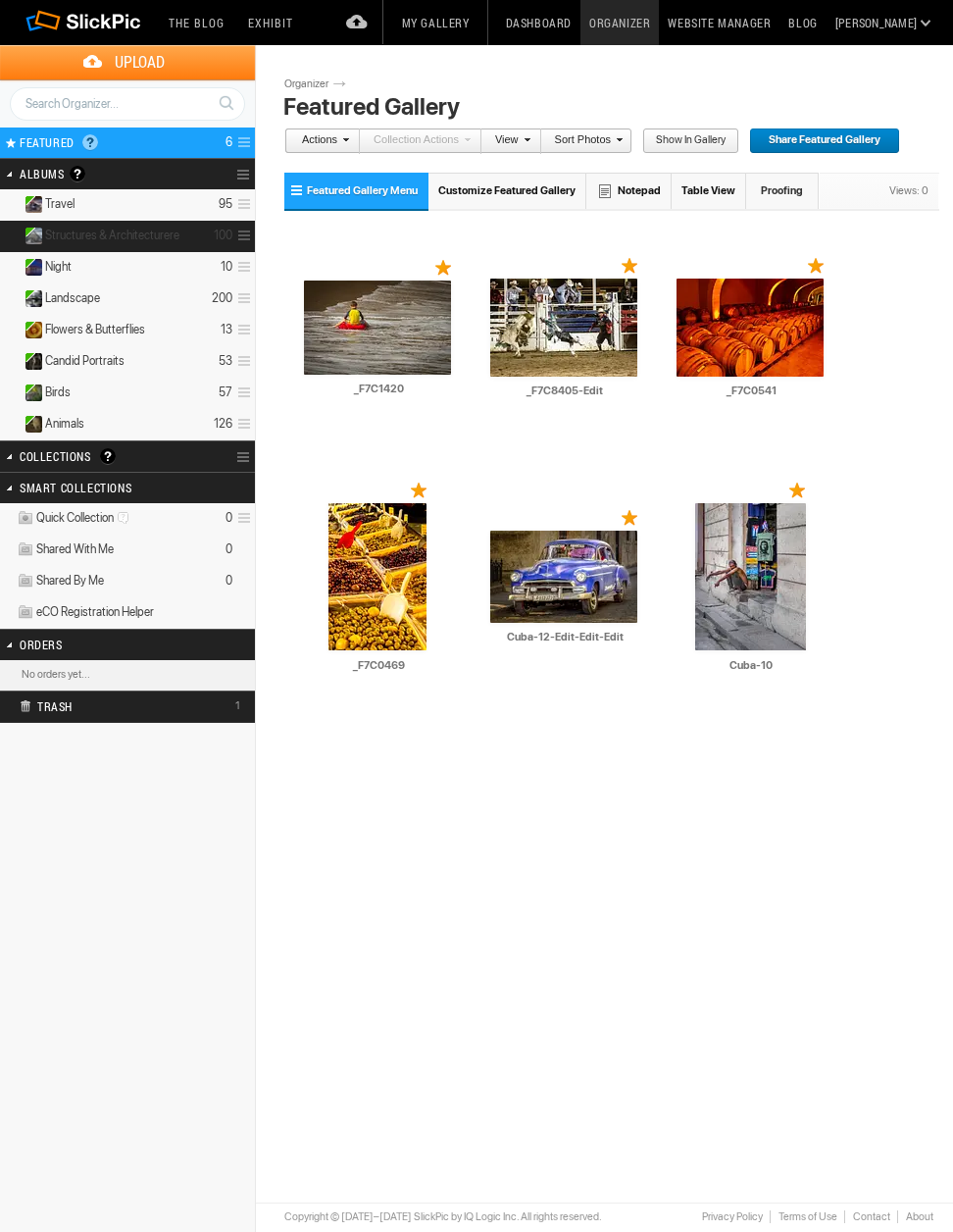click on "Structures & Architecturere" at bounding box center [112, 235] 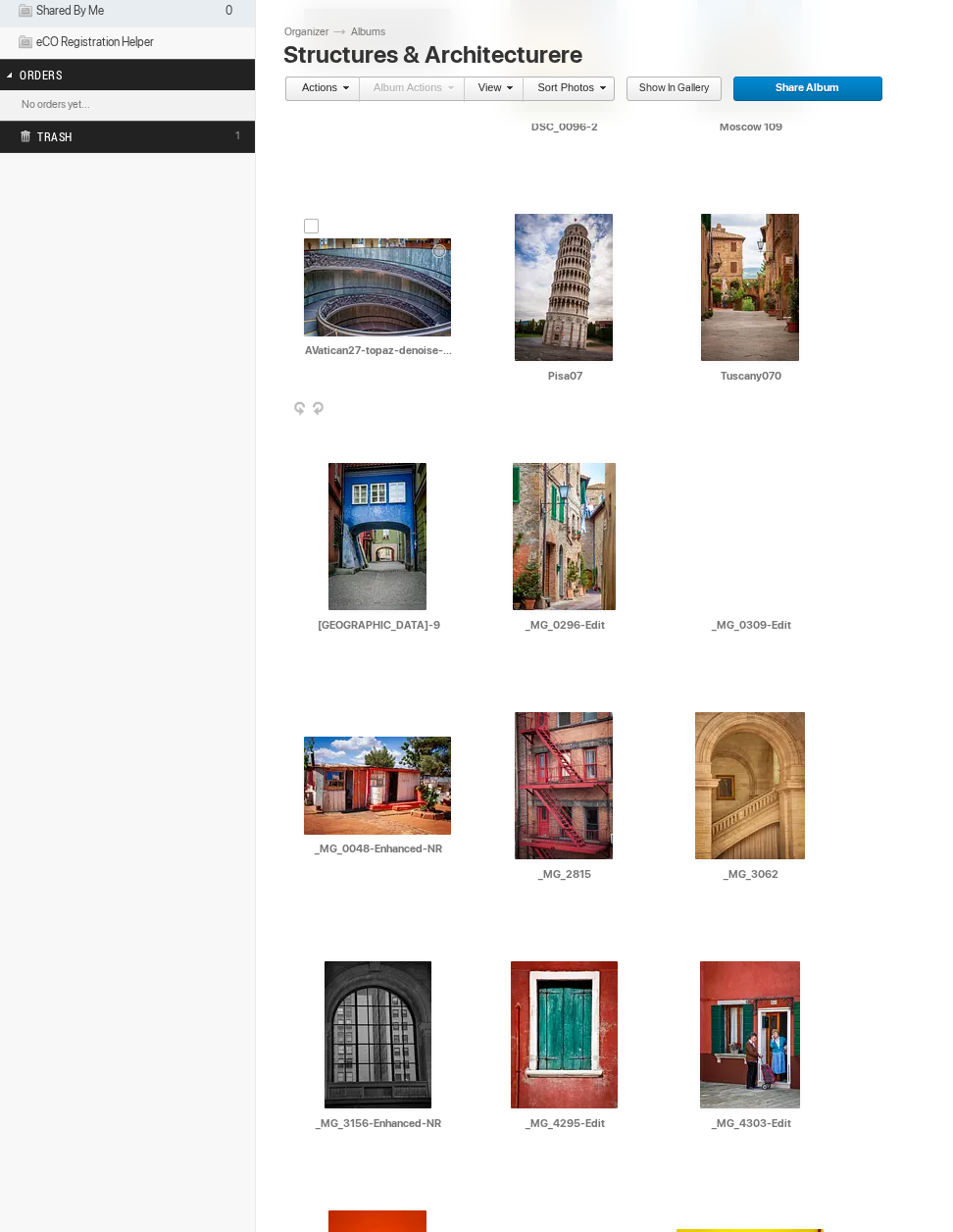 scroll, scrollTop: 772, scrollLeft: 0, axis: vertical 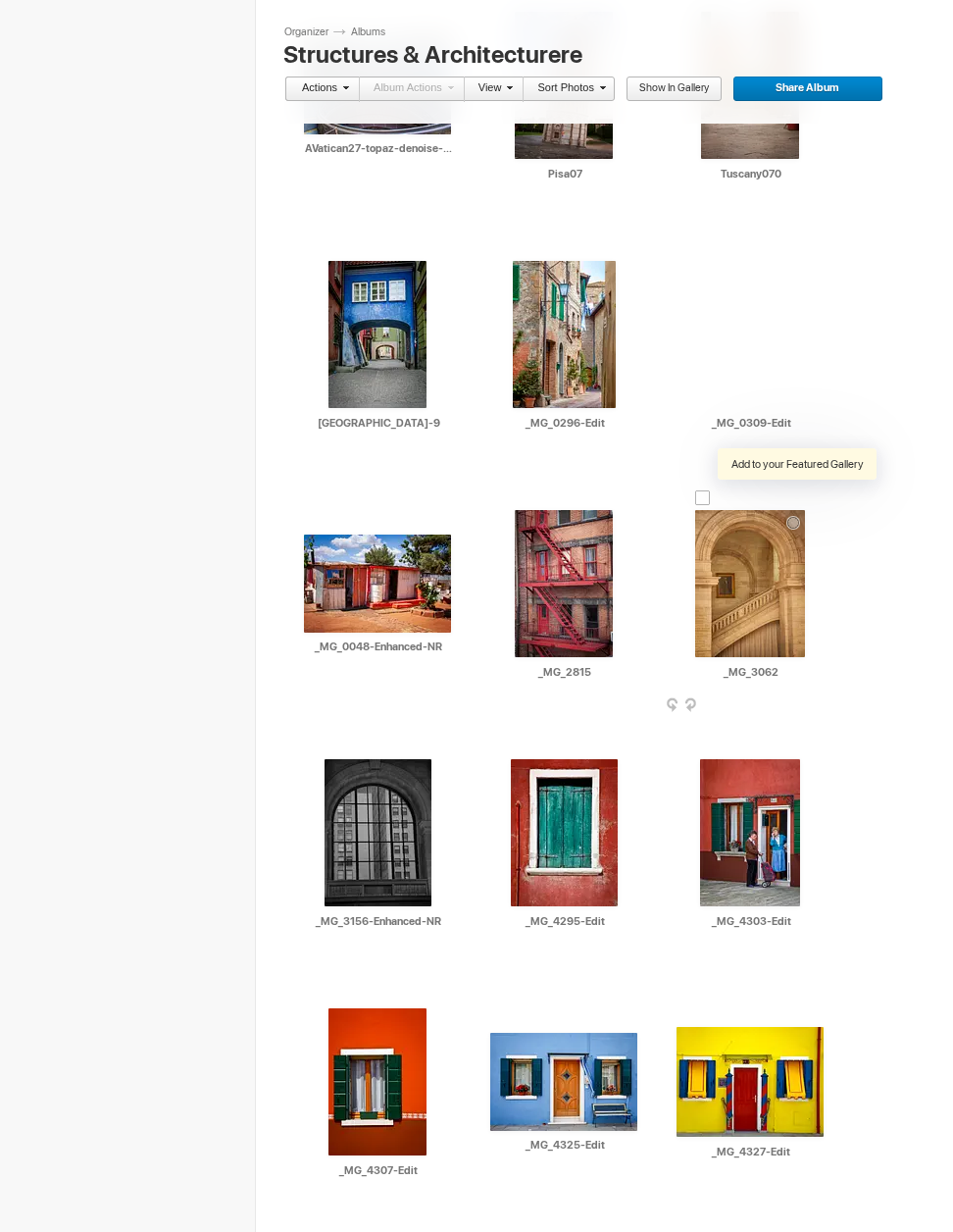 click at bounding box center [798, 497] 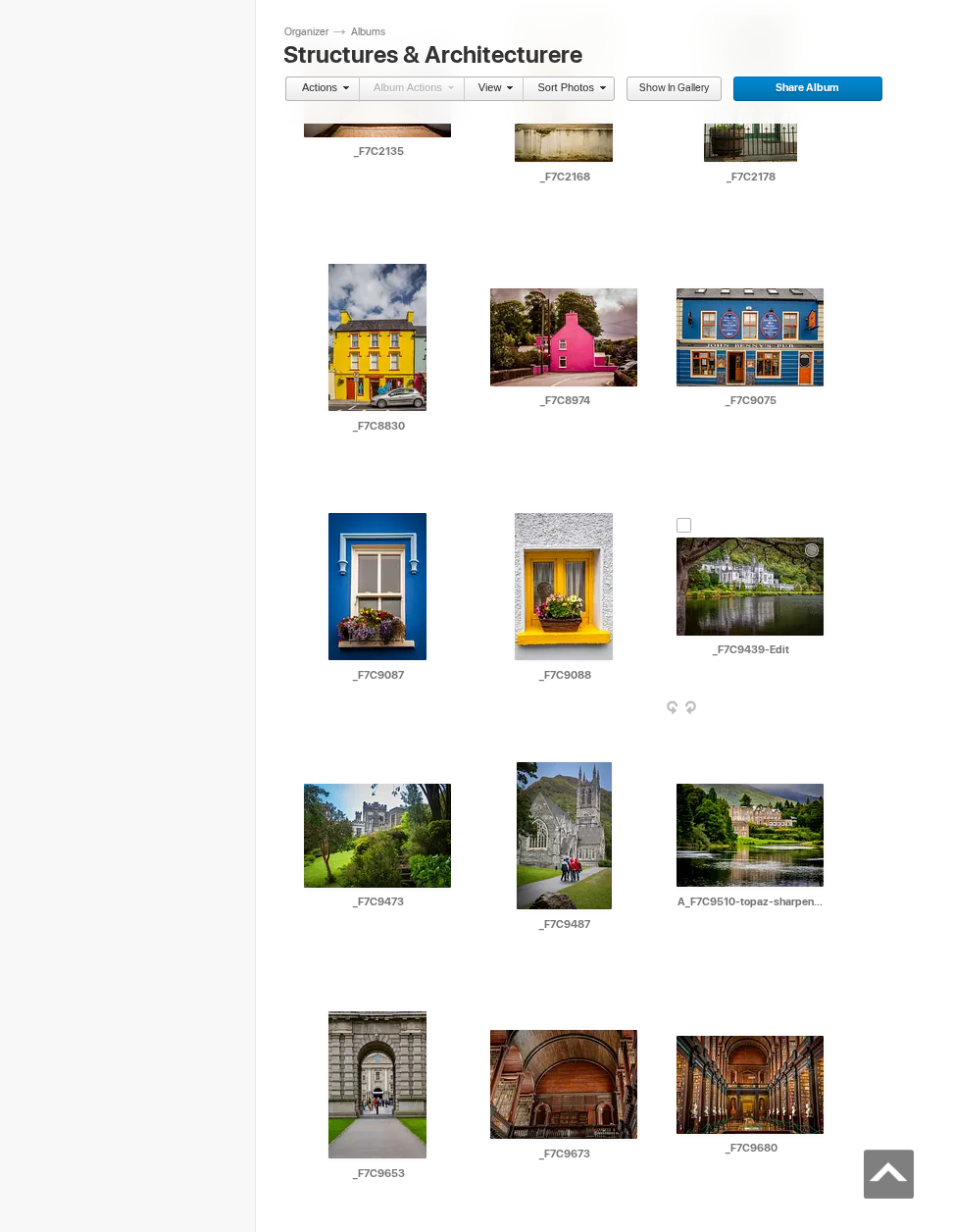 scroll, scrollTop: 2790, scrollLeft: 0, axis: vertical 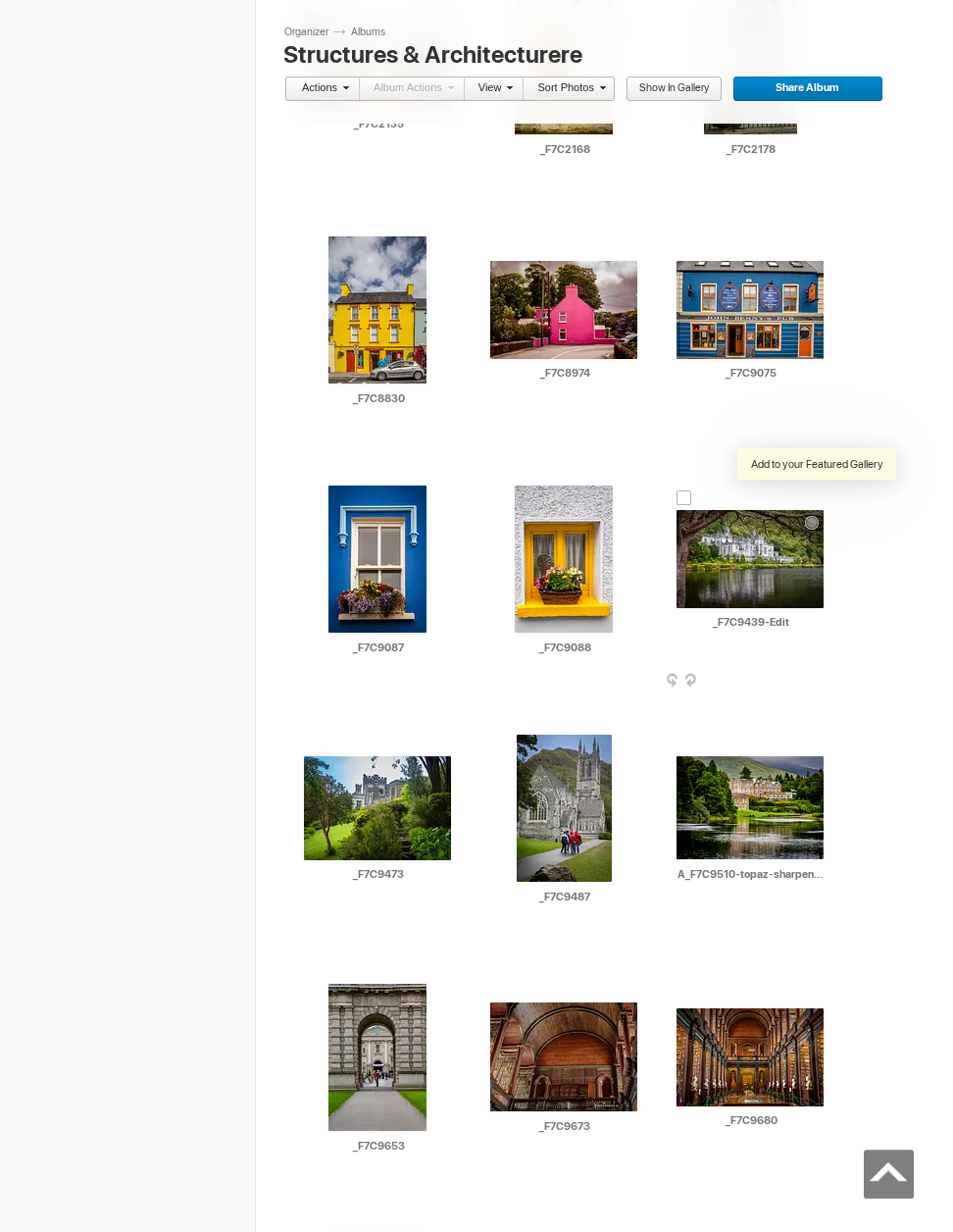 click at bounding box center (817, 497) 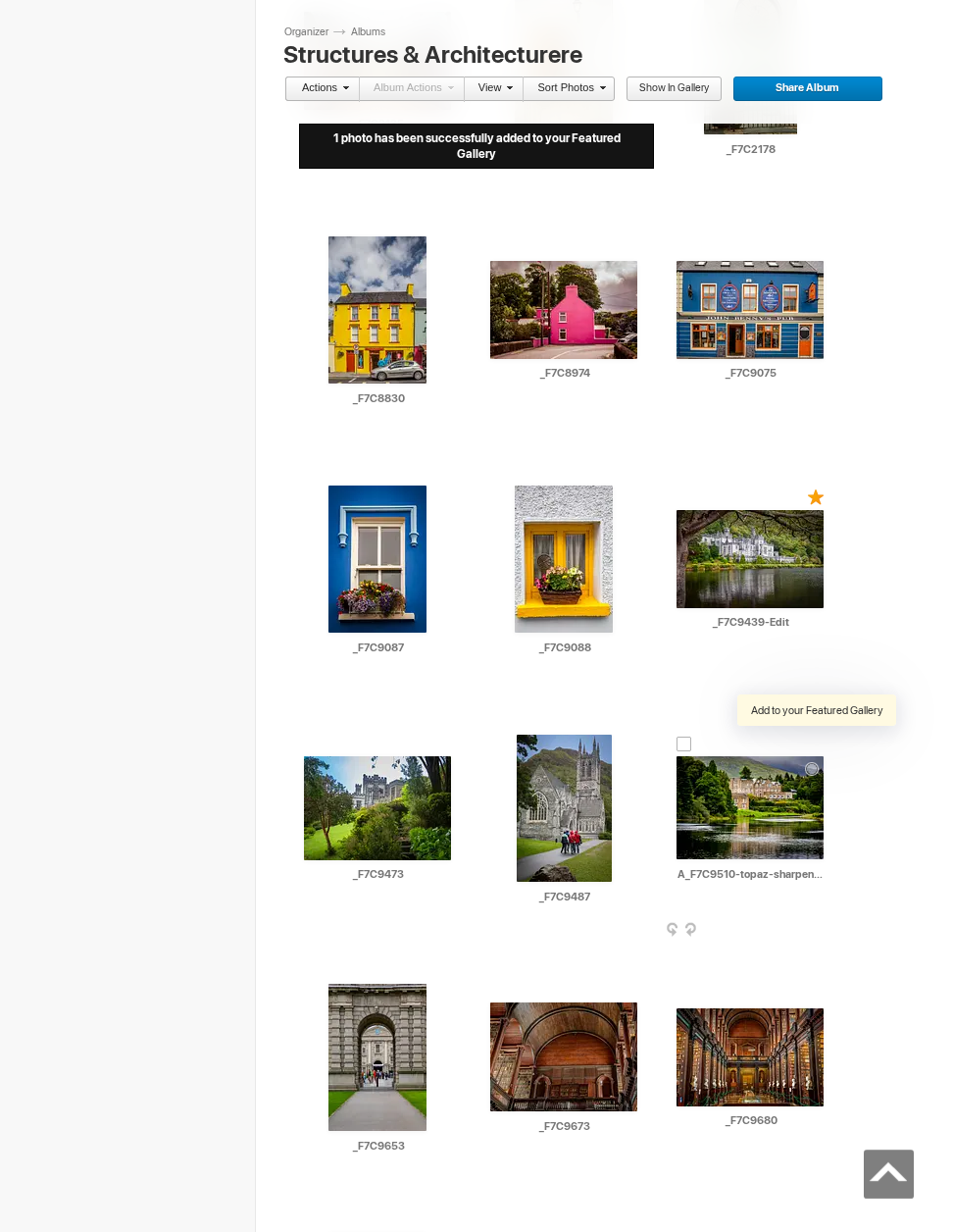 click at bounding box center (817, 744) 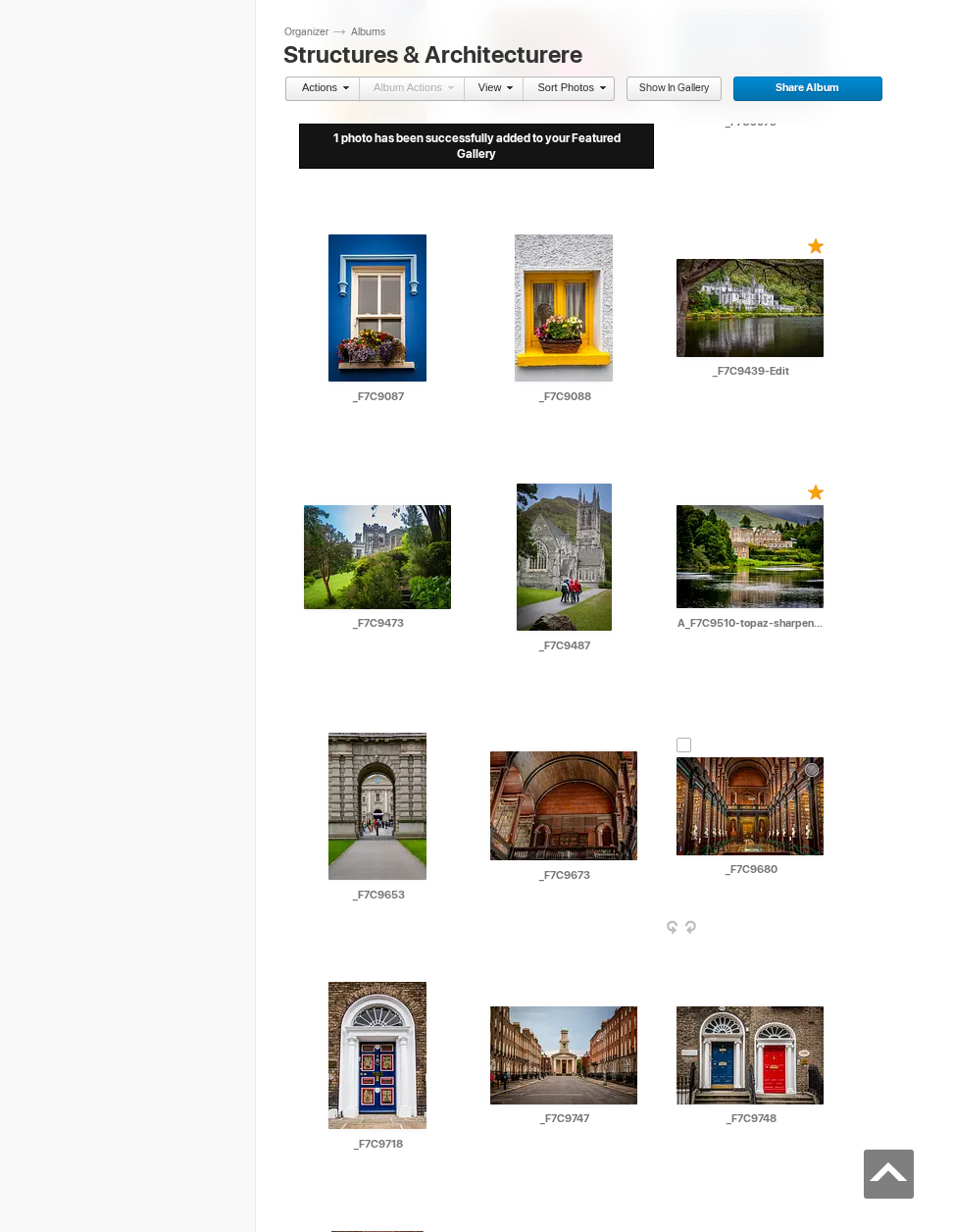 scroll, scrollTop: 3066, scrollLeft: 0, axis: vertical 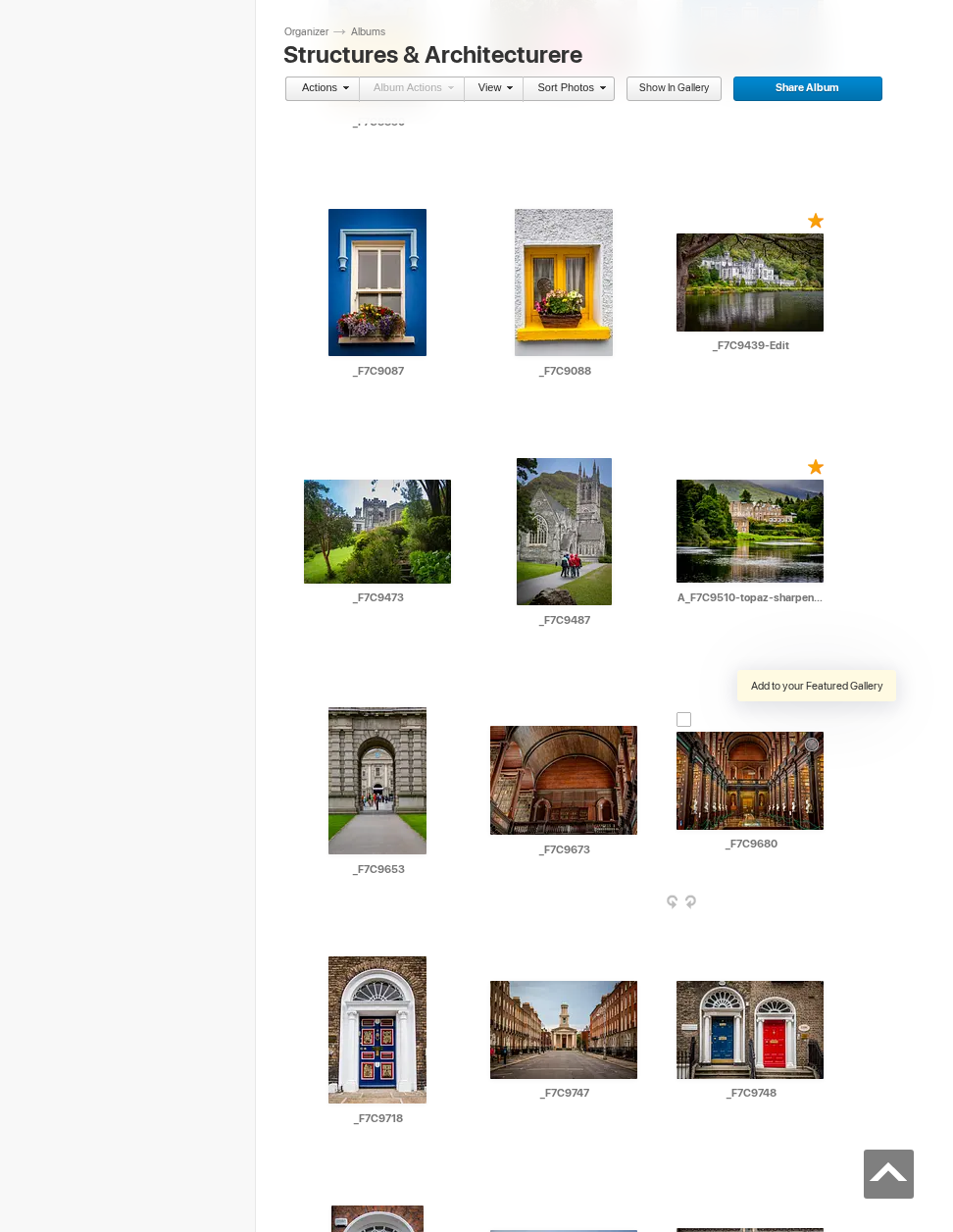 click at bounding box center [817, 719] 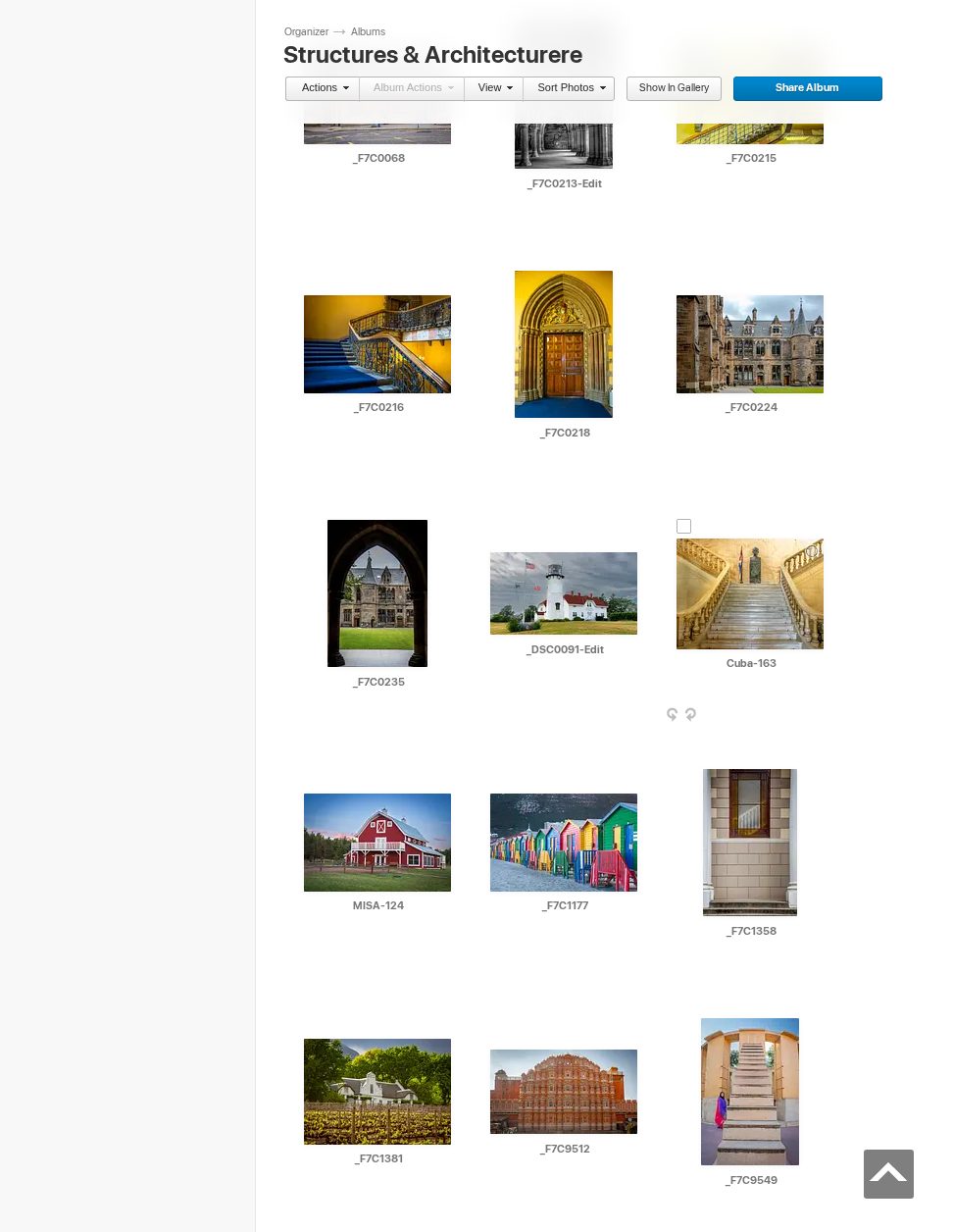 scroll, scrollTop: 5059, scrollLeft: 0, axis: vertical 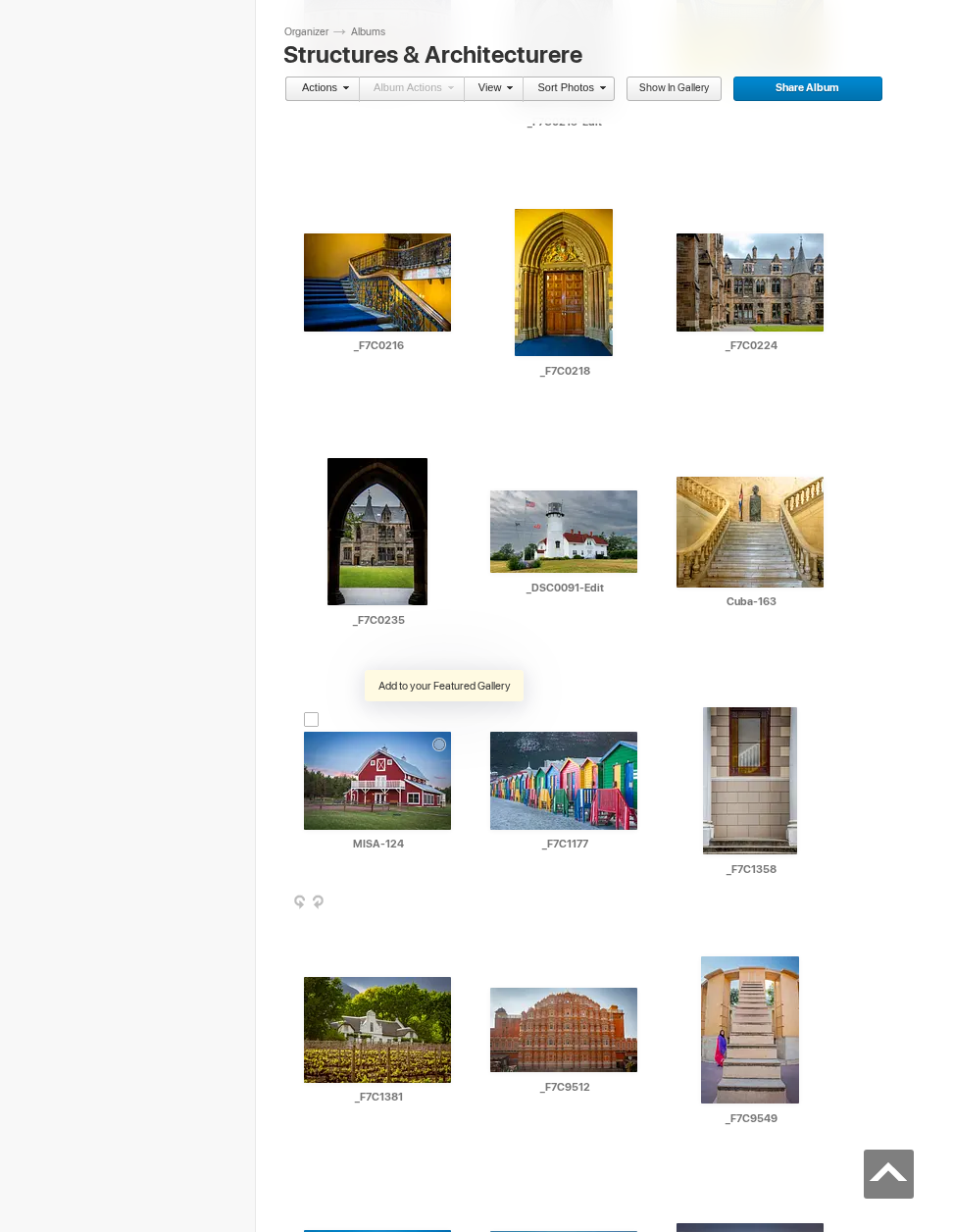 click at bounding box center [444, 719] 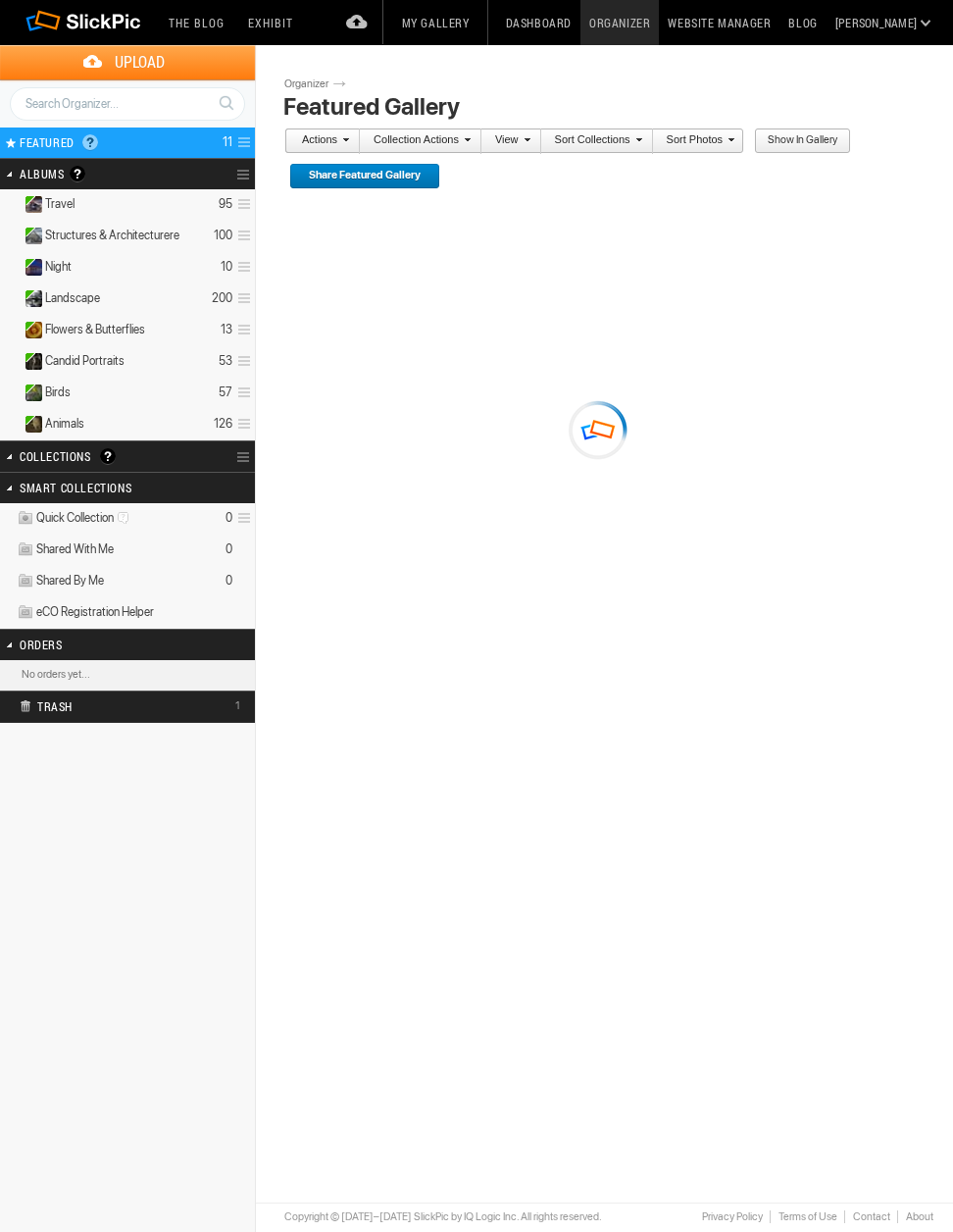 scroll, scrollTop: 0, scrollLeft: 0, axis: both 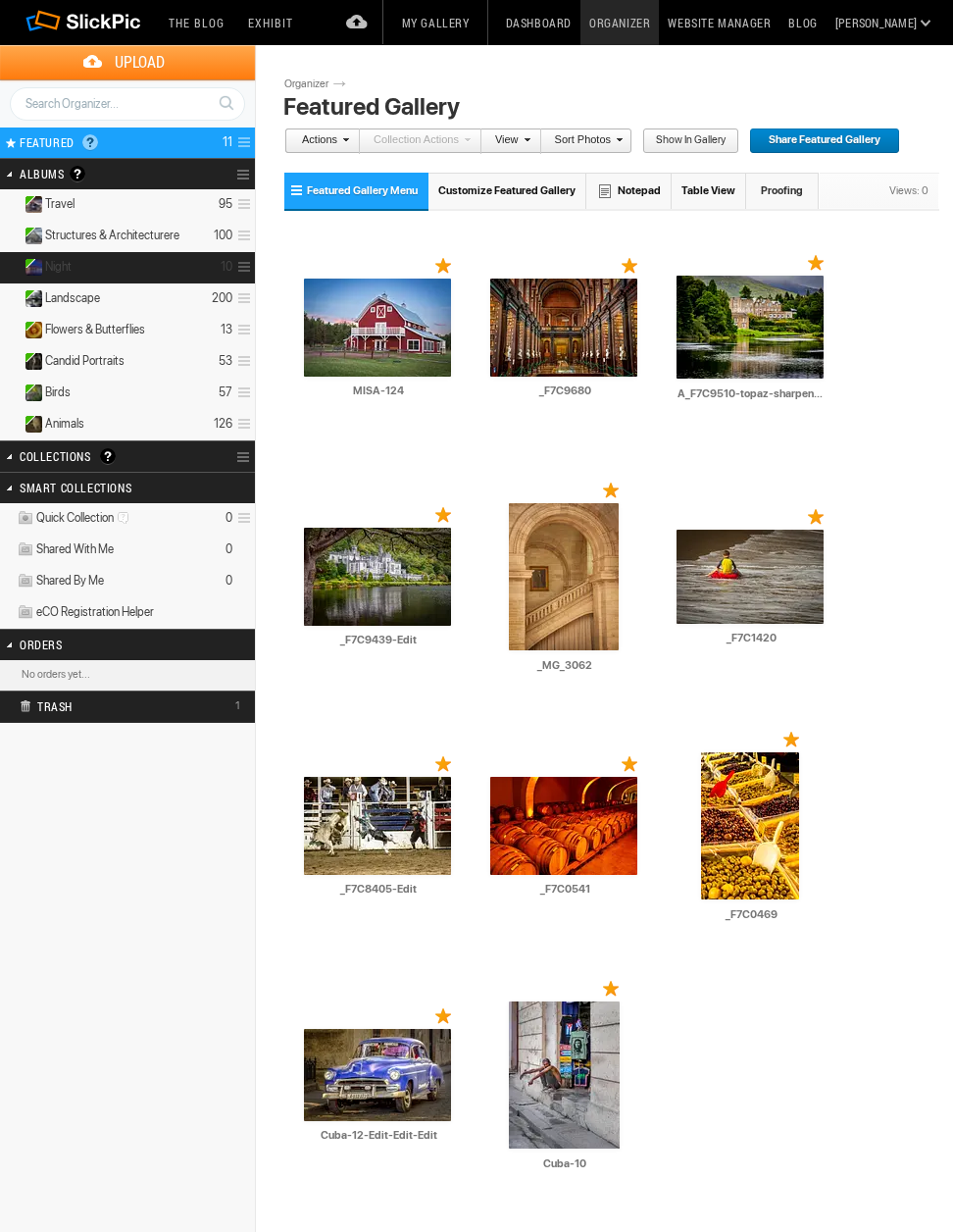 click on "Night
10" at bounding box center (127, 268) 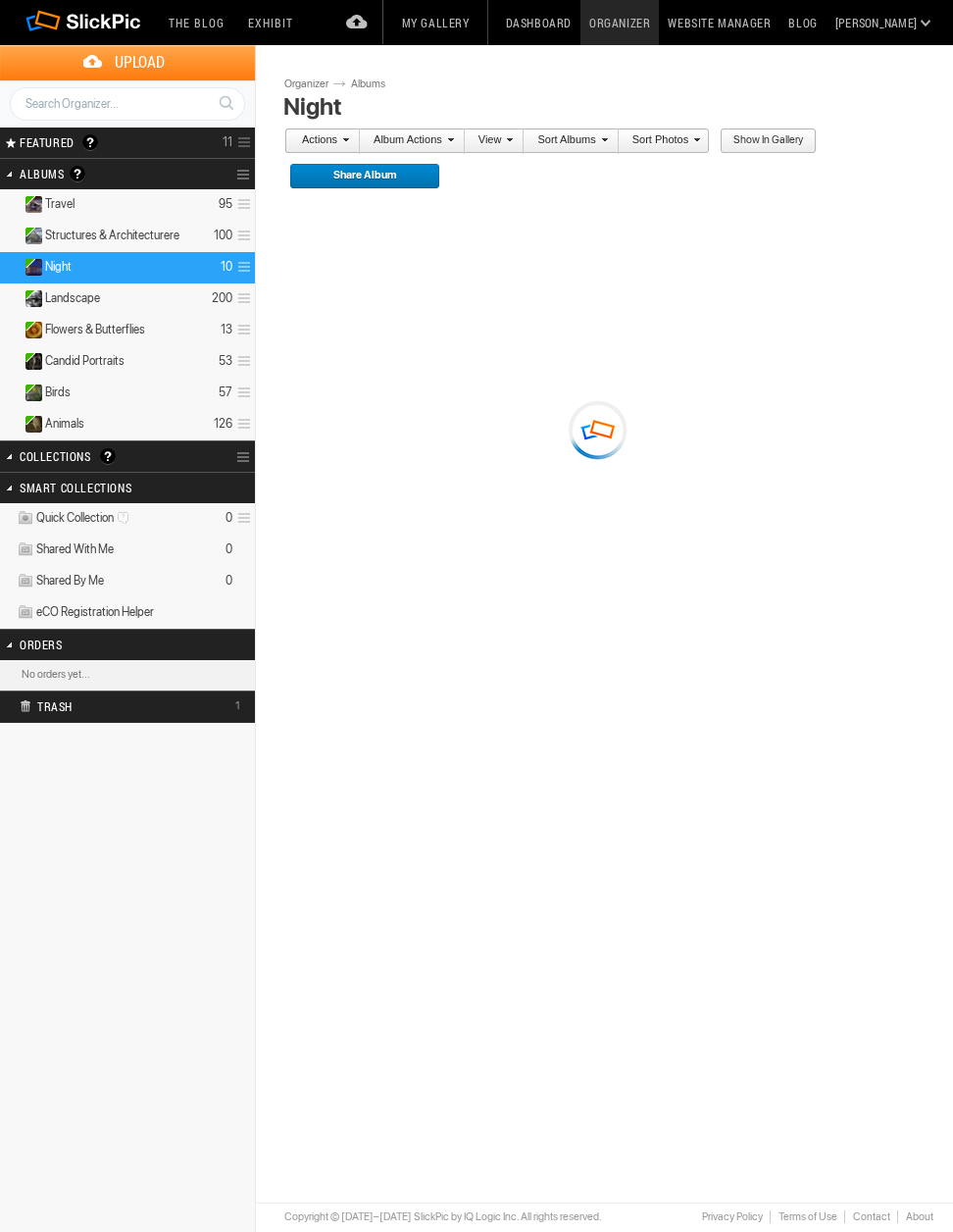 scroll, scrollTop: 0, scrollLeft: 0, axis: both 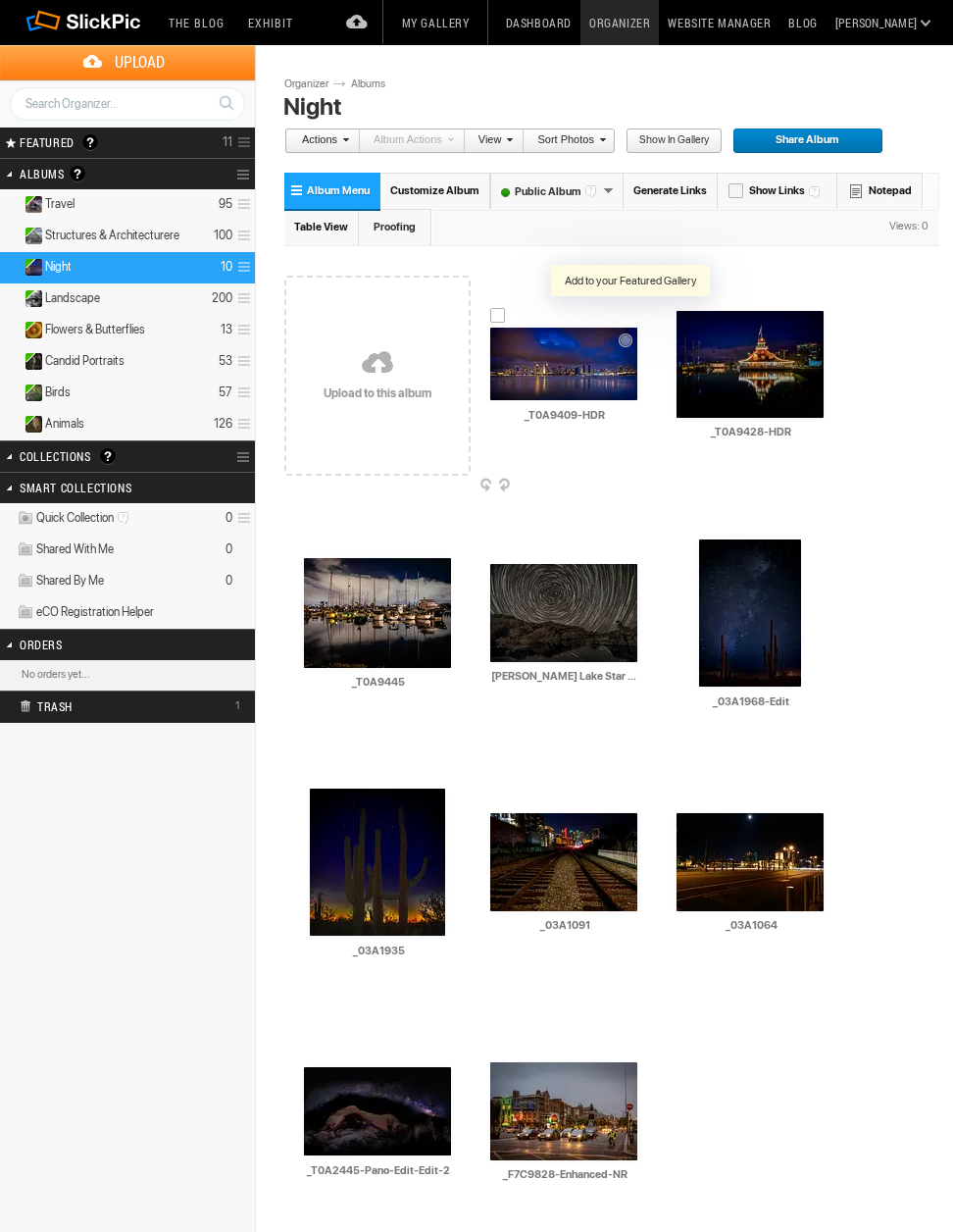 click at bounding box center [630, 315] 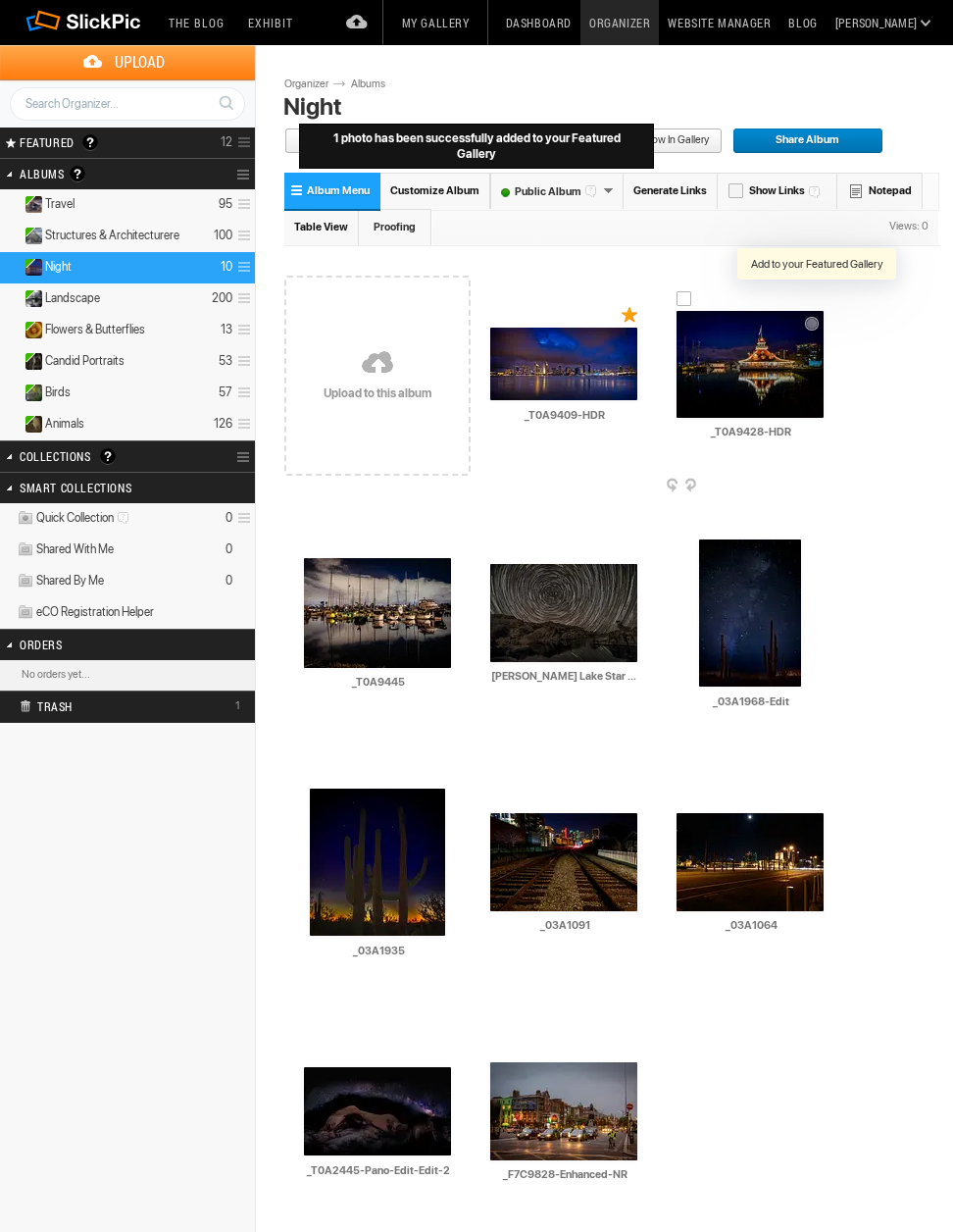 click at bounding box center (817, 298) 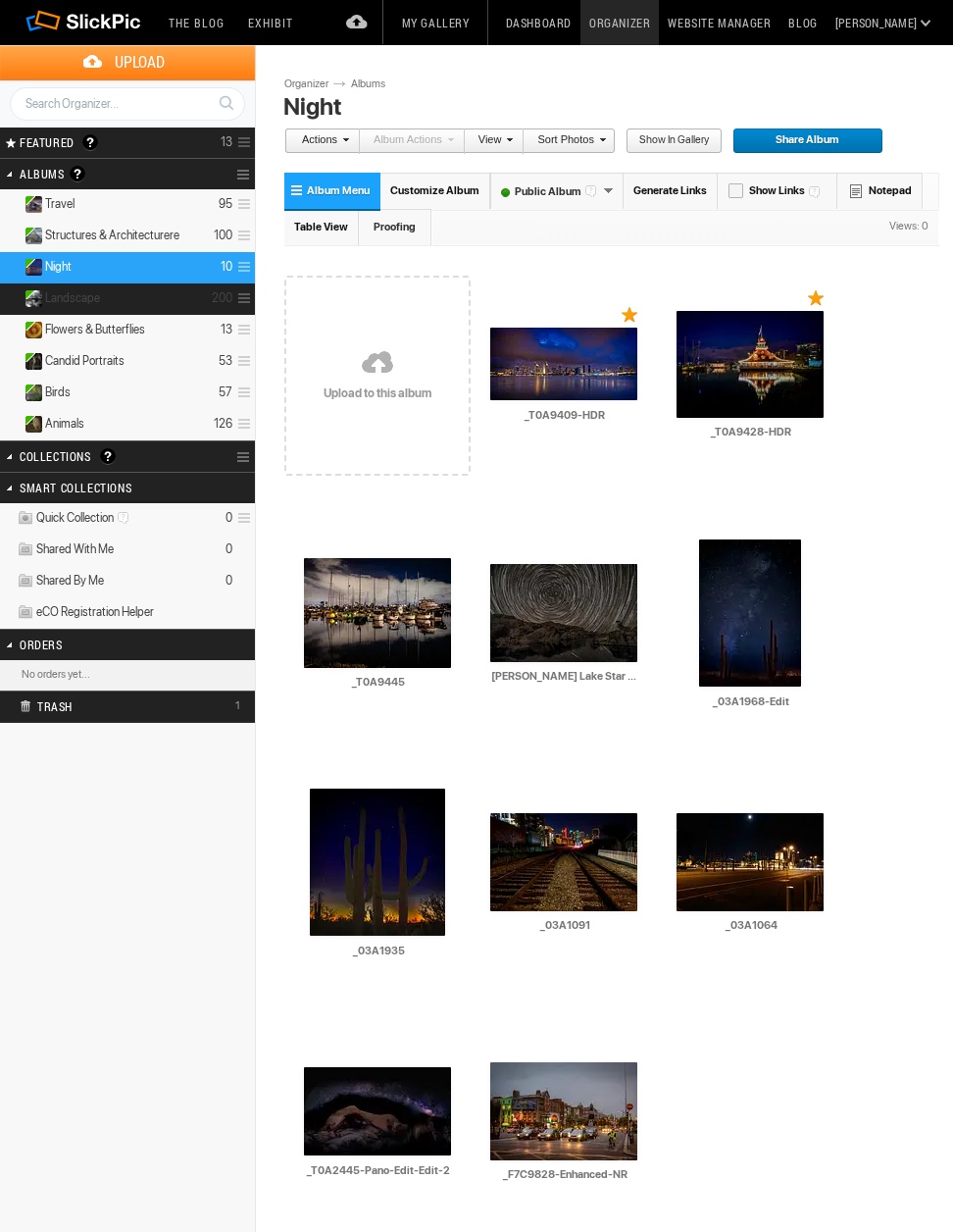 click on "Landscape
200" at bounding box center (127, 299) 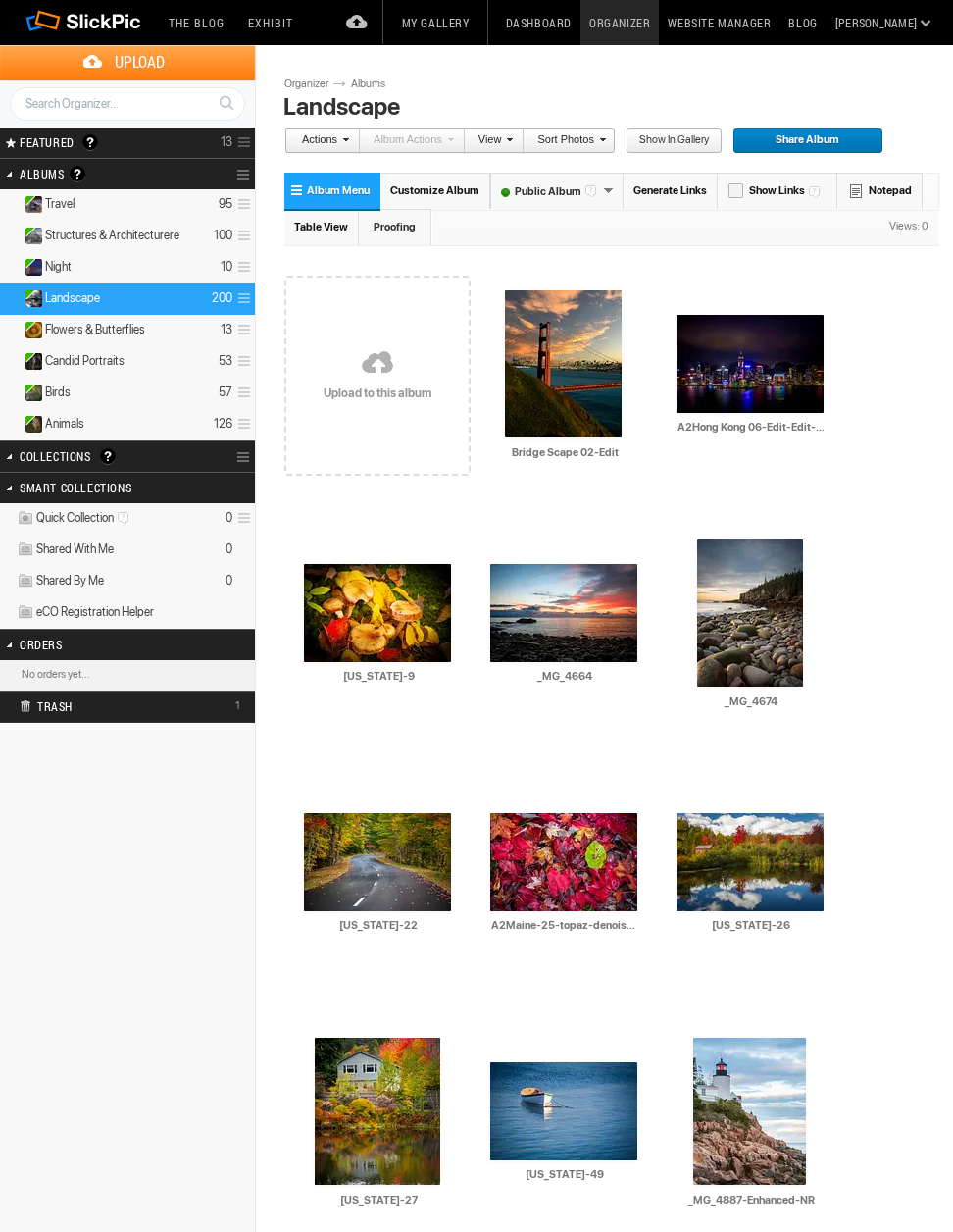 scroll, scrollTop: 14, scrollLeft: 0, axis: vertical 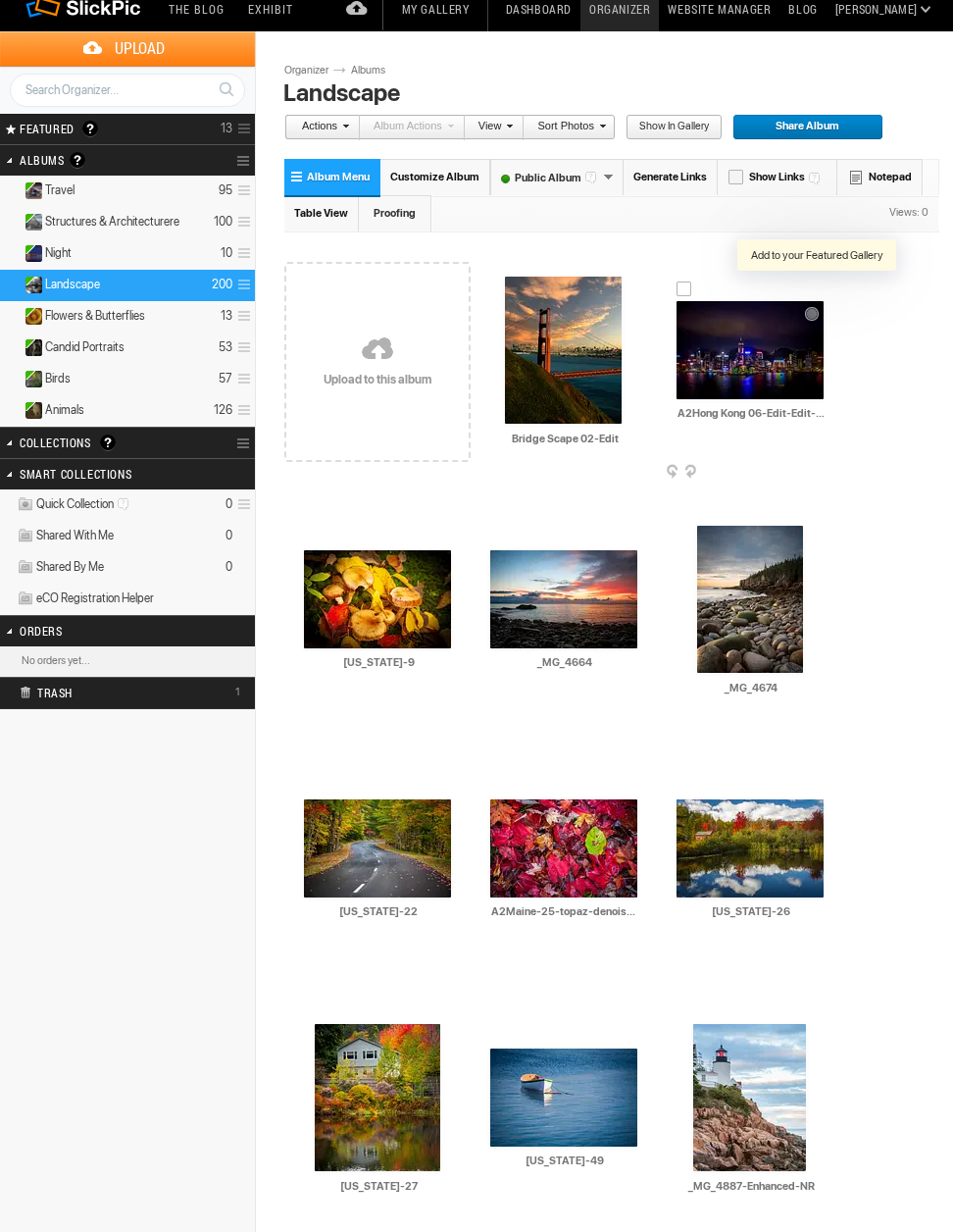 click at bounding box center (817, 288) 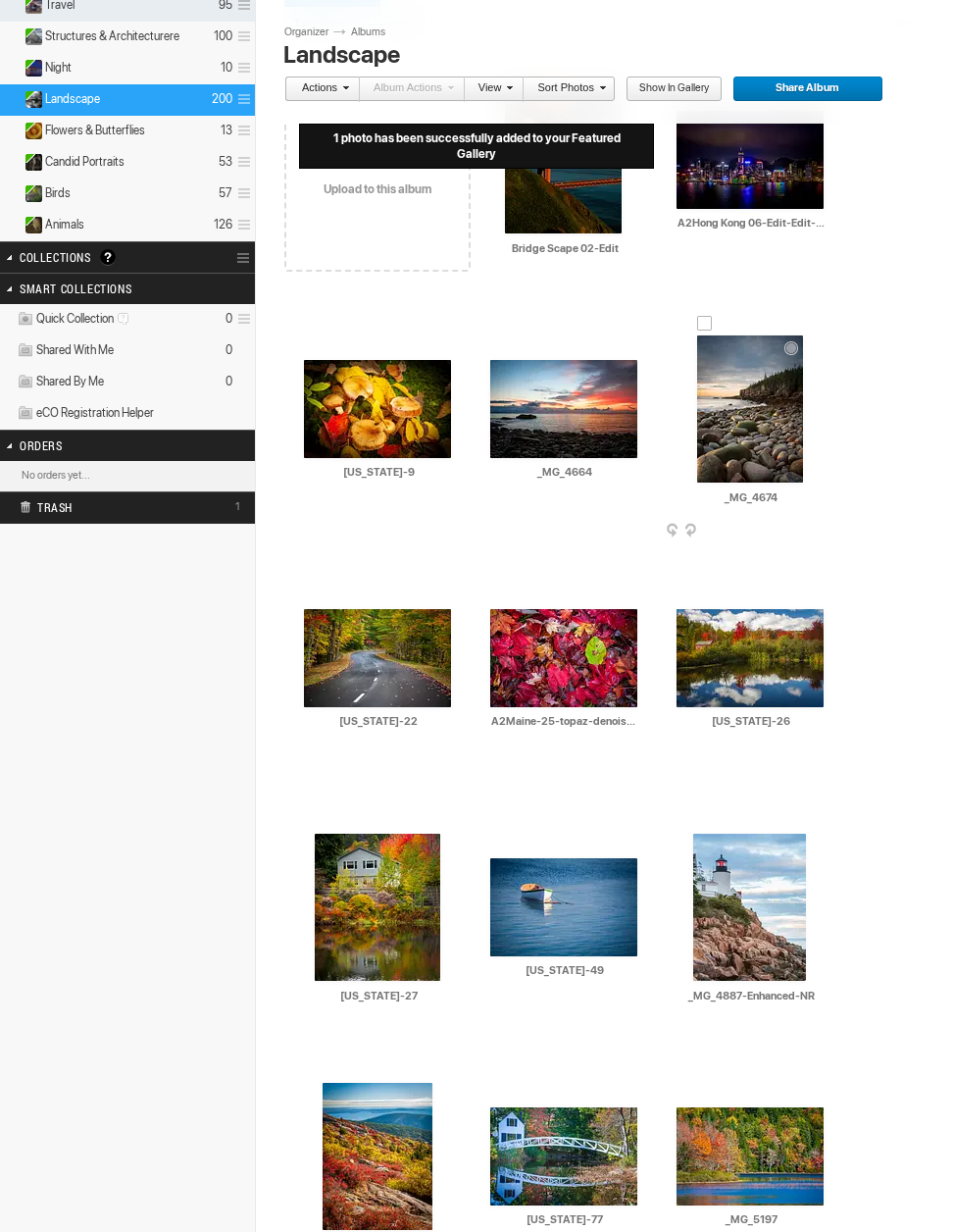 scroll, scrollTop: 266, scrollLeft: 0, axis: vertical 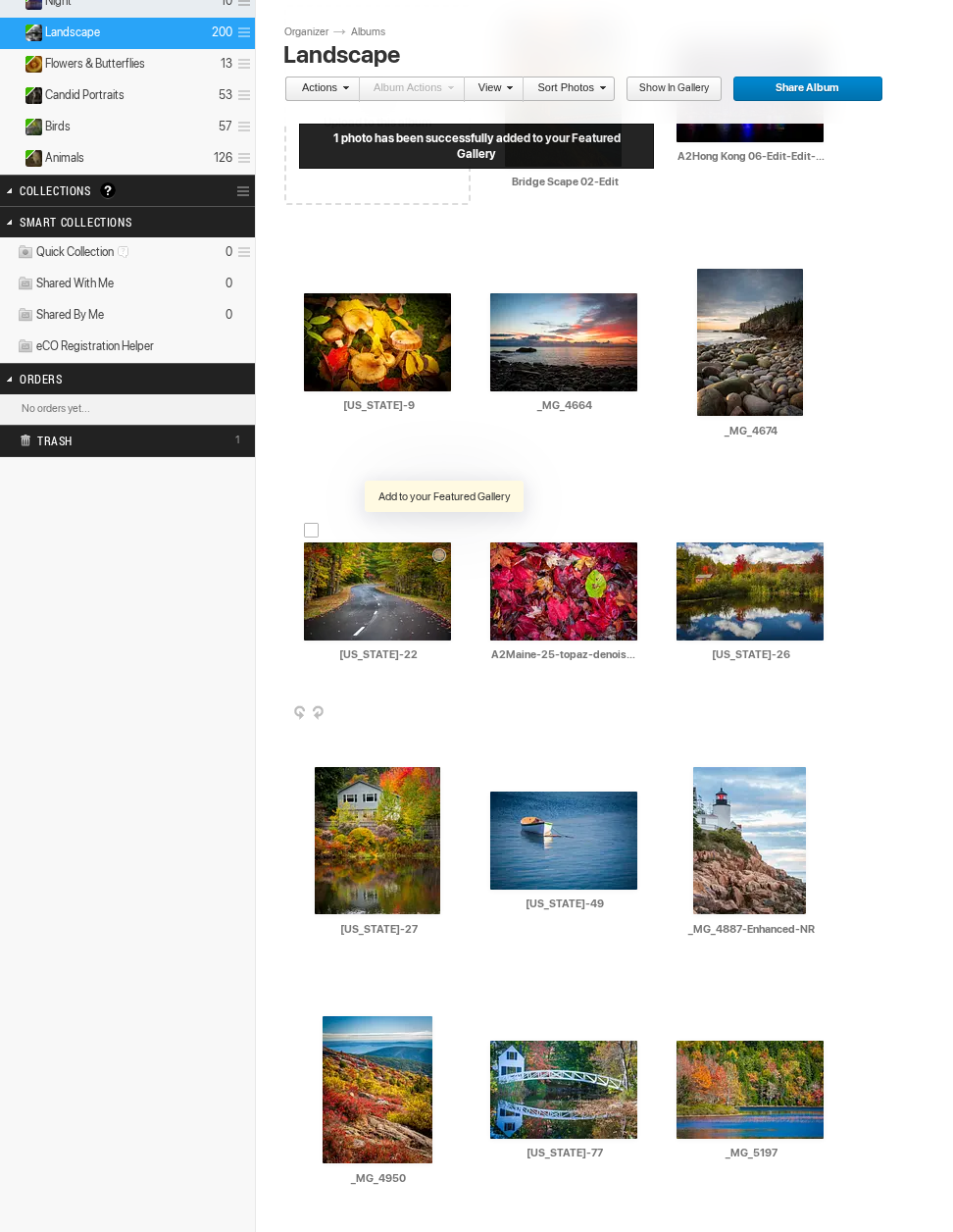 click at bounding box center (444, 530) 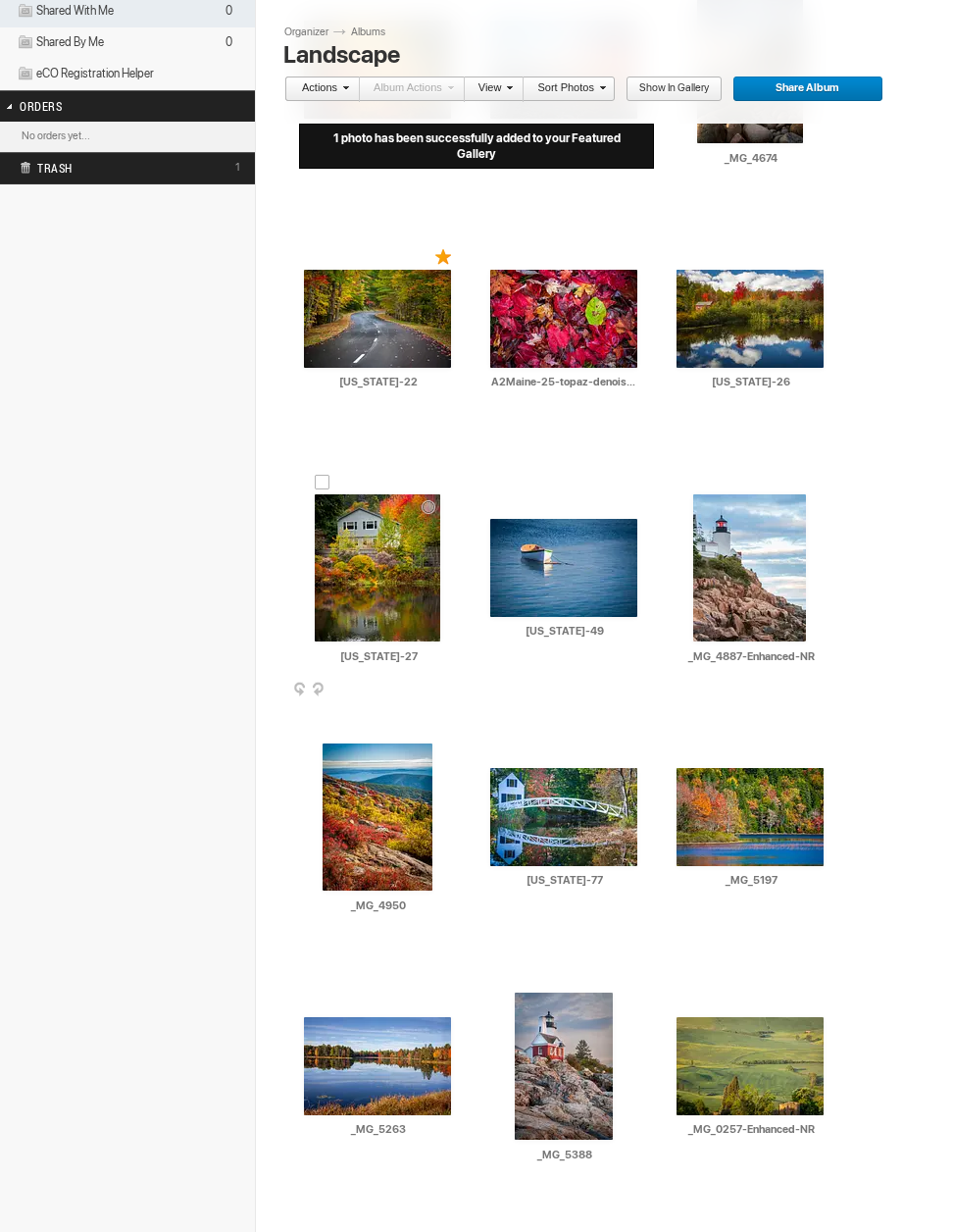 scroll, scrollTop: 542, scrollLeft: 0, axis: vertical 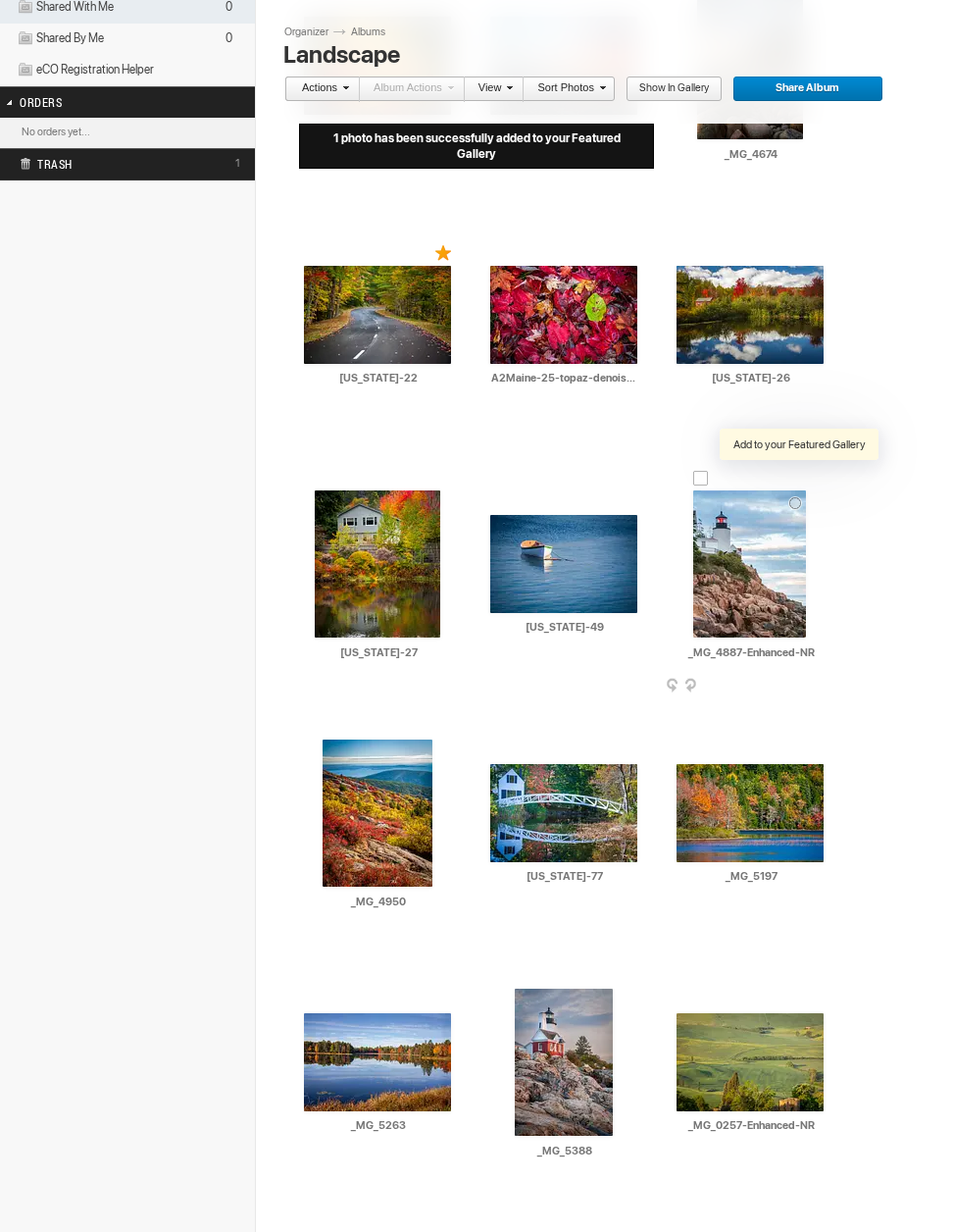 click at bounding box center (800, 478) 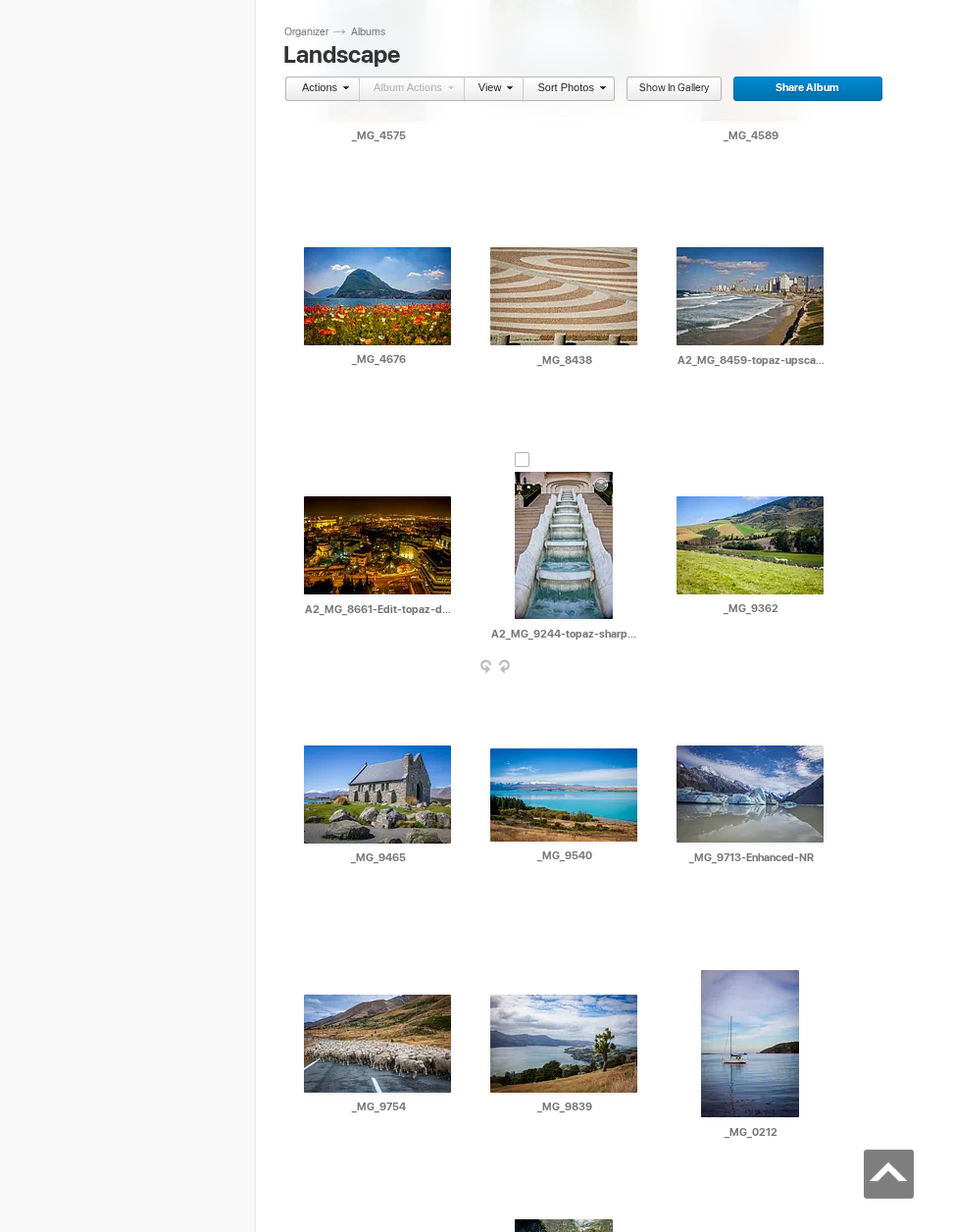 scroll, scrollTop: 3555, scrollLeft: 0, axis: vertical 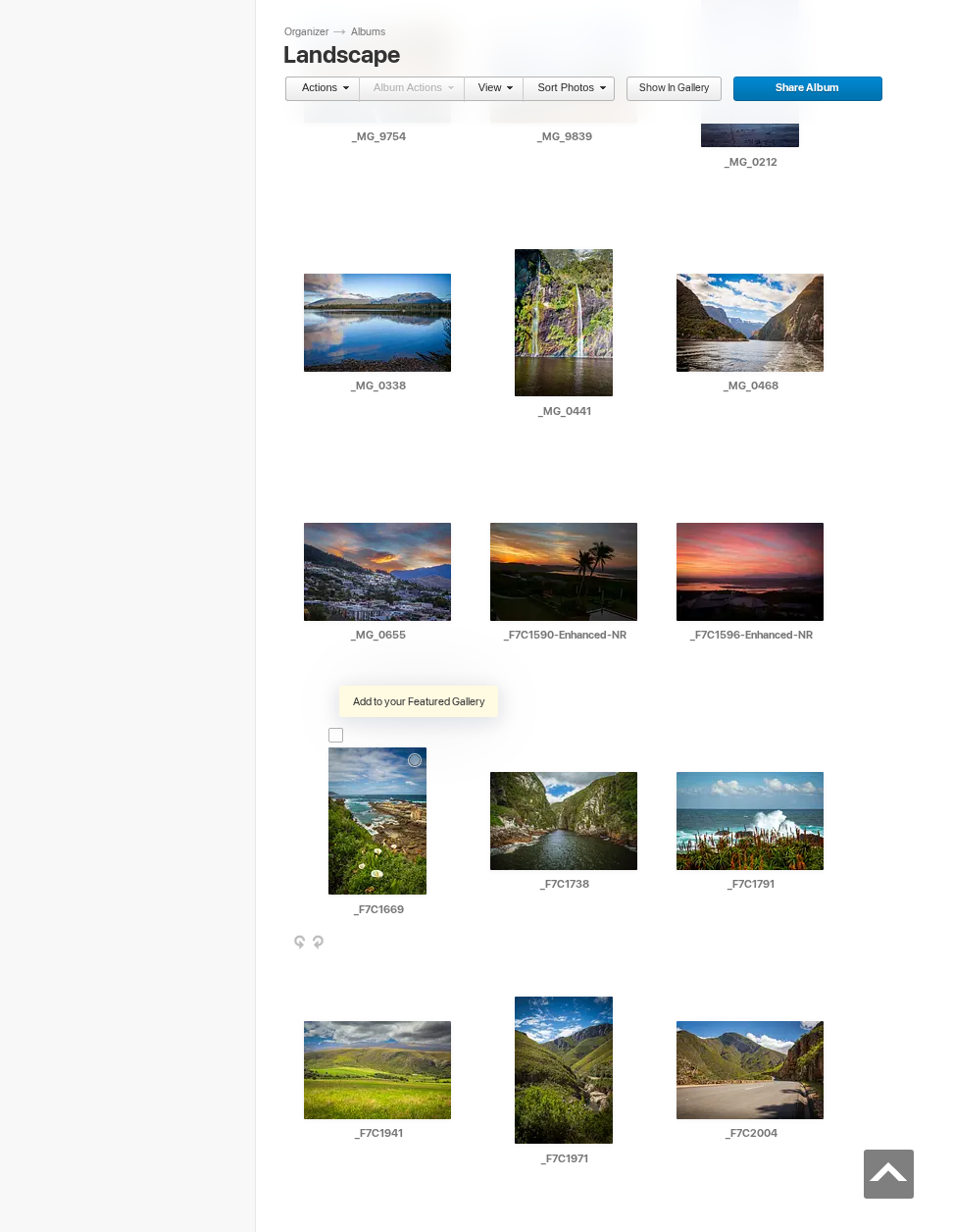 click at bounding box center (420, 735) 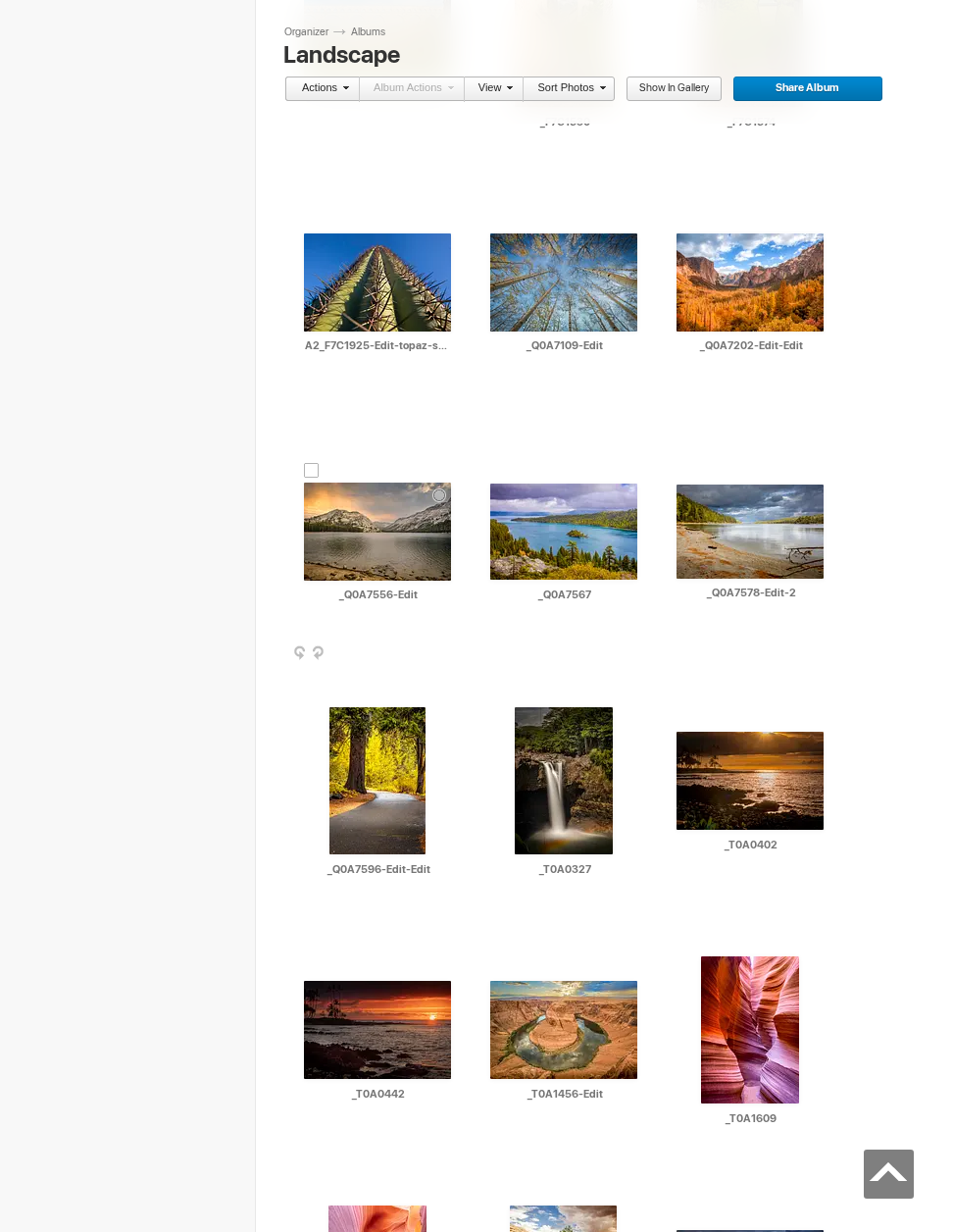 scroll, scrollTop: 9921, scrollLeft: 0, axis: vertical 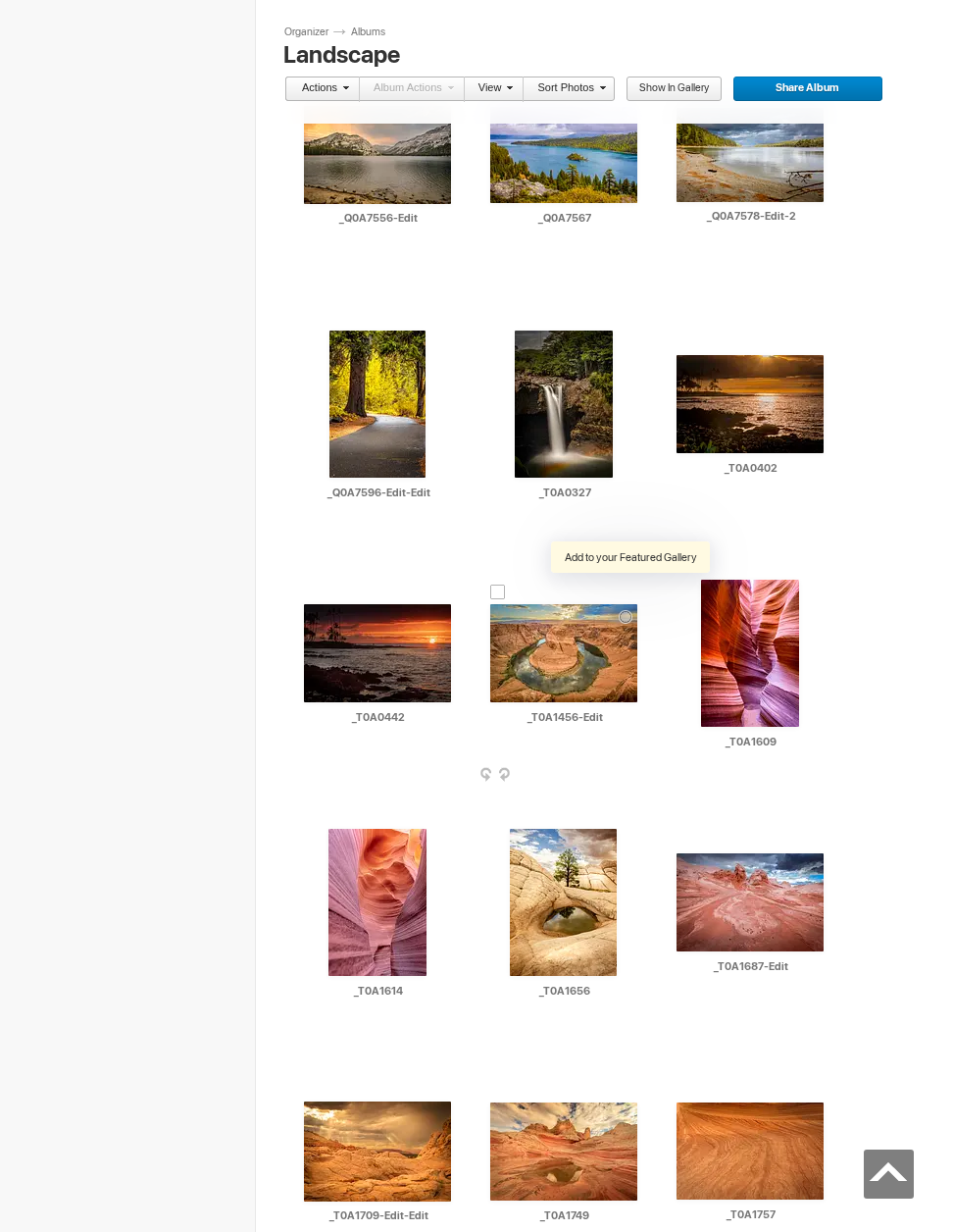 click at bounding box center (630, 591) 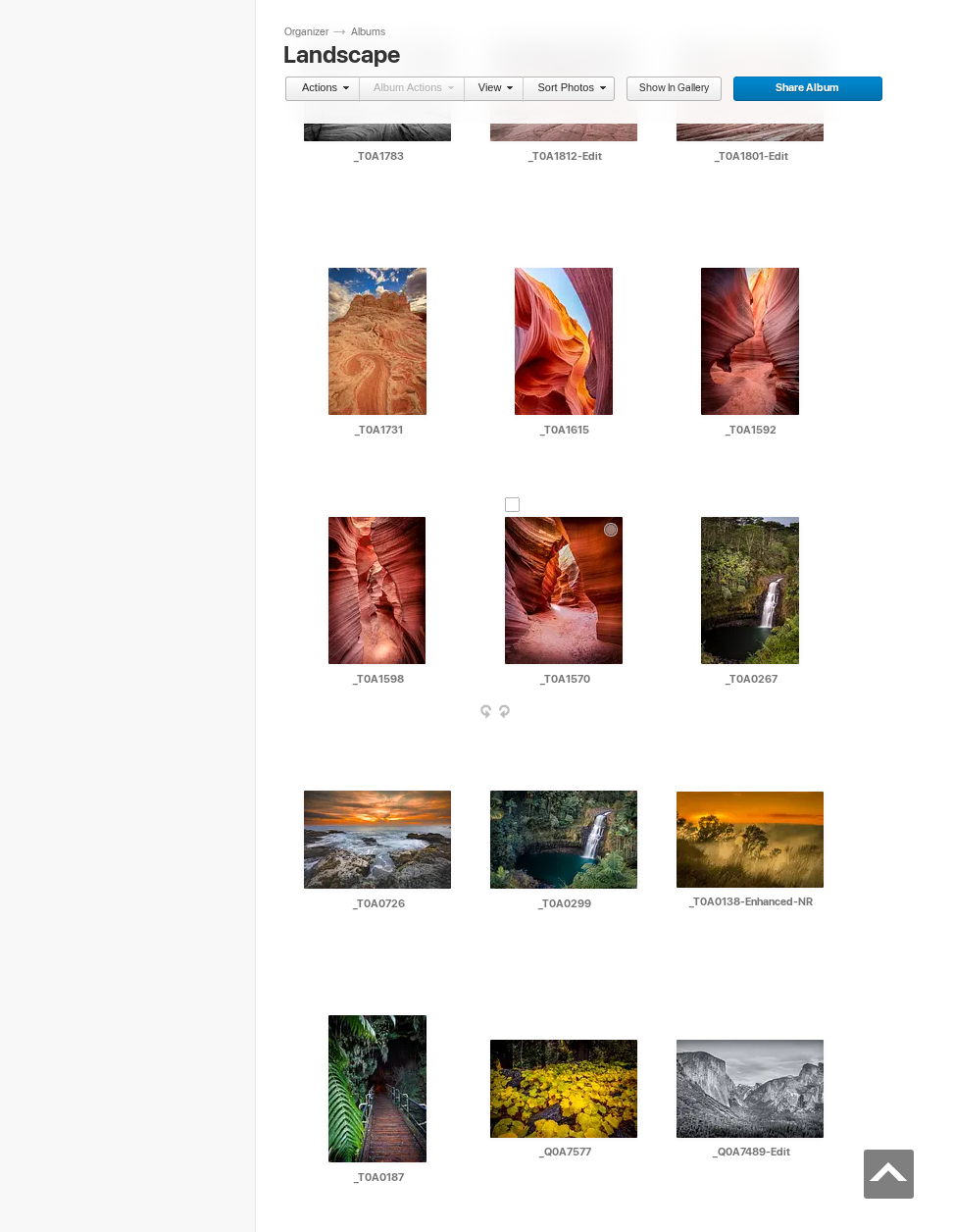 scroll, scrollTop: 12519, scrollLeft: 0, axis: vertical 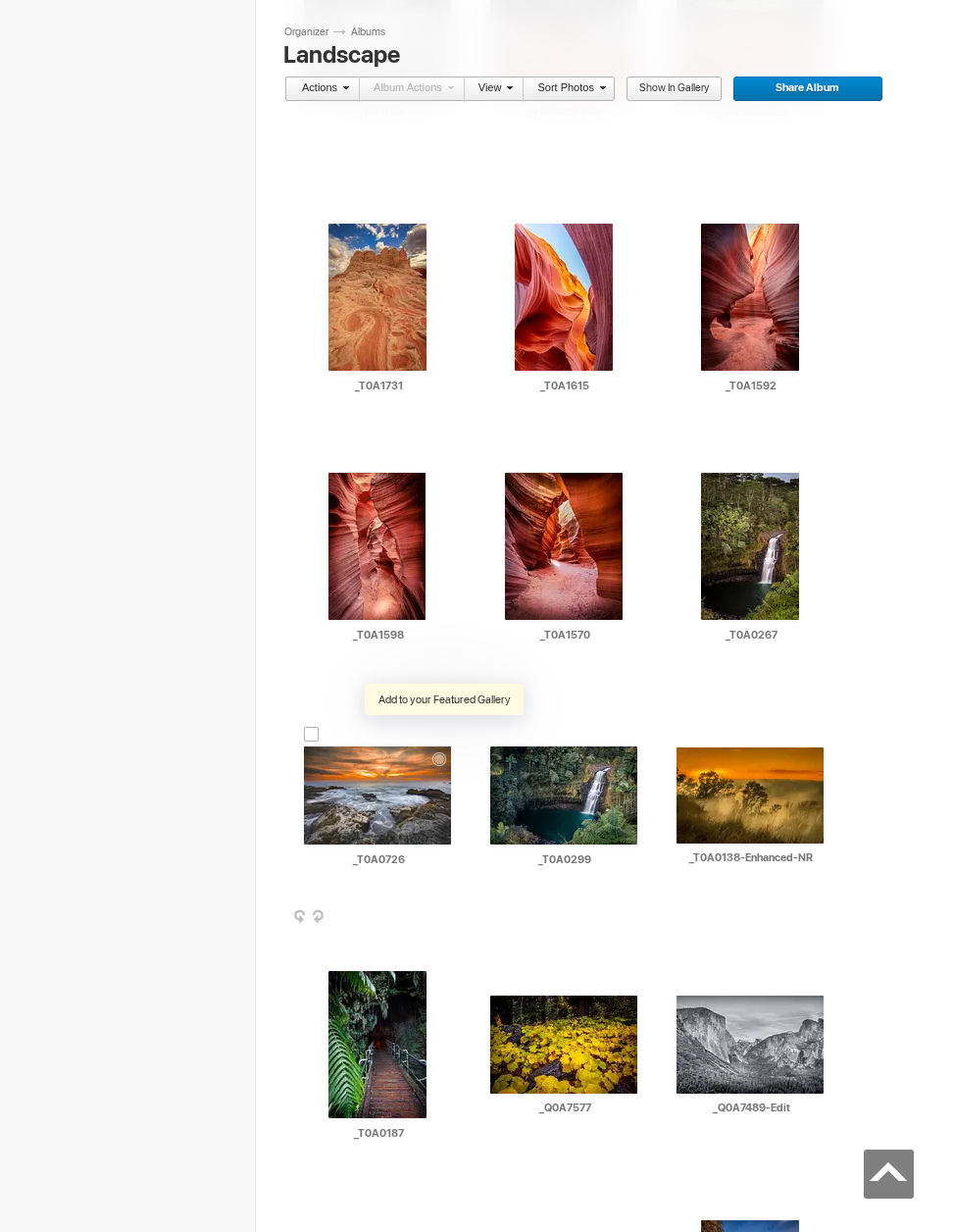 click at bounding box center (444, 734) 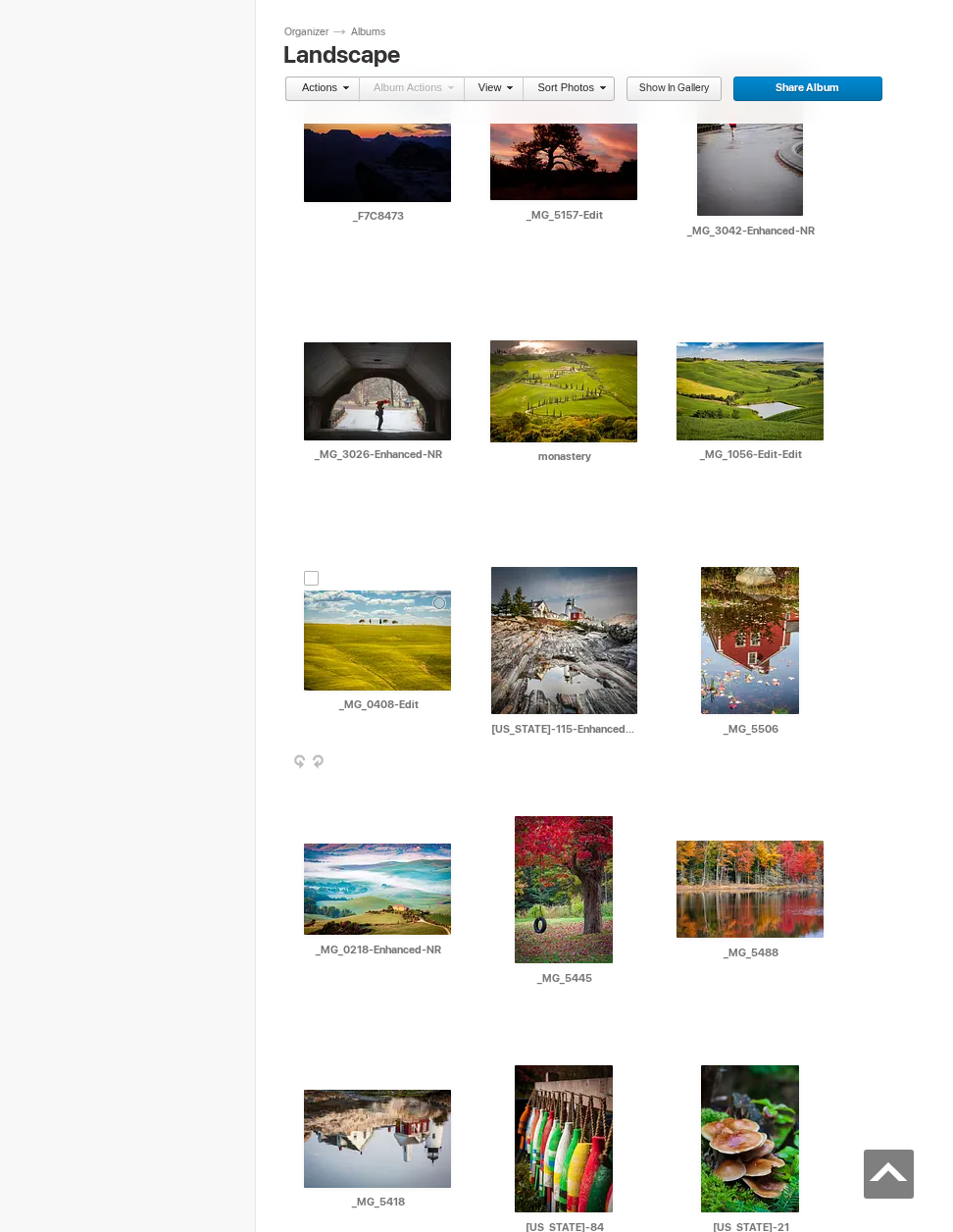 scroll, scrollTop: 15795, scrollLeft: 0, axis: vertical 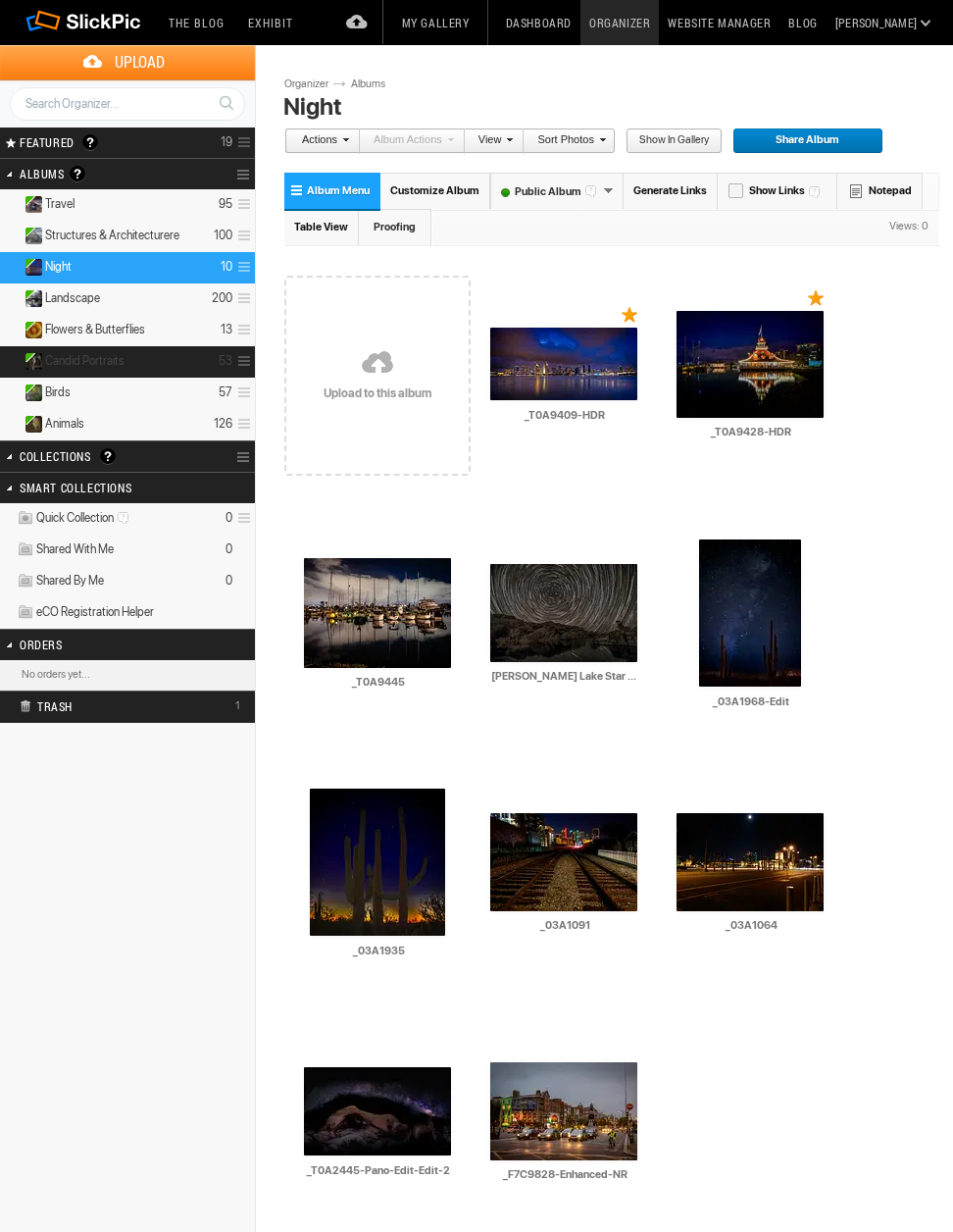click on "Candid Portraits" at bounding box center [84, 361] 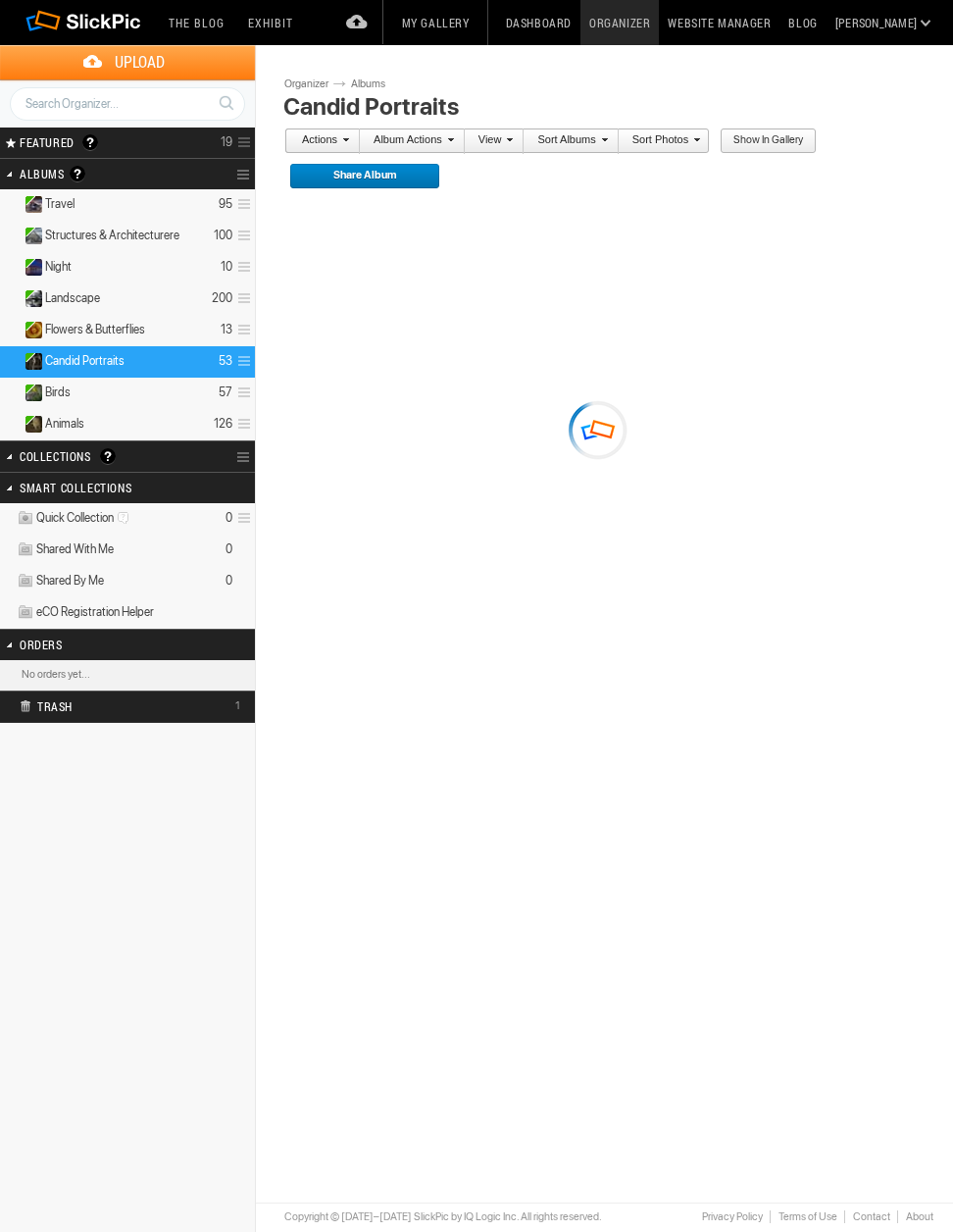 scroll, scrollTop: 0, scrollLeft: 0, axis: both 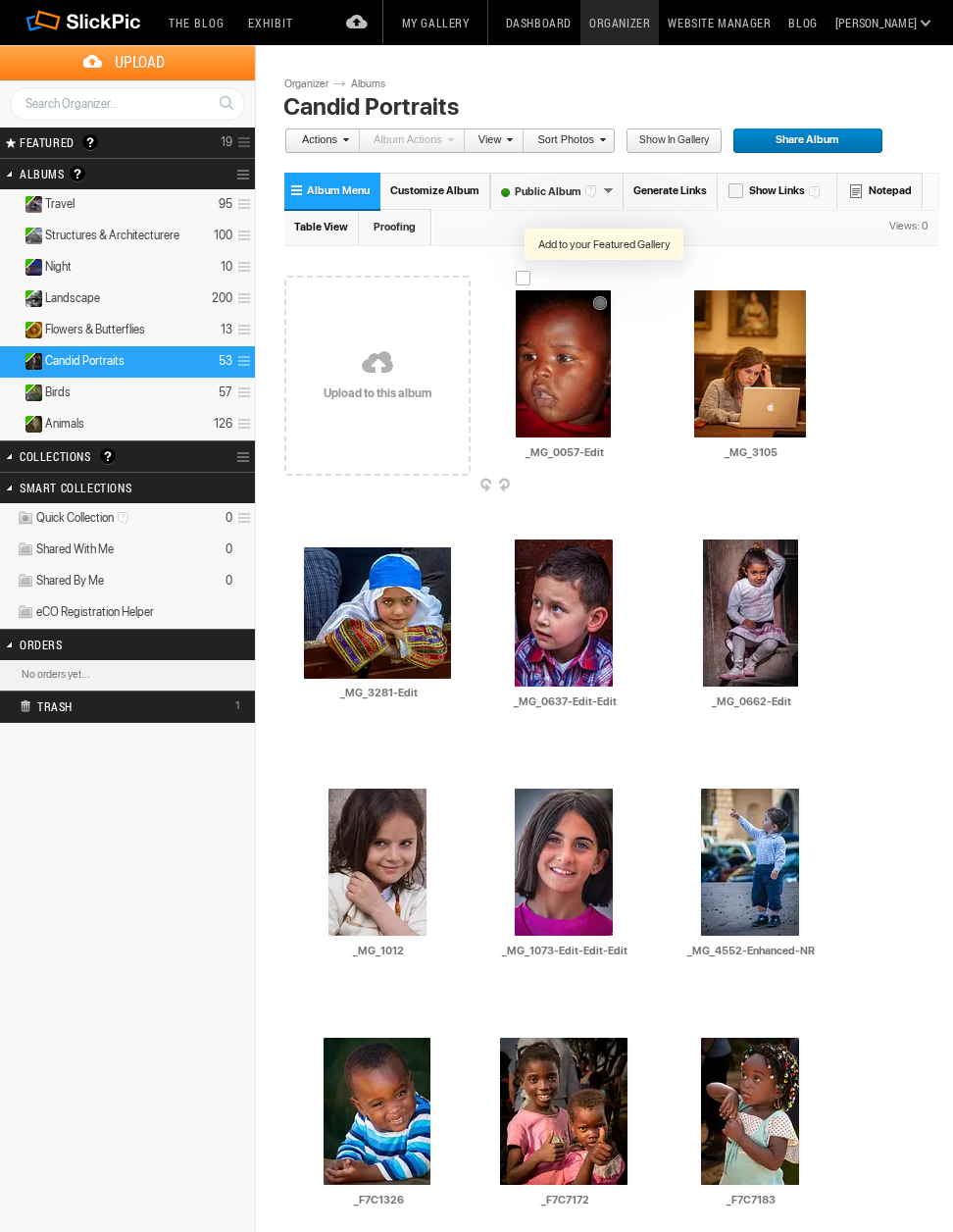 click at bounding box center (605, 278) 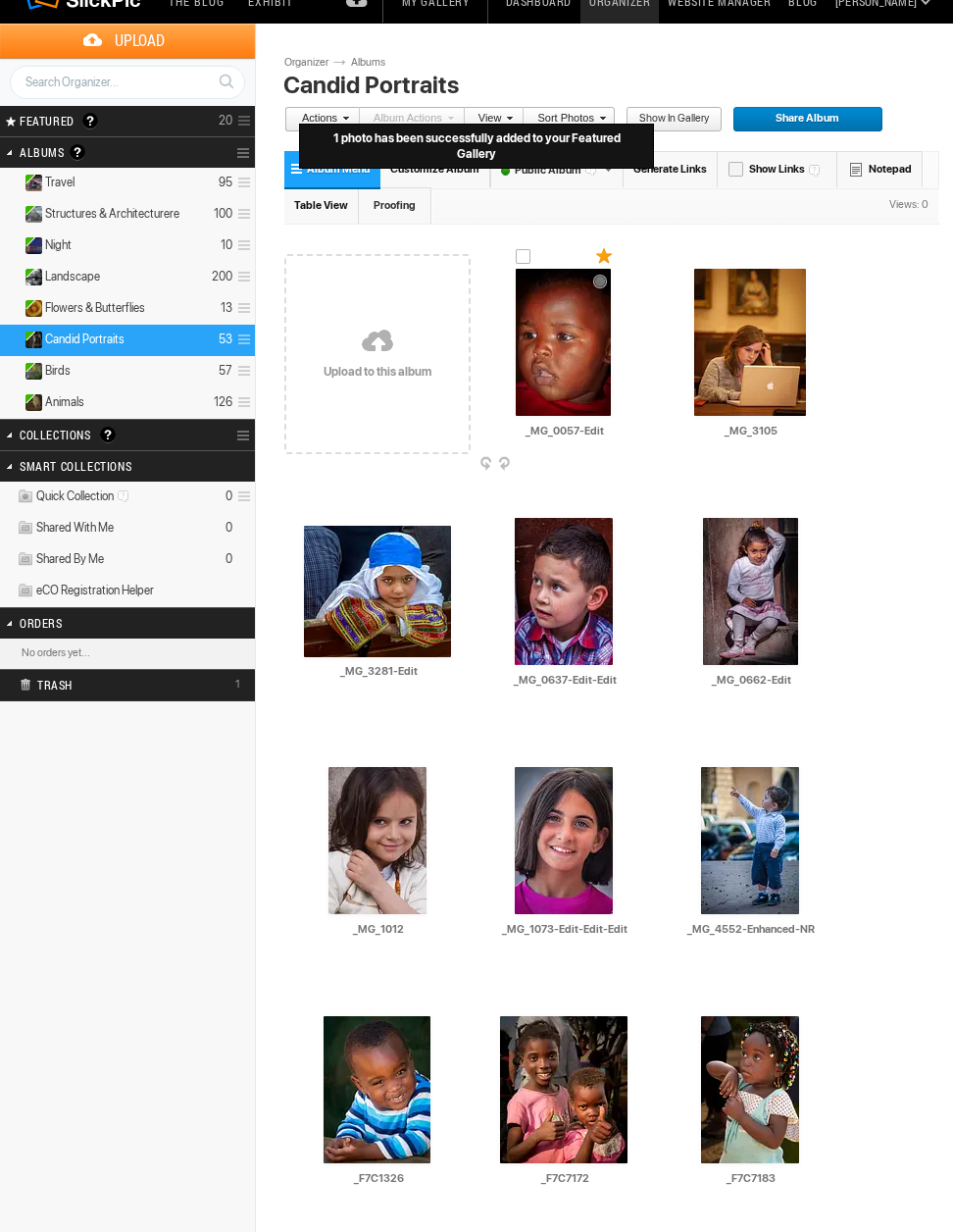 scroll, scrollTop: 93, scrollLeft: 0, axis: vertical 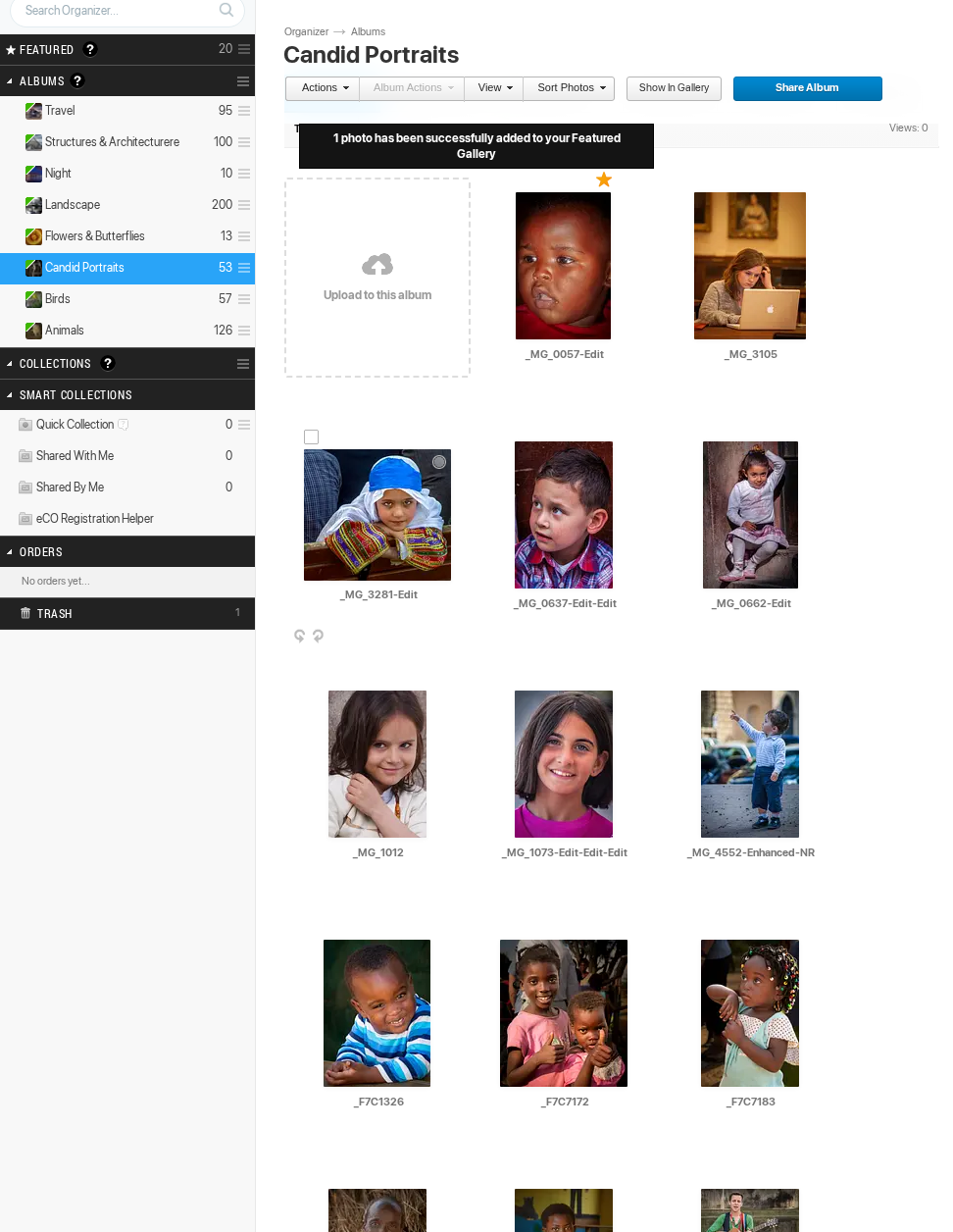 click on "AI _MG_3281-Edit
HTML:
Direct:
Forum:
Photo ID:
22732896
More..." at bounding box center (377, 515) 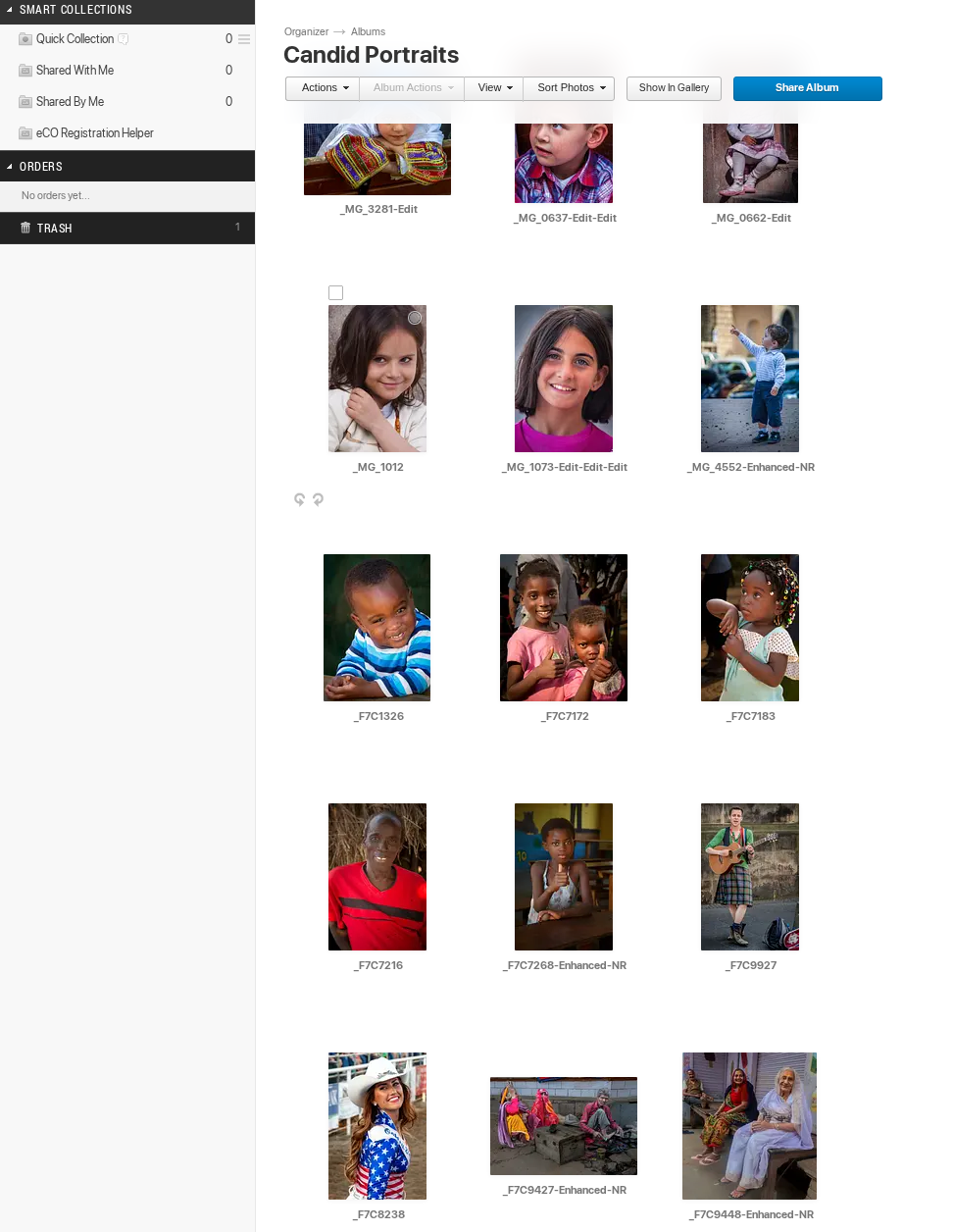 scroll, scrollTop: 483, scrollLeft: 0, axis: vertical 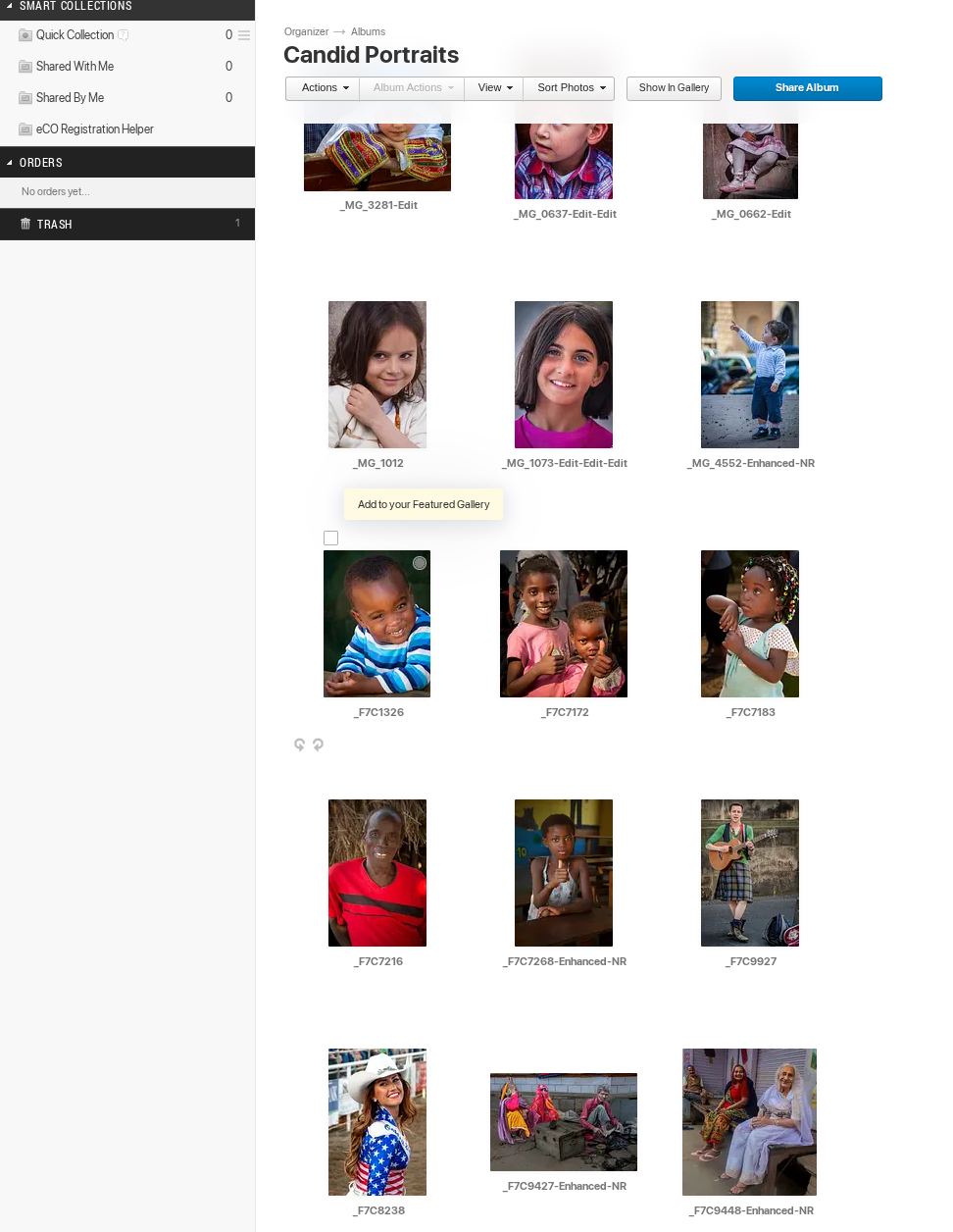 click at bounding box center (425, 538) 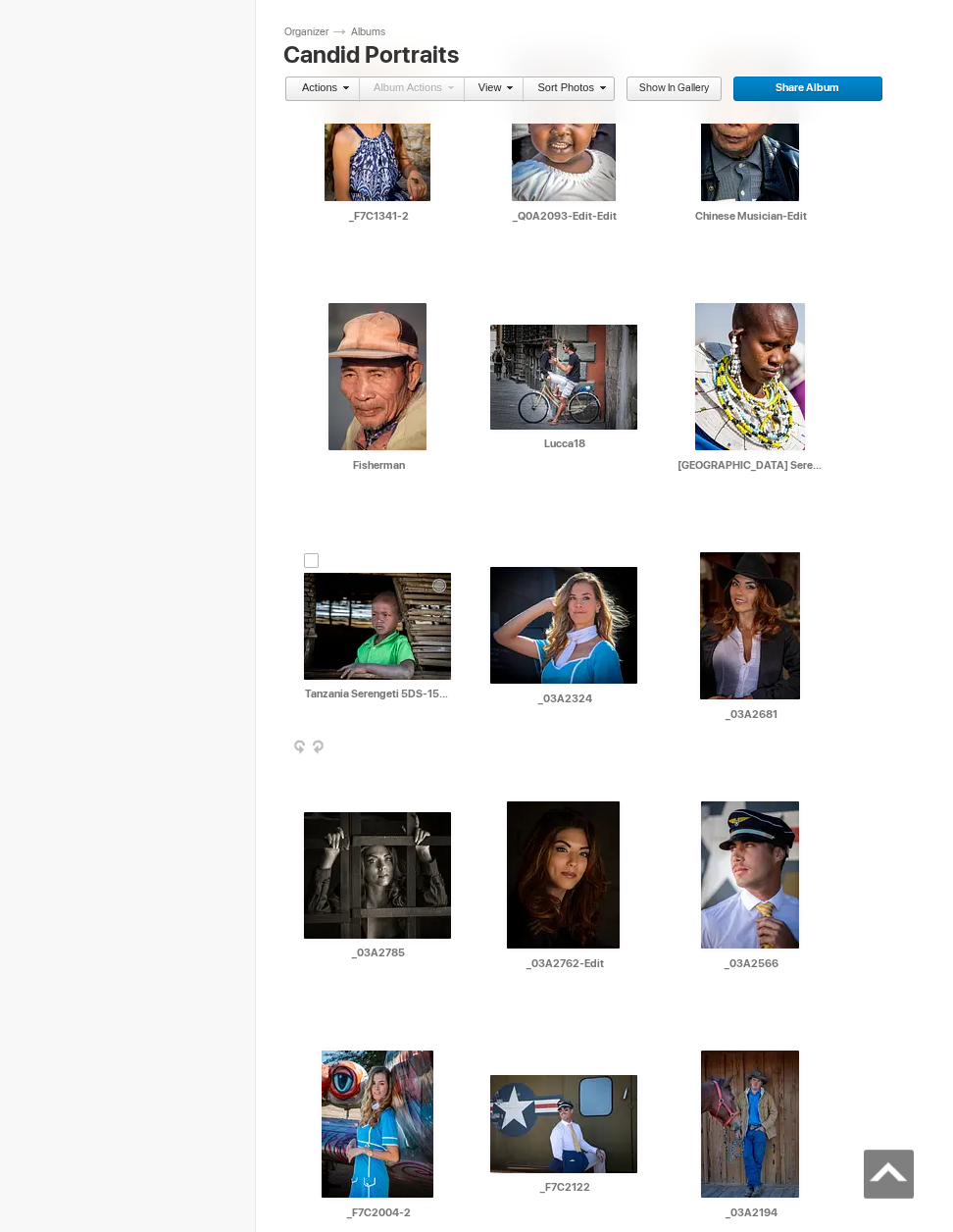 scroll, scrollTop: 1744, scrollLeft: 0, axis: vertical 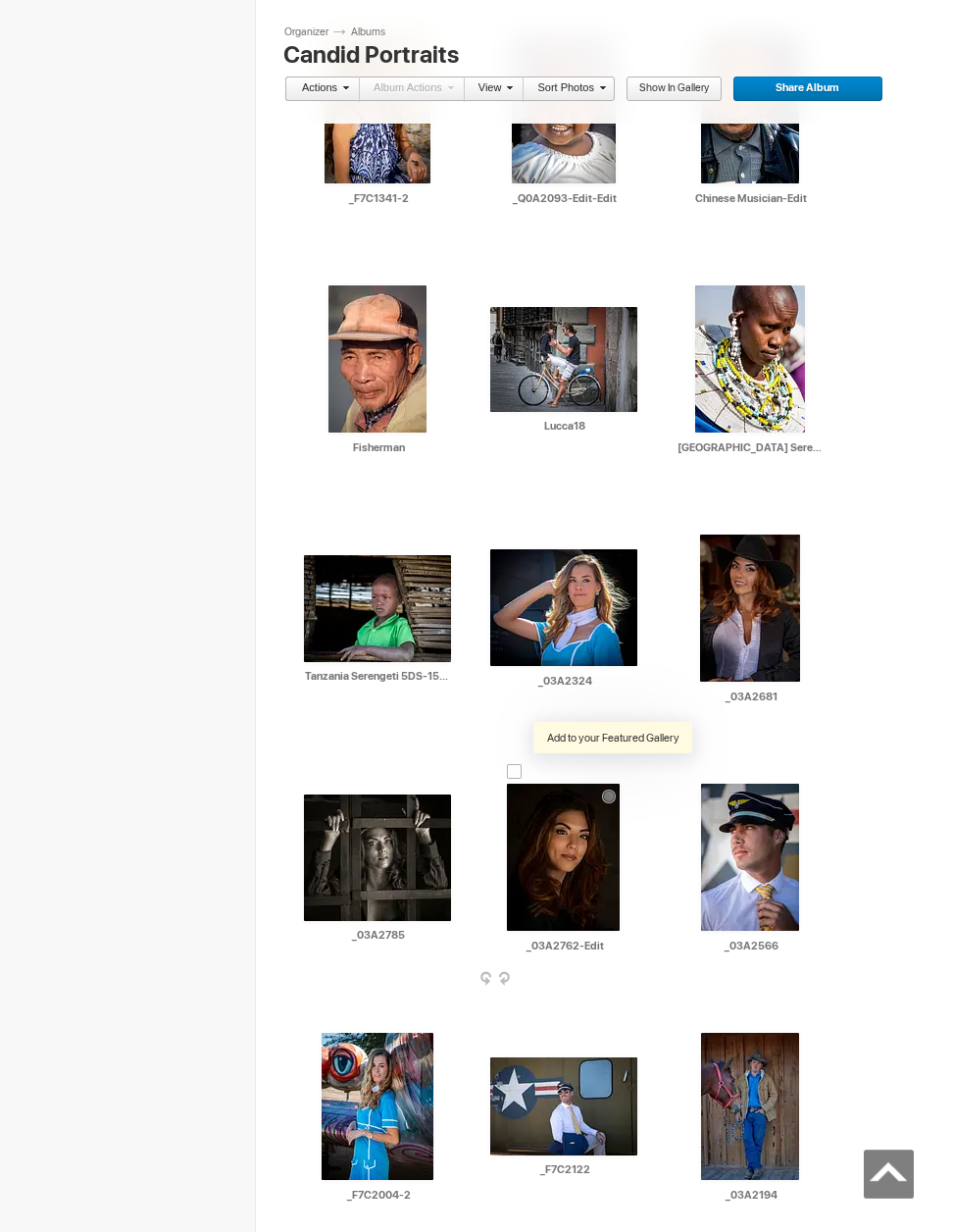 click at bounding box center (614, 771) 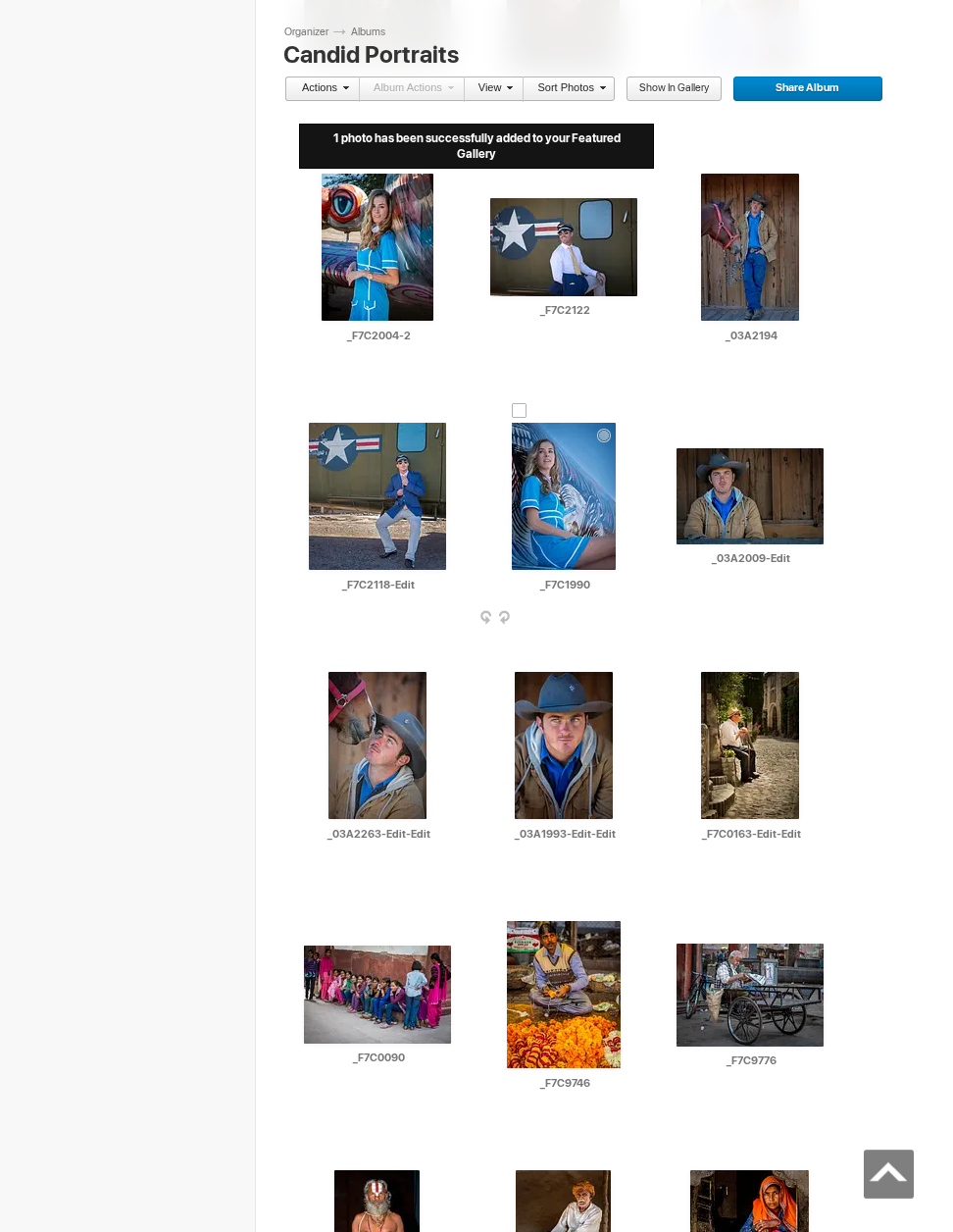 scroll, scrollTop: 2709, scrollLeft: 0, axis: vertical 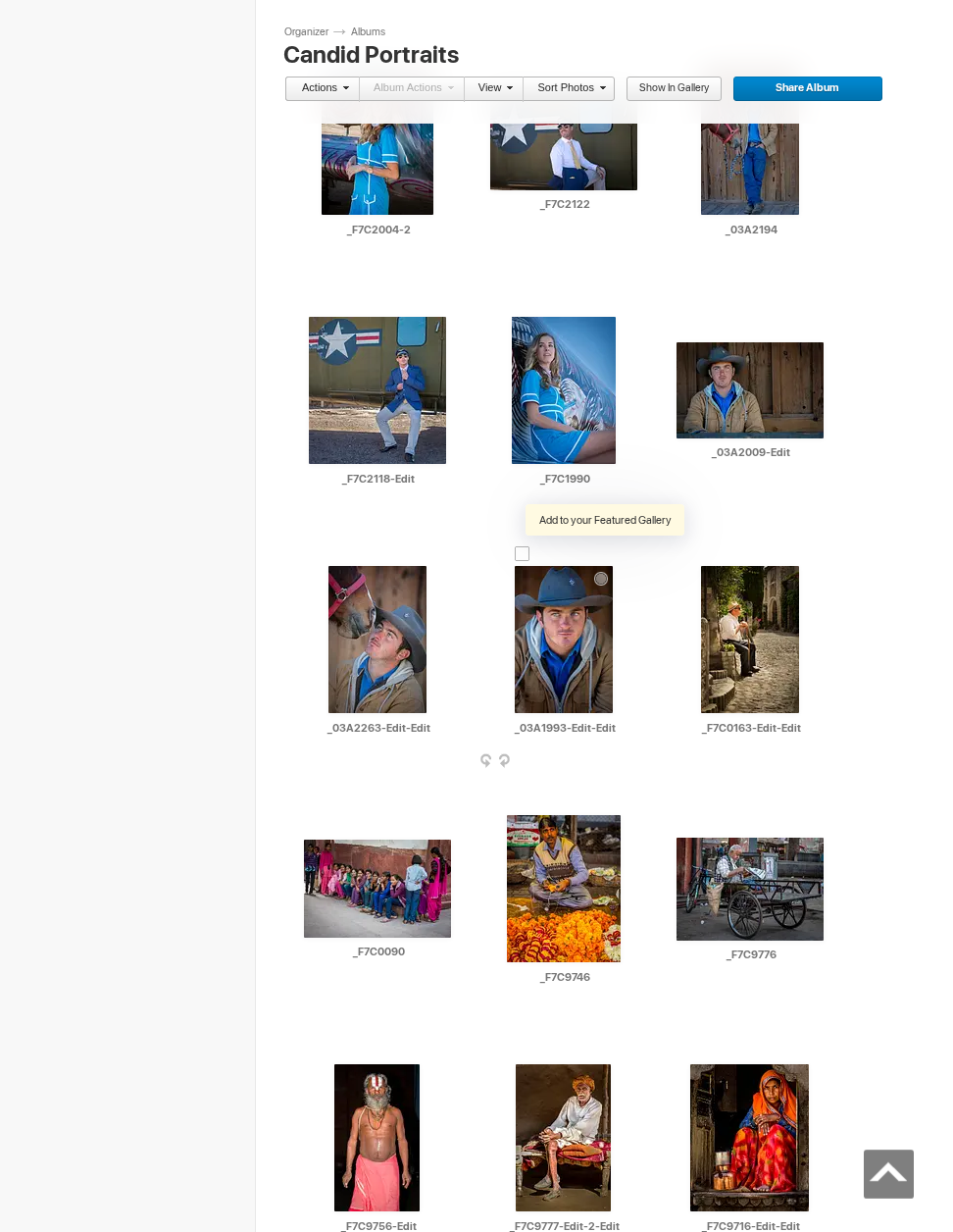 click at bounding box center [606, 553] 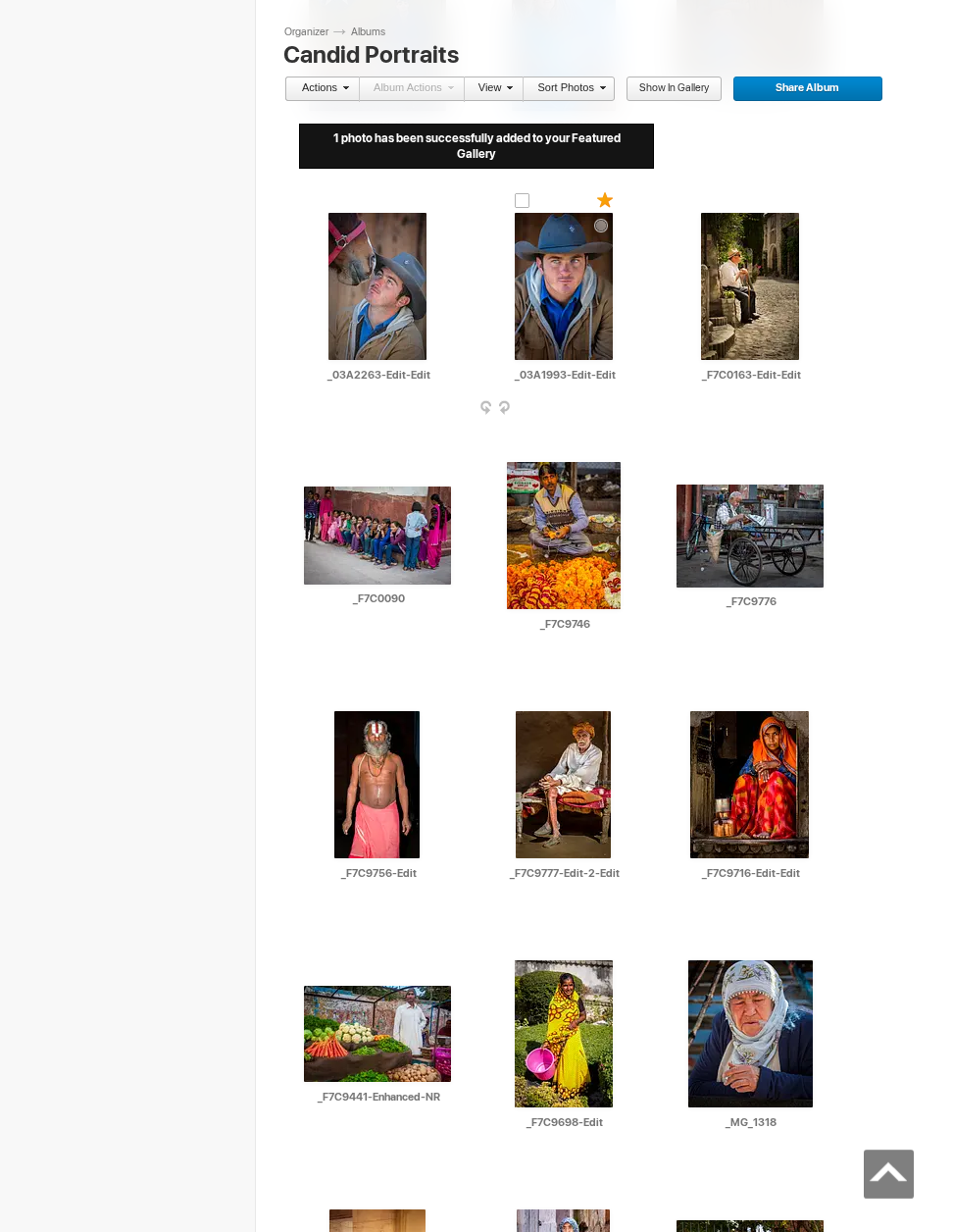 scroll, scrollTop: 3284, scrollLeft: 0, axis: vertical 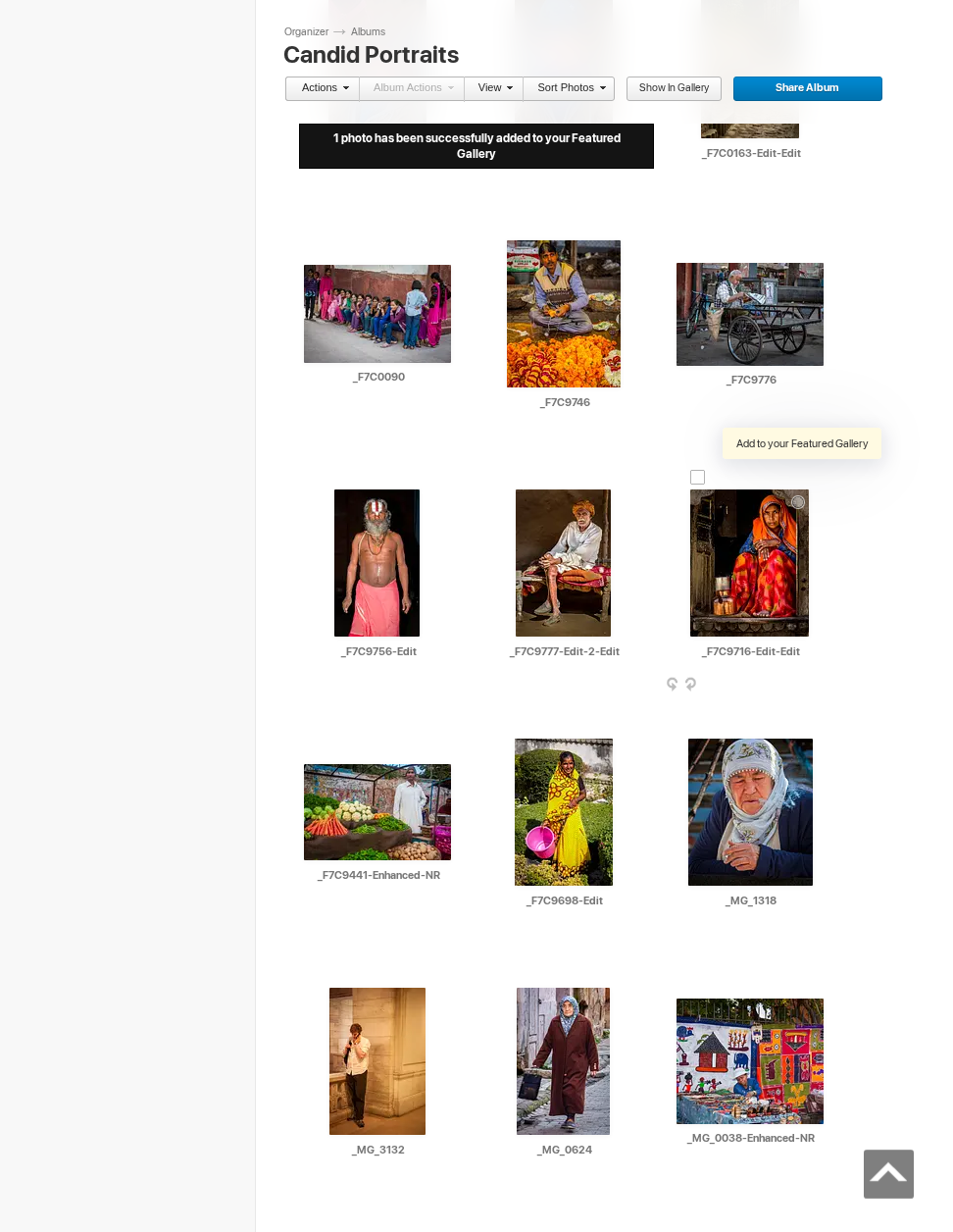 click at bounding box center (803, 477) 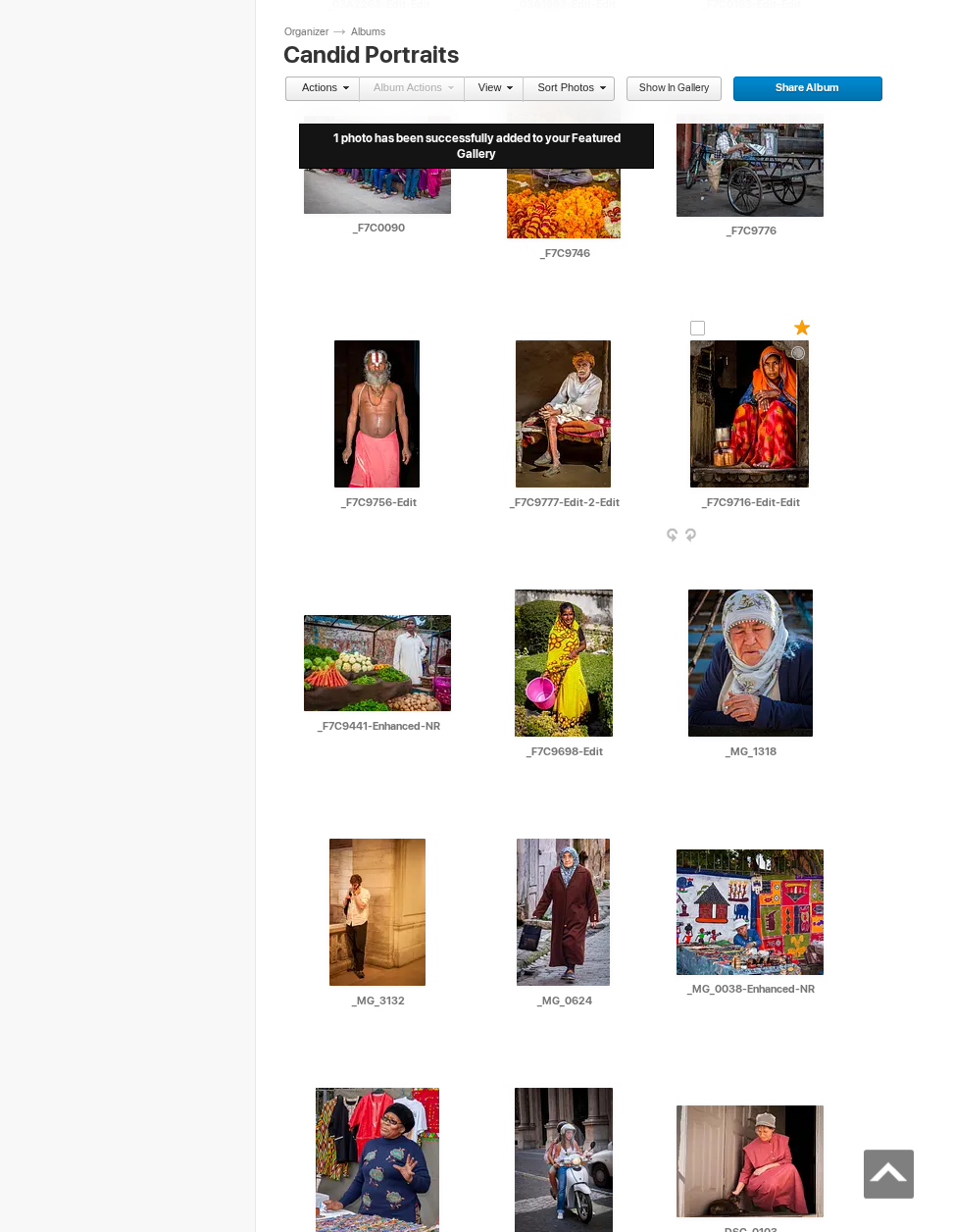 scroll, scrollTop: 3587, scrollLeft: 0, axis: vertical 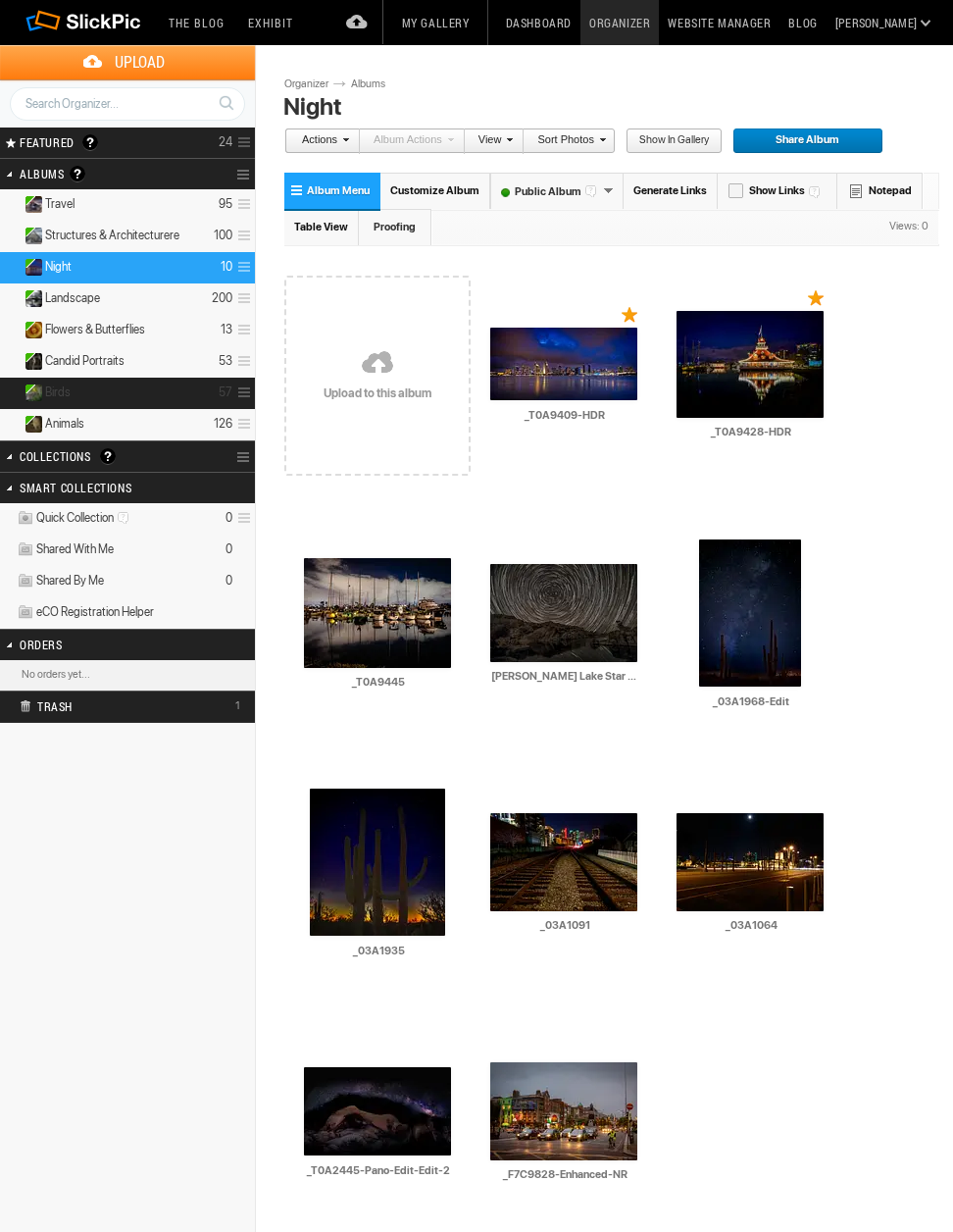 click on "Birds" at bounding box center [58, 392] 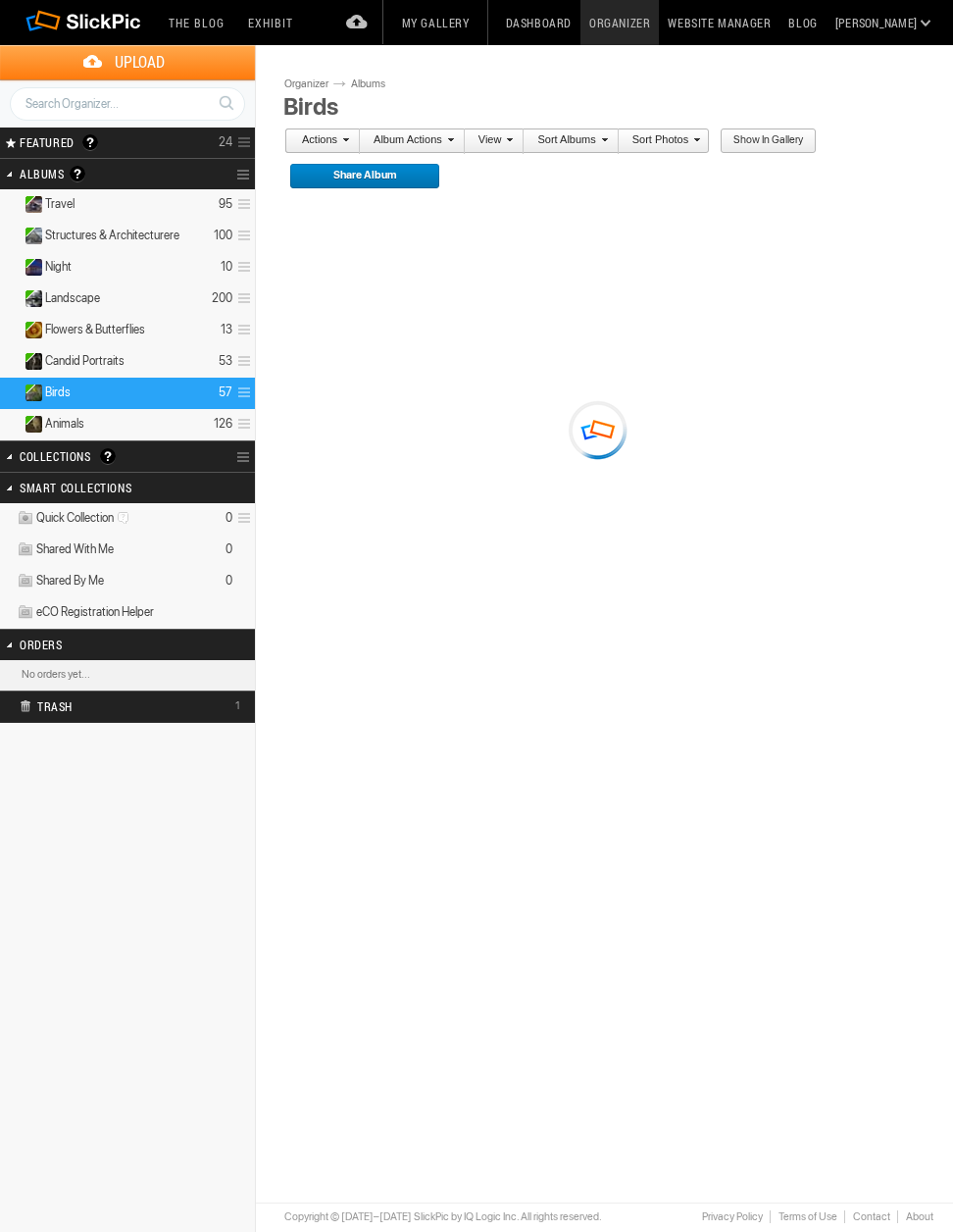 scroll, scrollTop: 0, scrollLeft: 0, axis: both 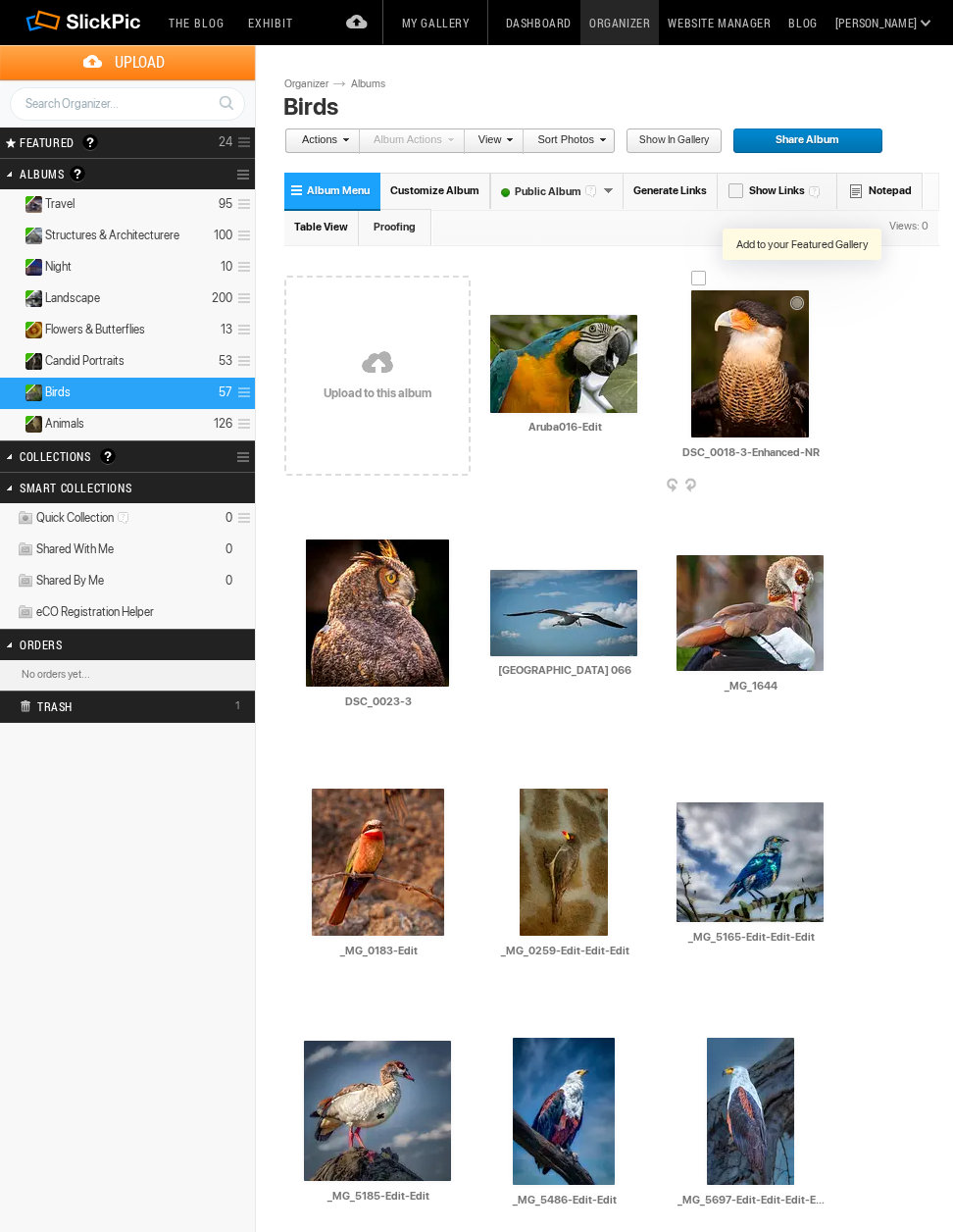 click at bounding box center (802, 278) 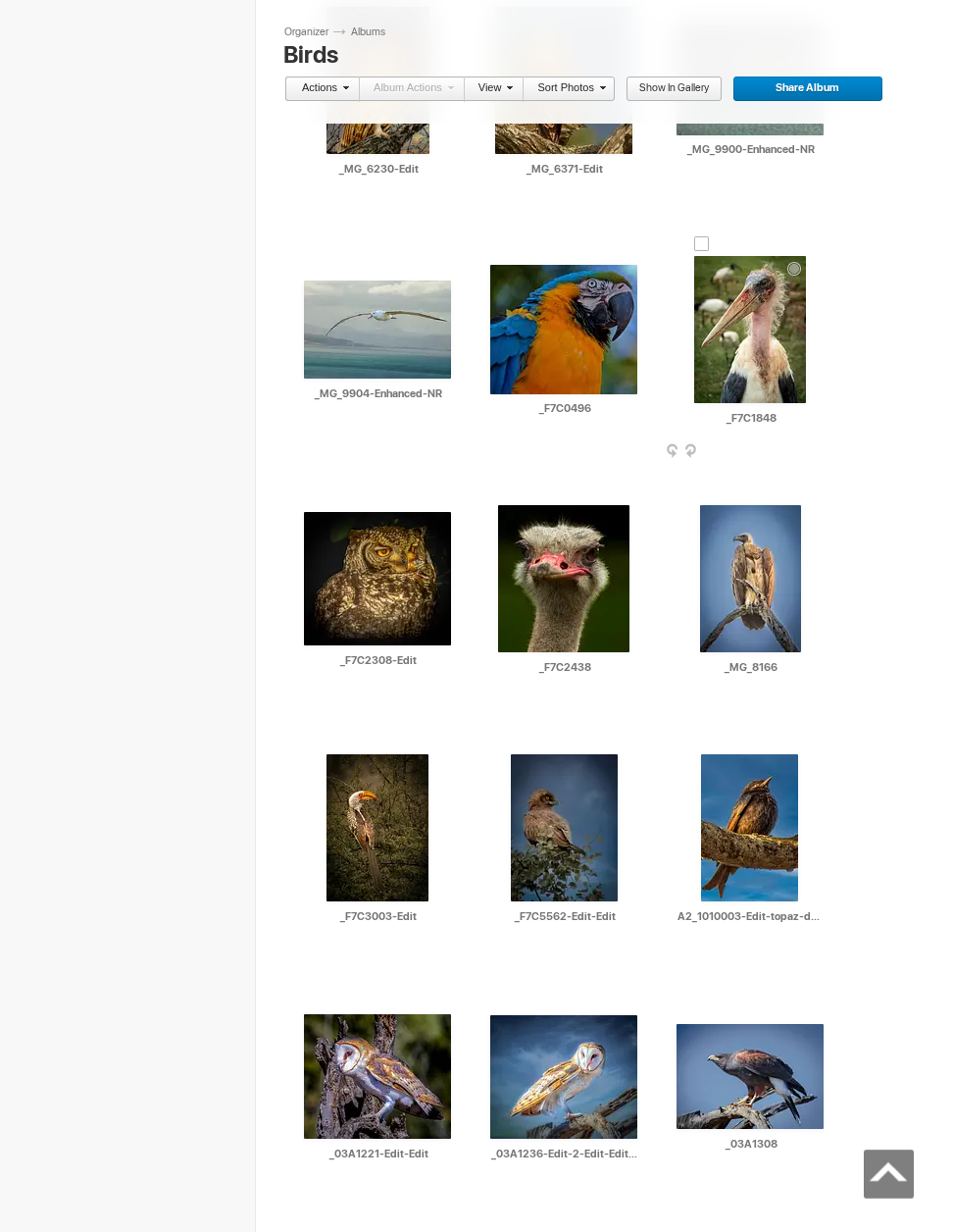 scroll, scrollTop: 1528, scrollLeft: 0, axis: vertical 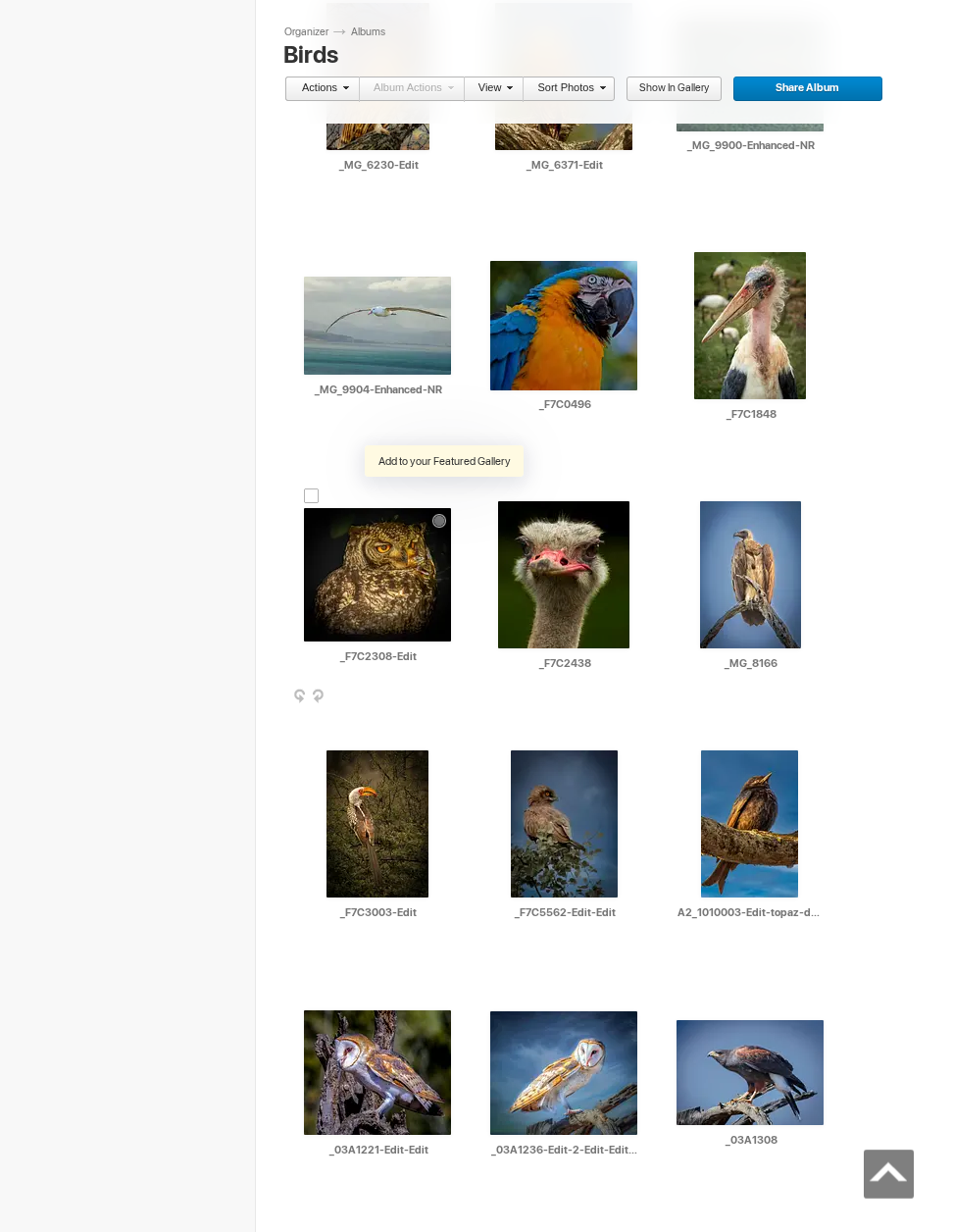 click at bounding box center [444, 495] 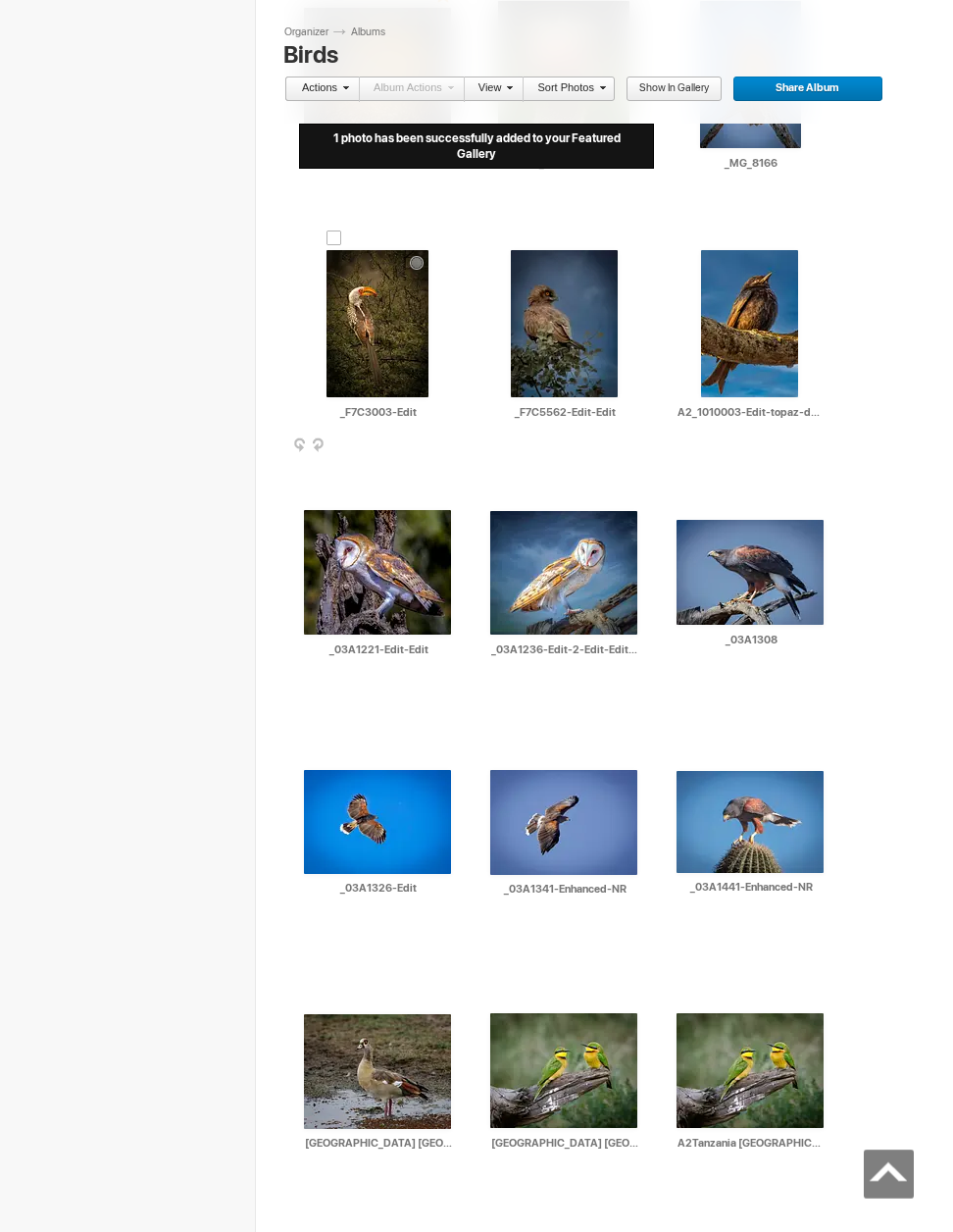 scroll, scrollTop: 2080, scrollLeft: 0, axis: vertical 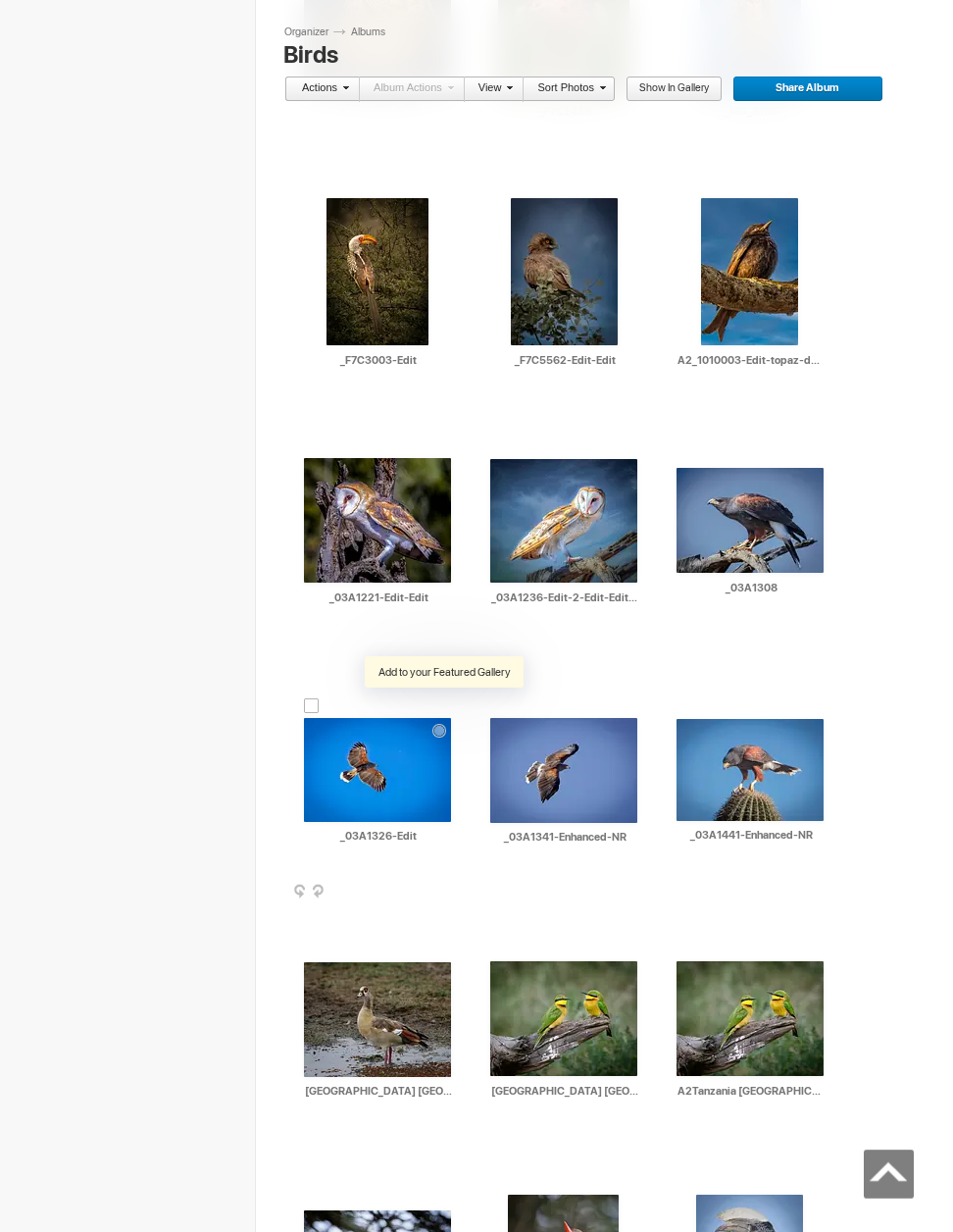 click at bounding box center (444, 705) 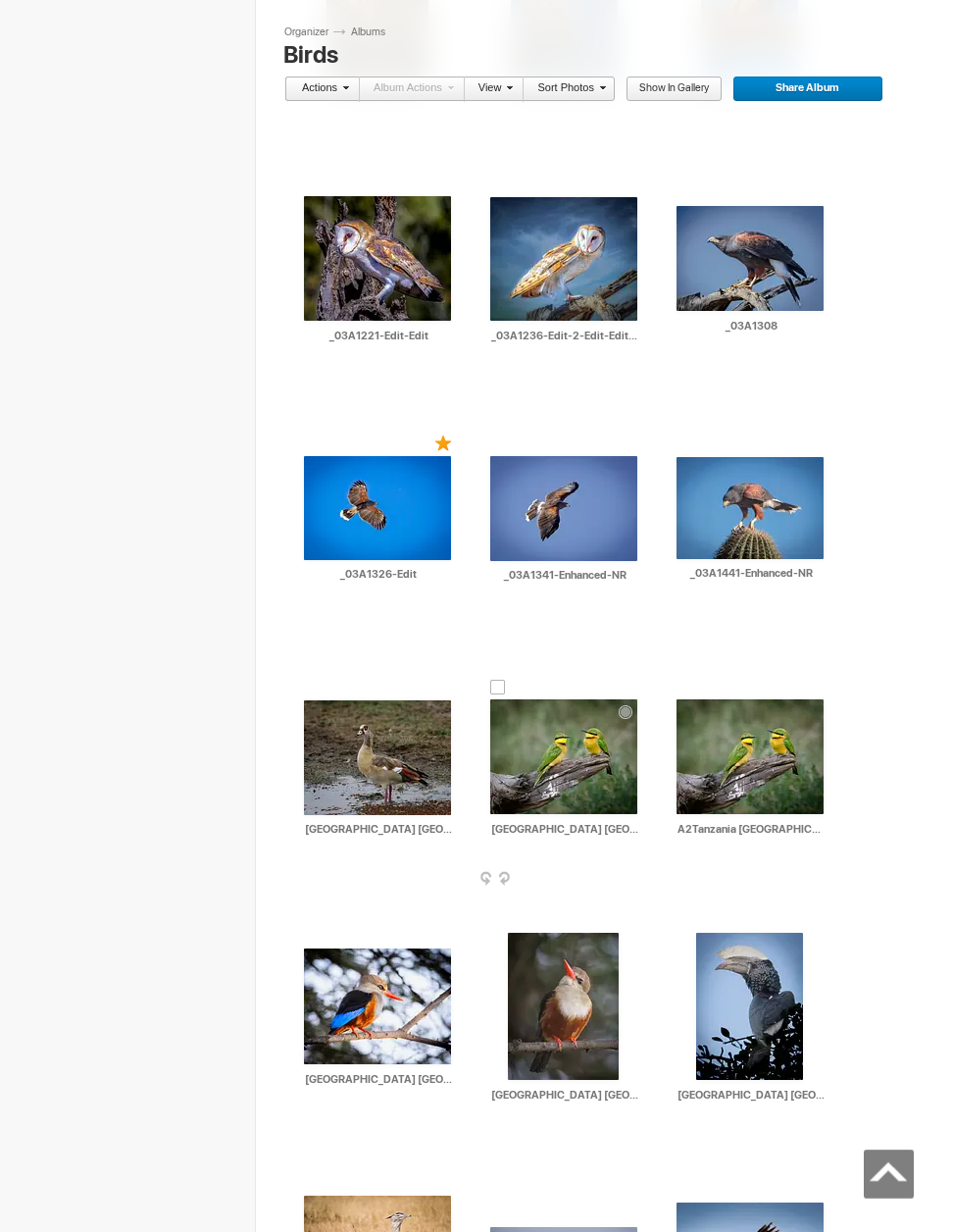 scroll, scrollTop: 2351, scrollLeft: 0, axis: vertical 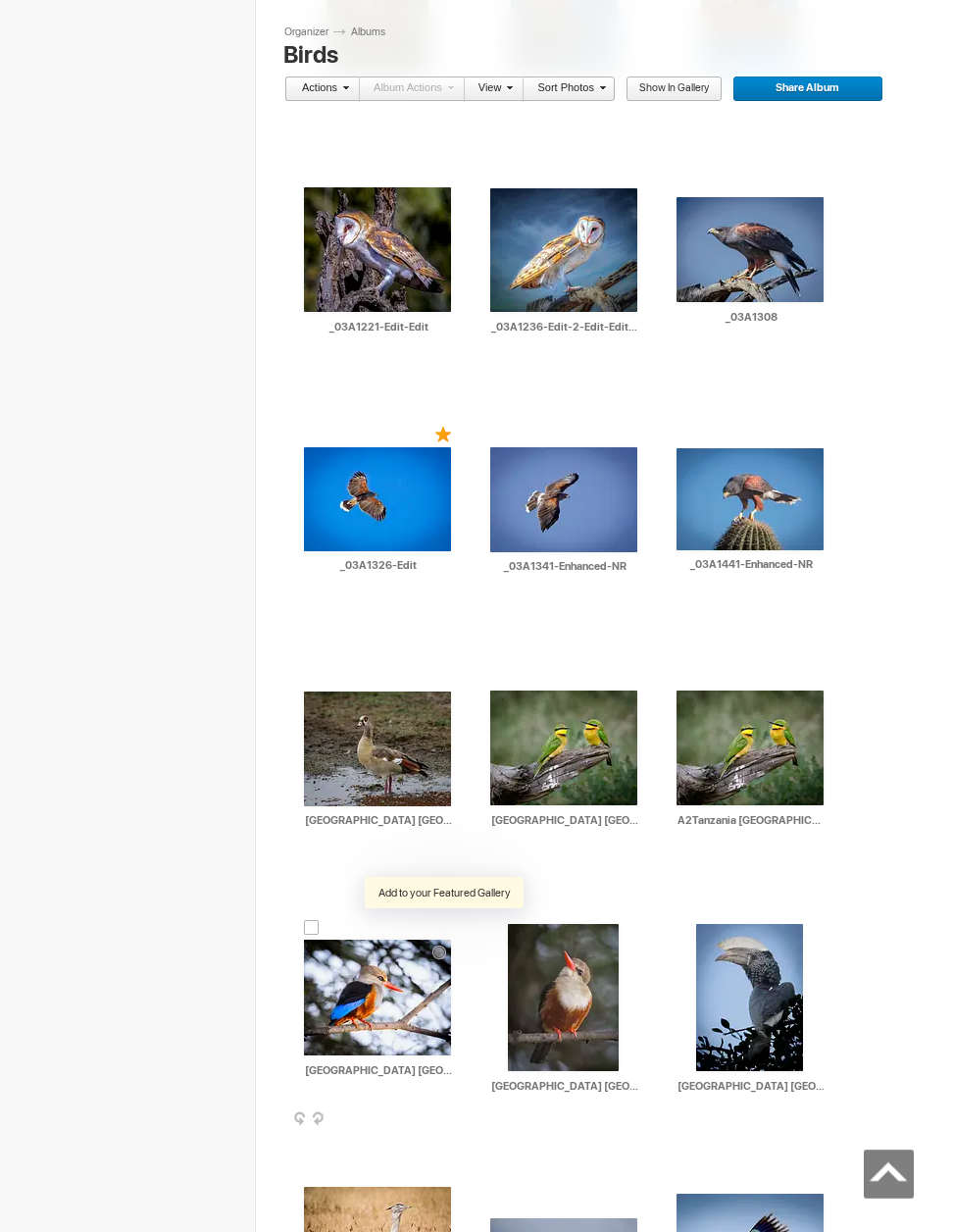 click at bounding box center (444, 927) 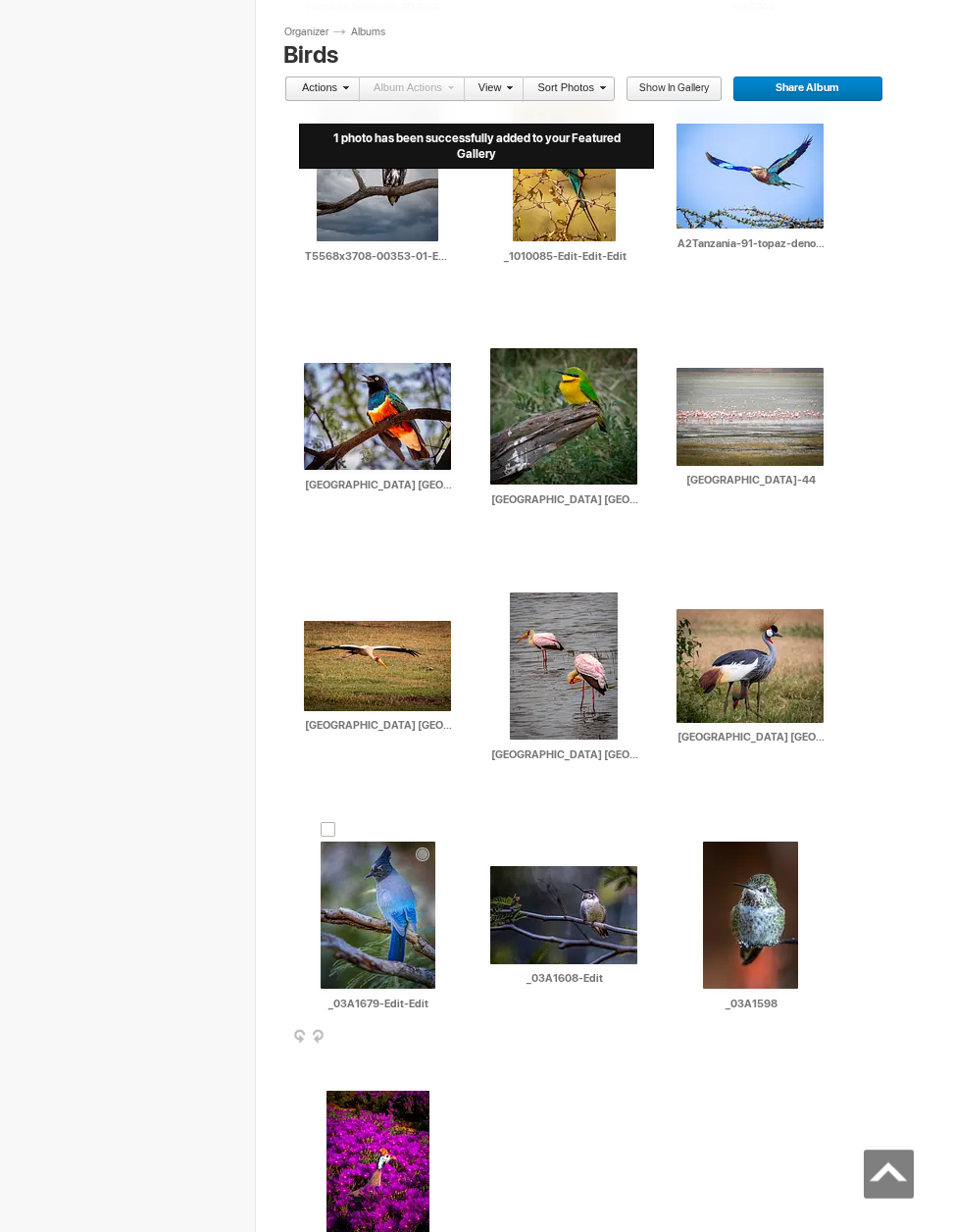 scroll, scrollTop: 3956, scrollLeft: 0, axis: vertical 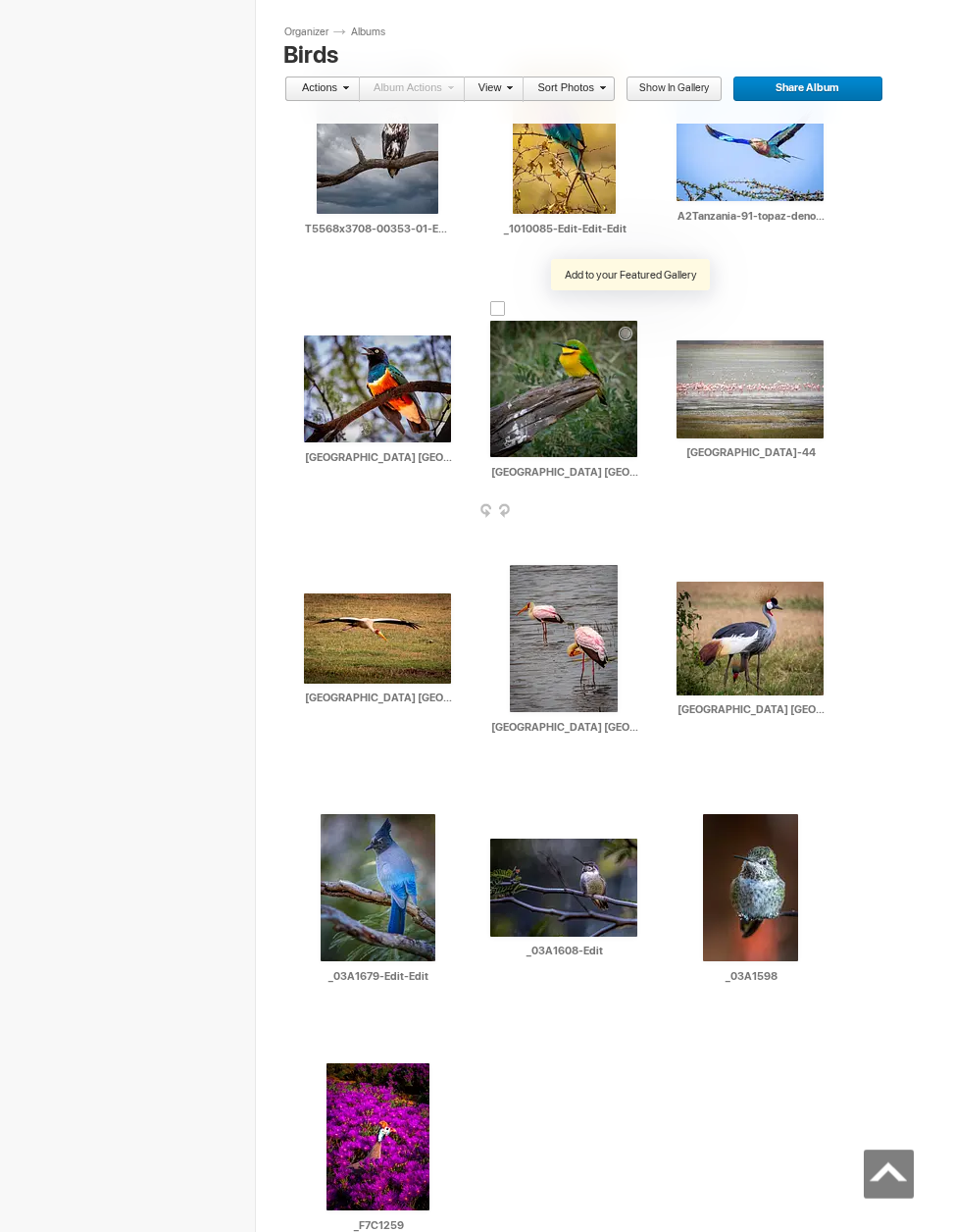 click at bounding box center (630, 308) 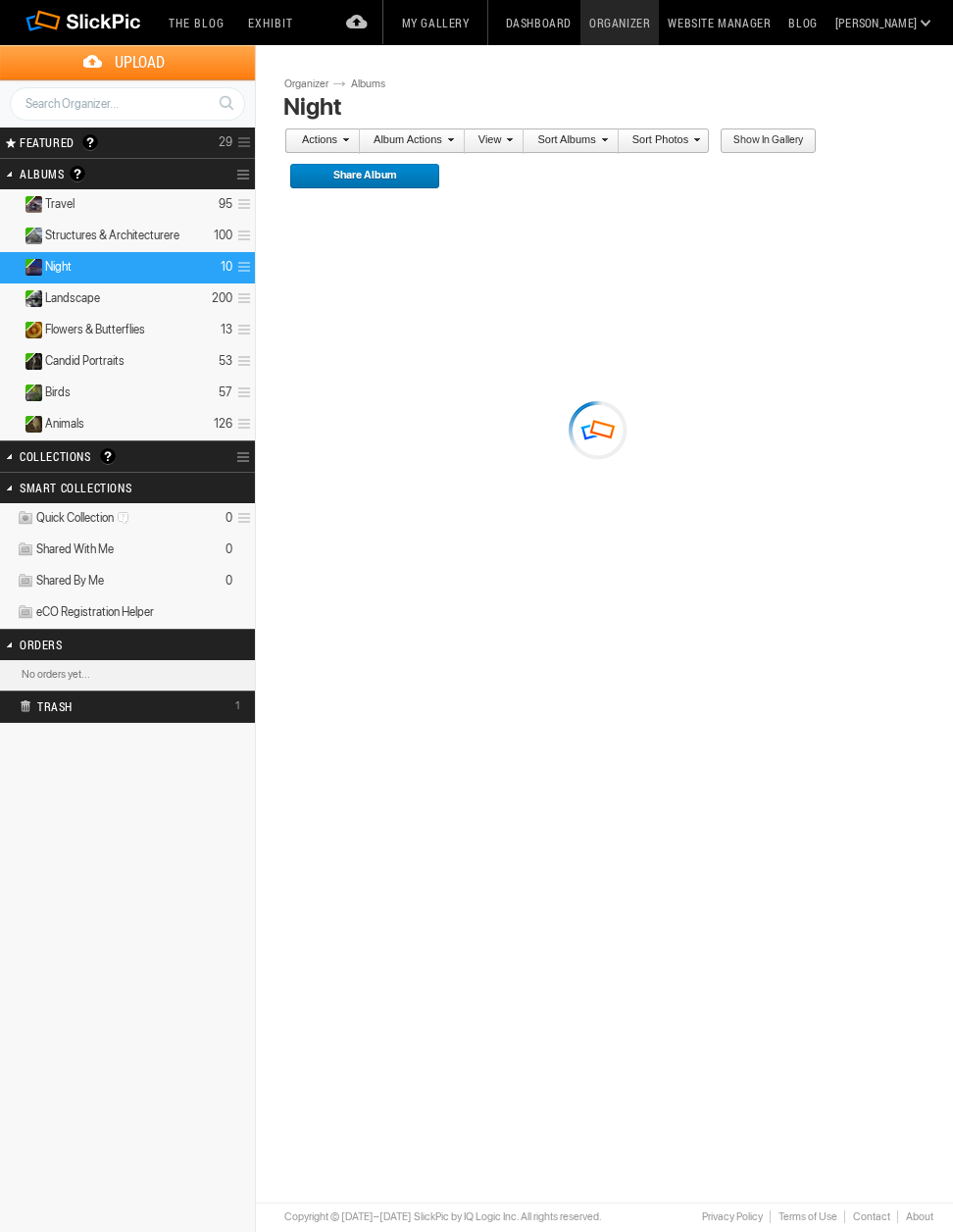 scroll, scrollTop: 0, scrollLeft: 0, axis: both 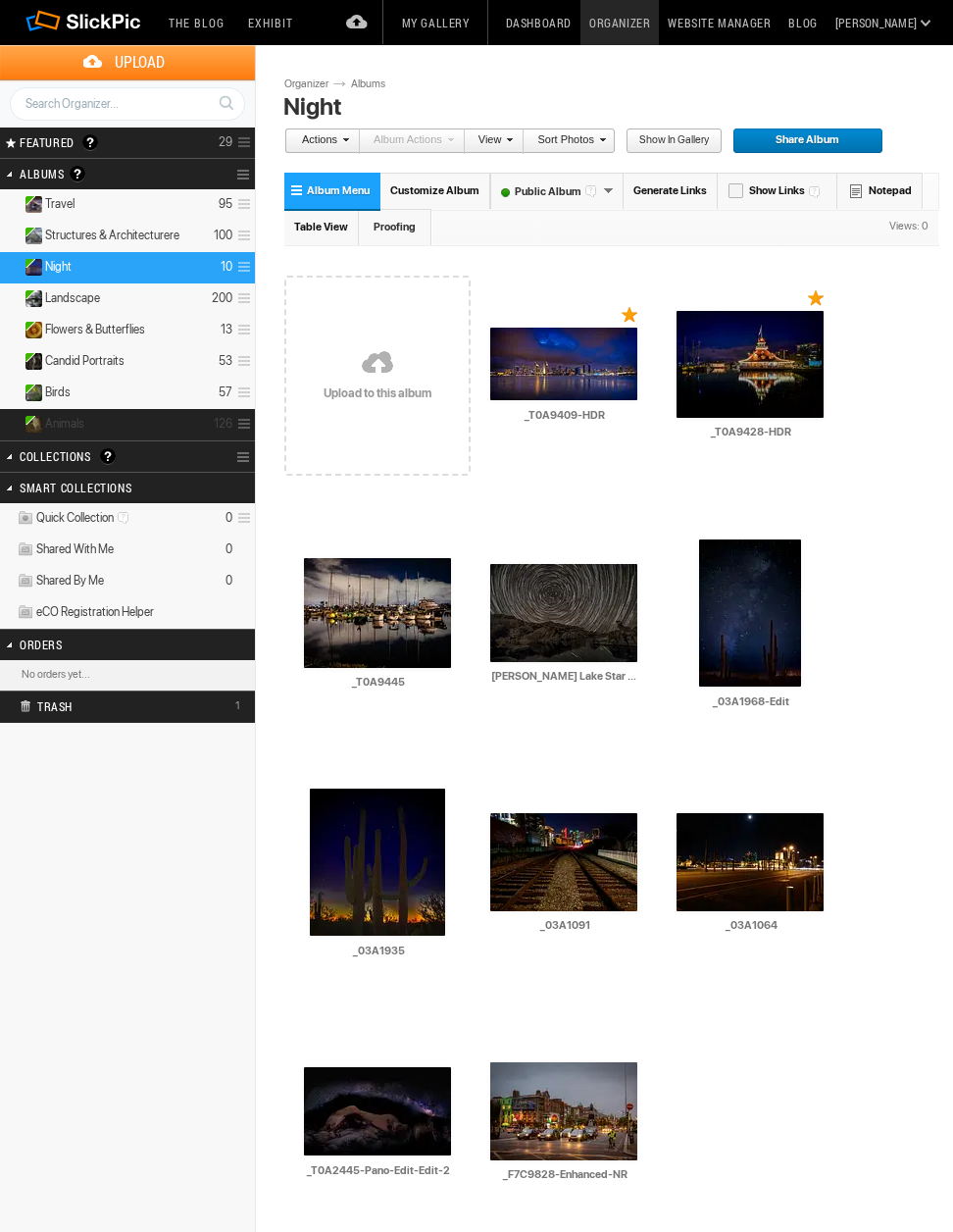 click on "Animals
126" at bounding box center (127, 425) 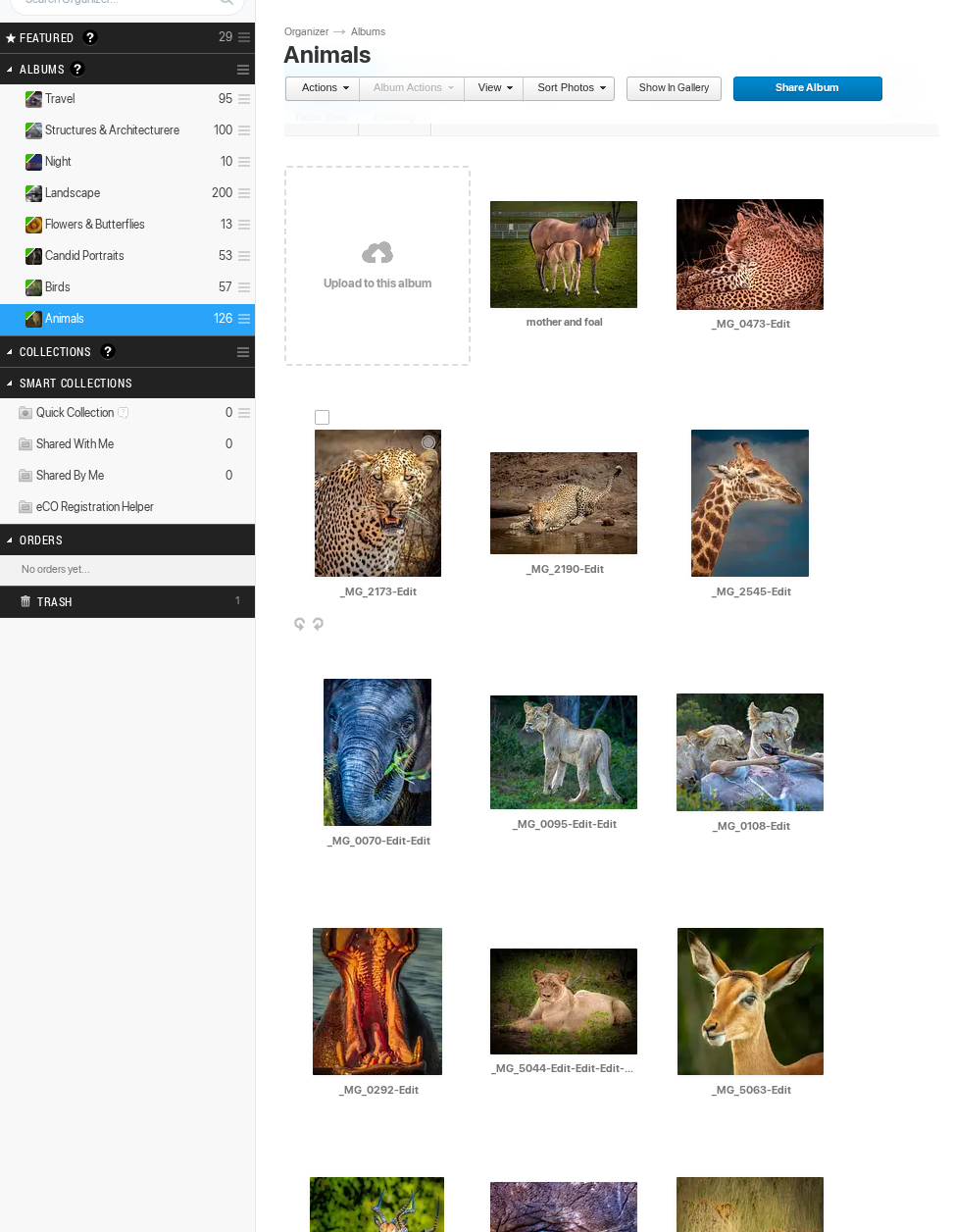 scroll, scrollTop: 144, scrollLeft: 0, axis: vertical 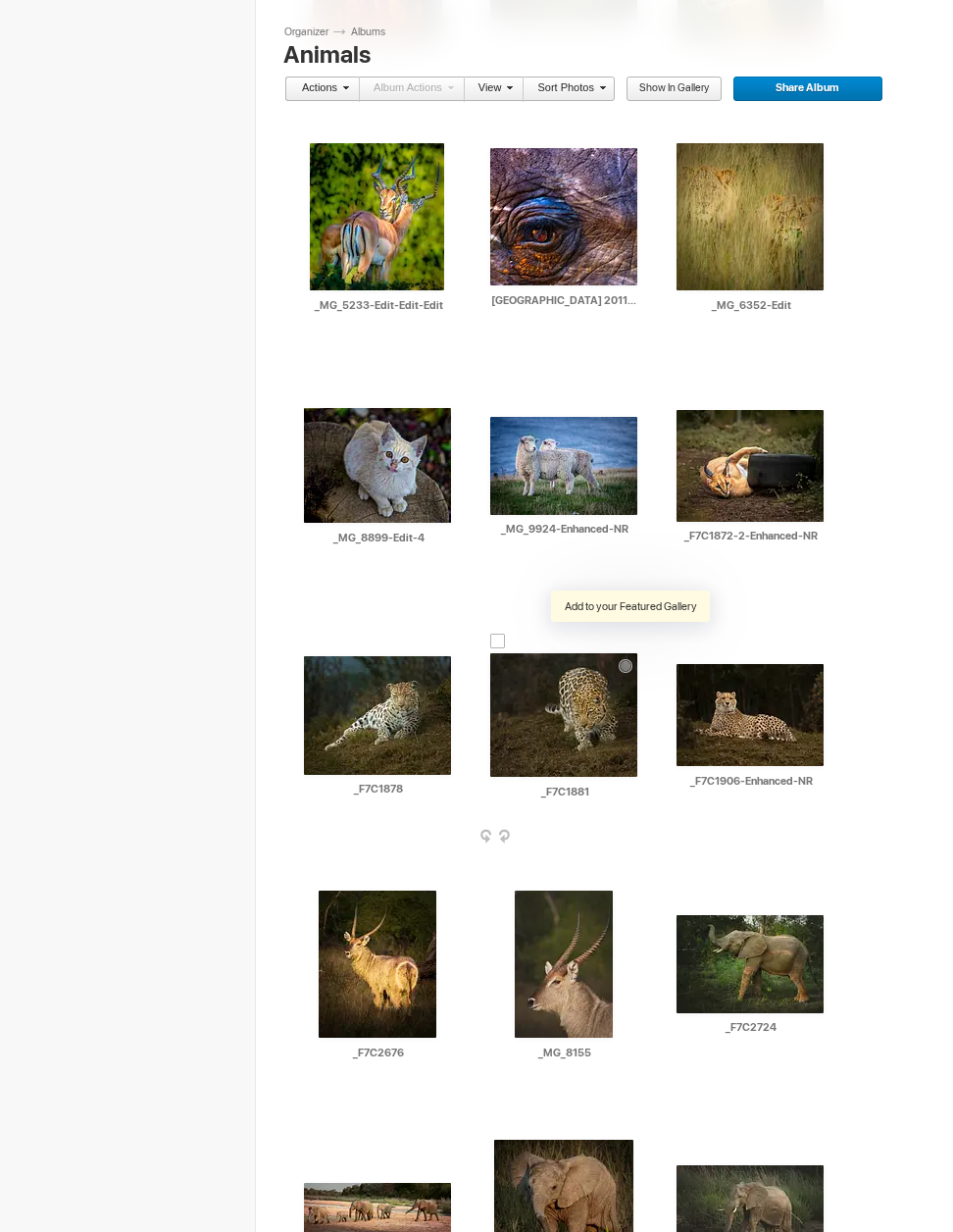 click at bounding box center [630, 641] 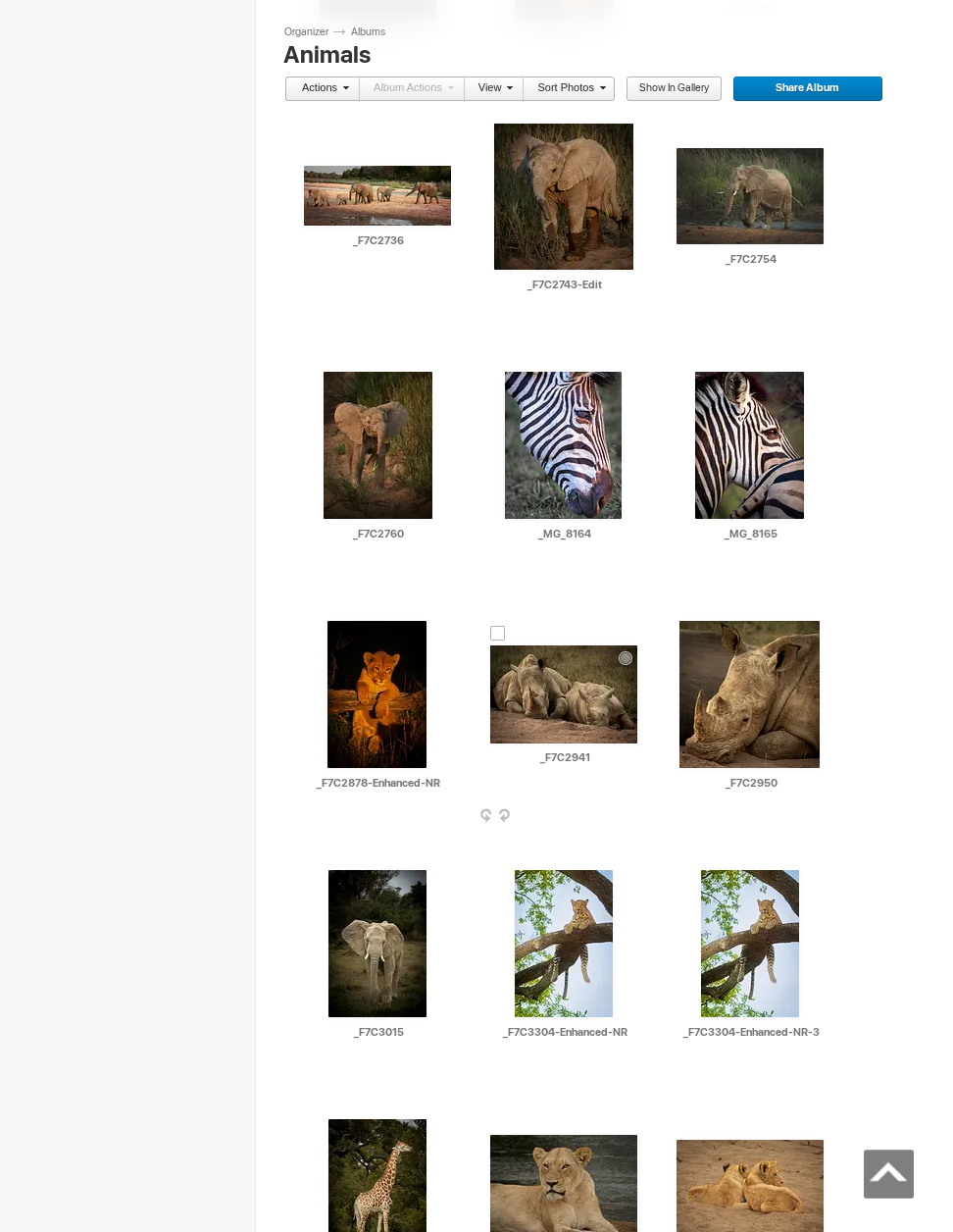 scroll, scrollTop: 2160, scrollLeft: 0, axis: vertical 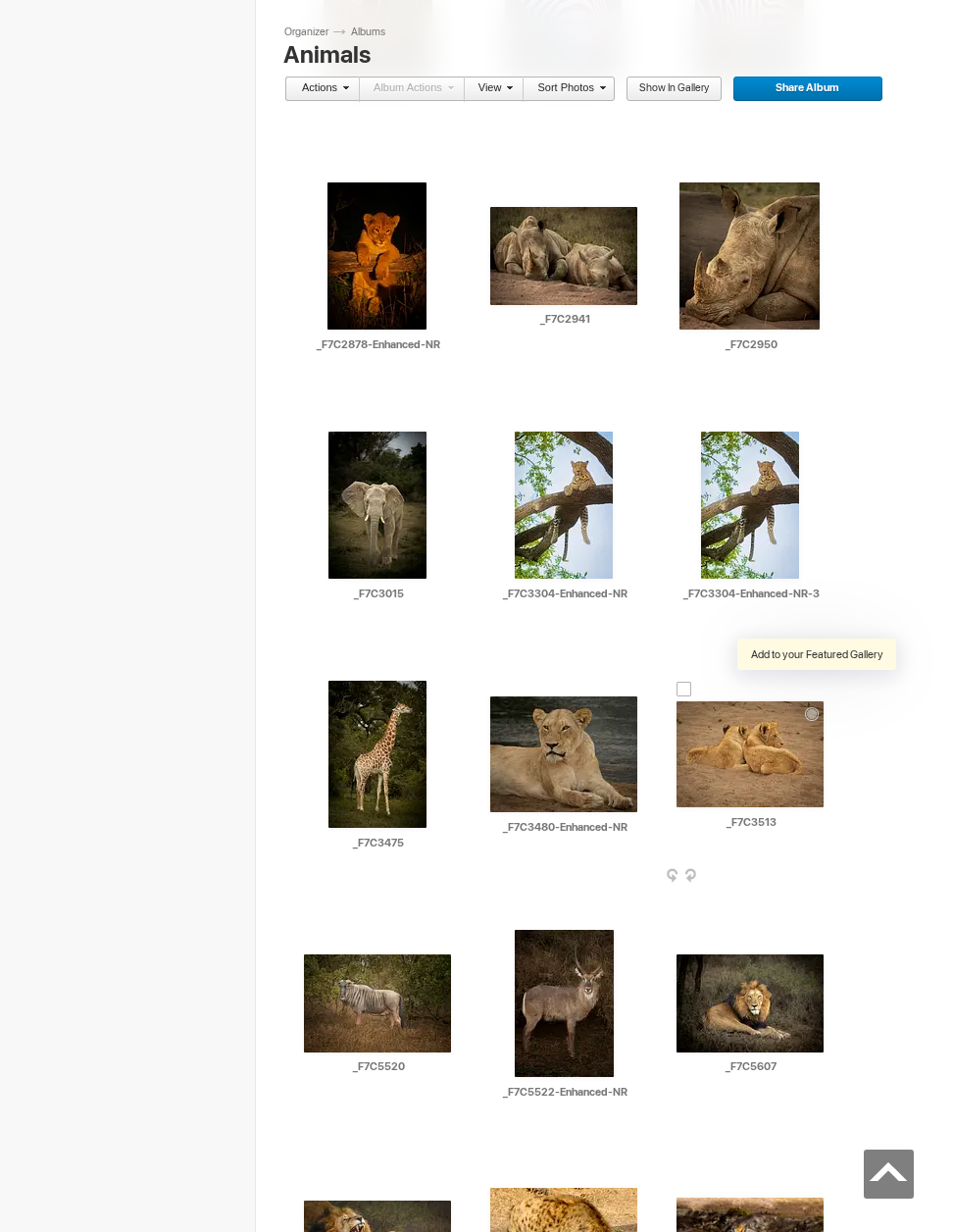 click at bounding box center (817, 689) 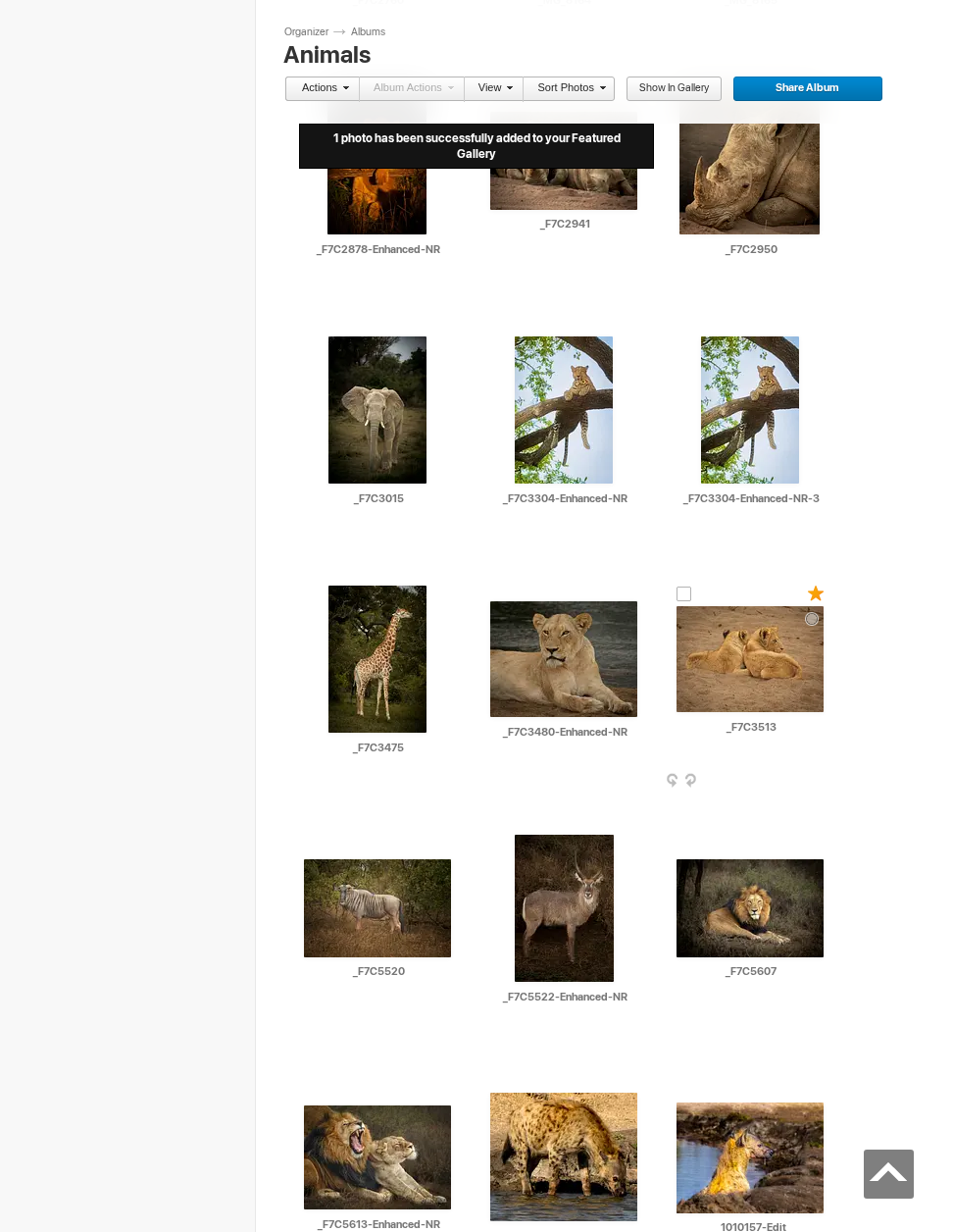 scroll, scrollTop: 2772, scrollLeft: 0, axis: vertical 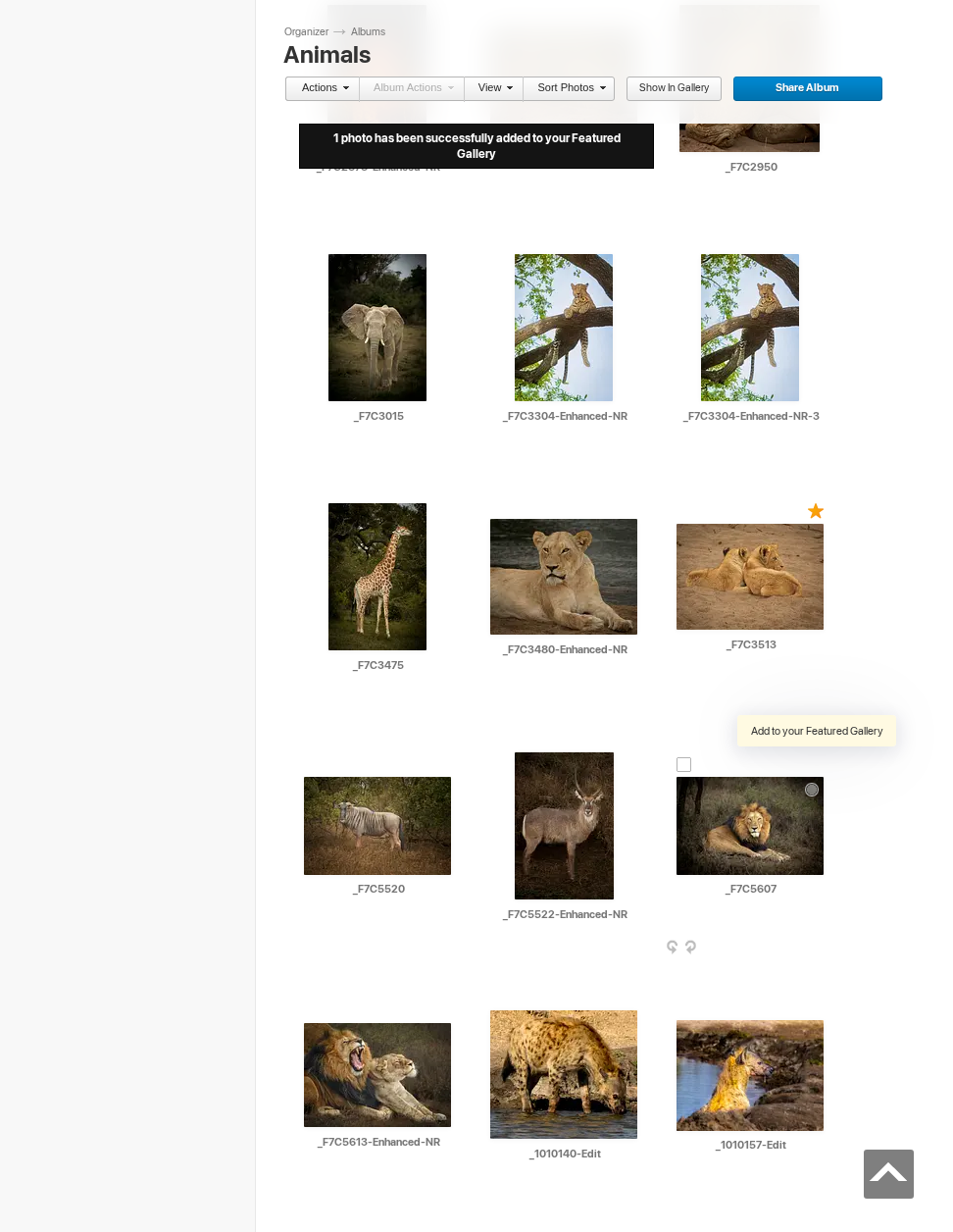 click at bounding box center [817, 764] 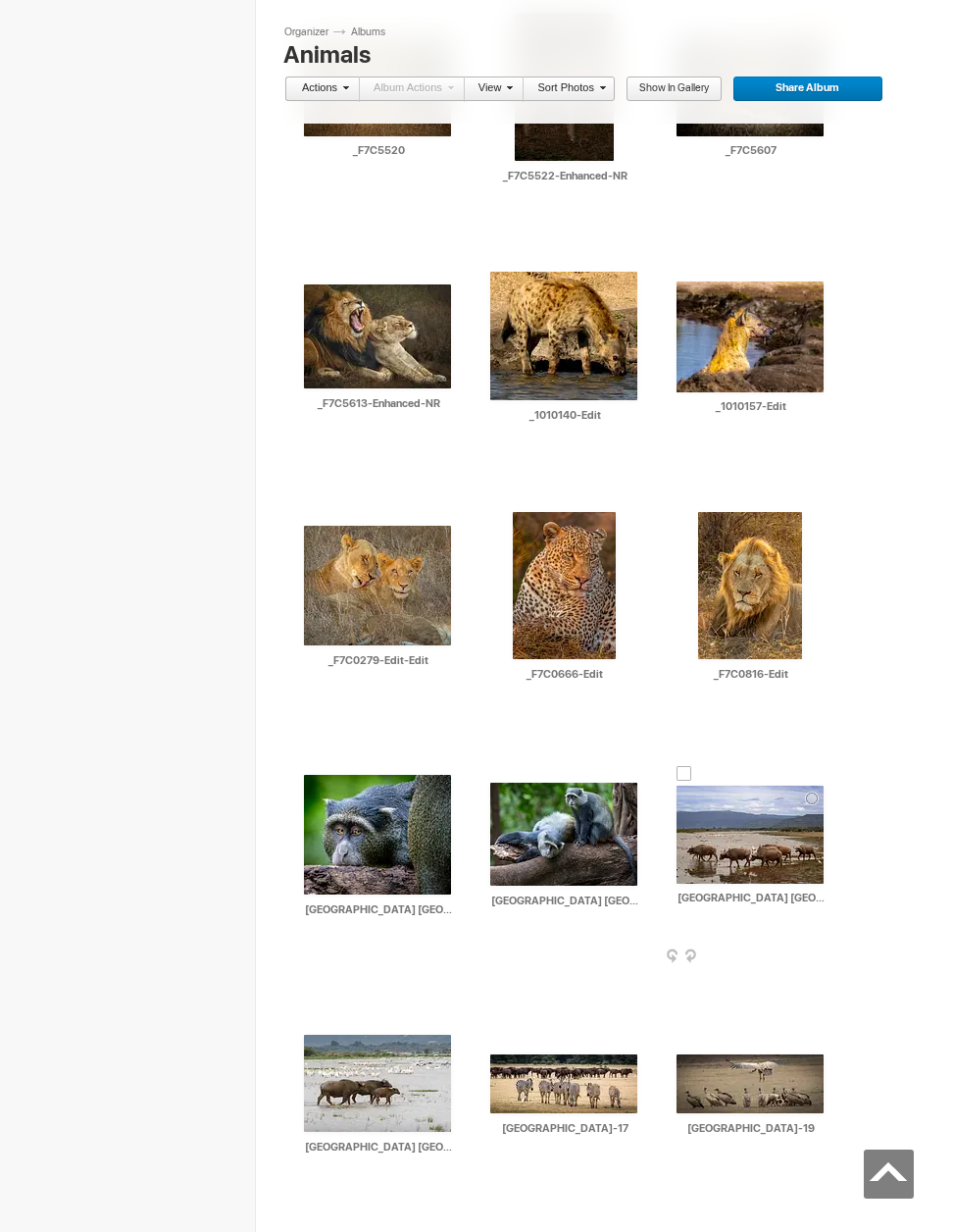 scroll, scrollTop: 3516, scrollLeft: 0, axis: vertical 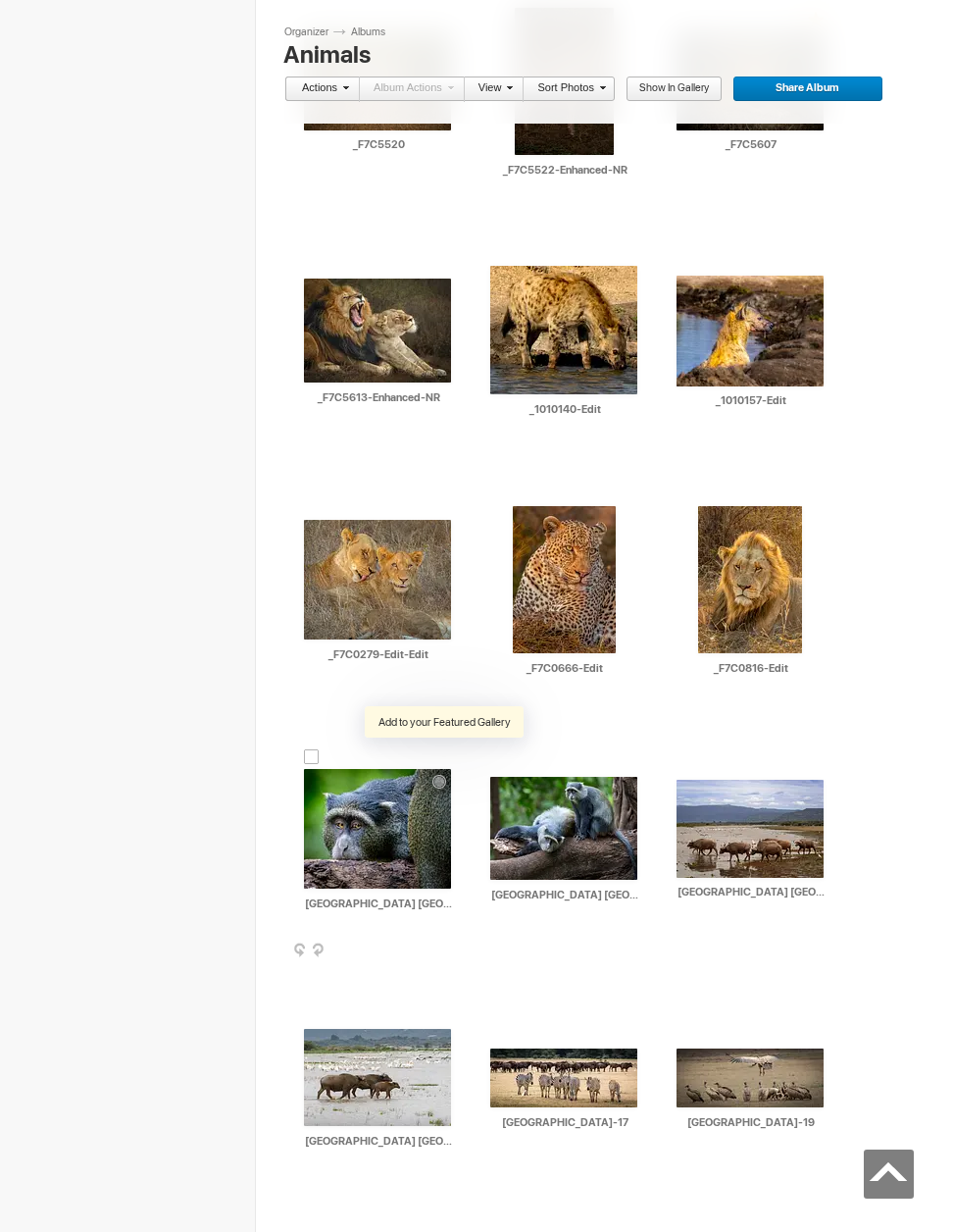 click at bounding box center [444, 756] 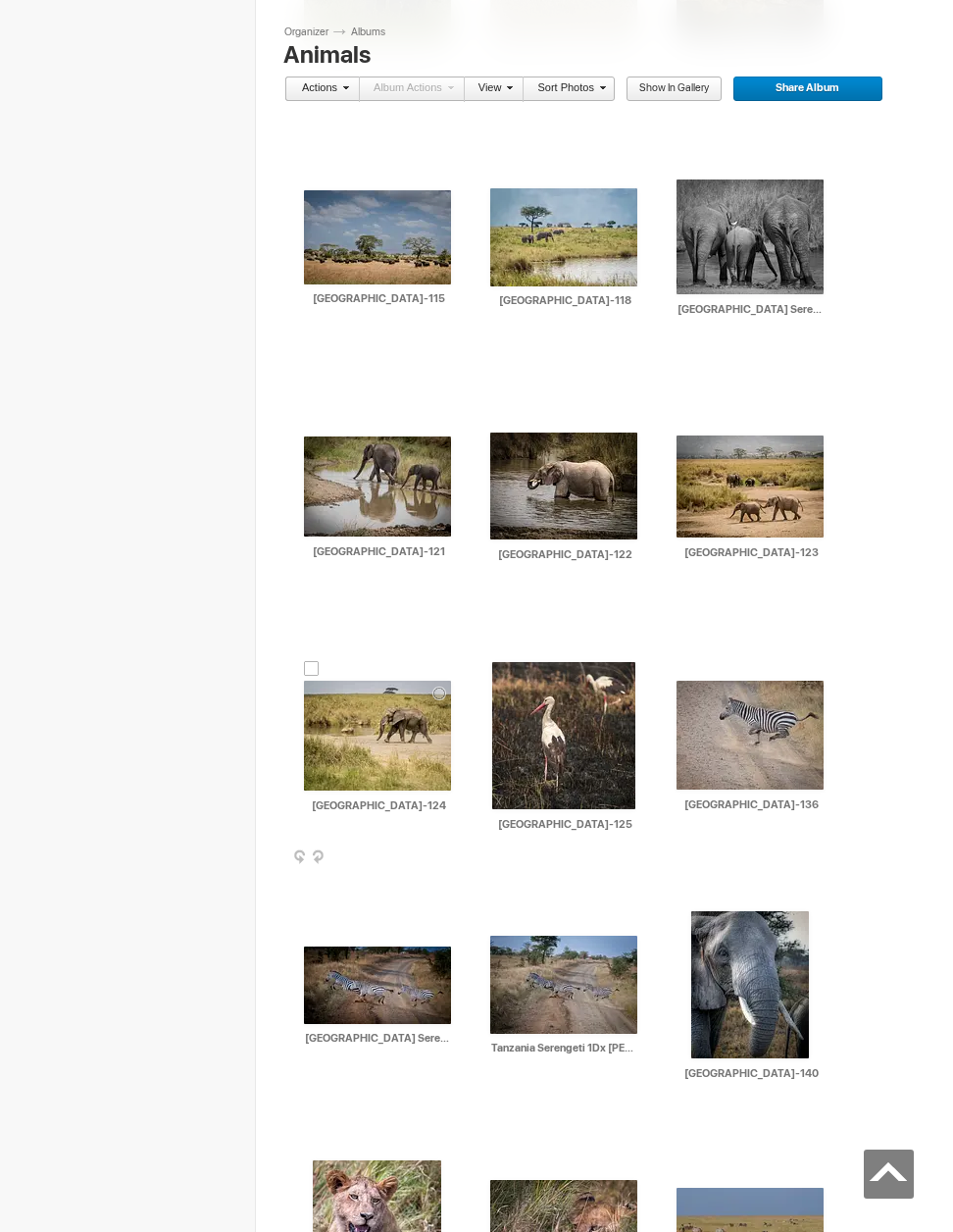scroll, scrollTop: 5878, scrollLeft: 0, axis: vertical 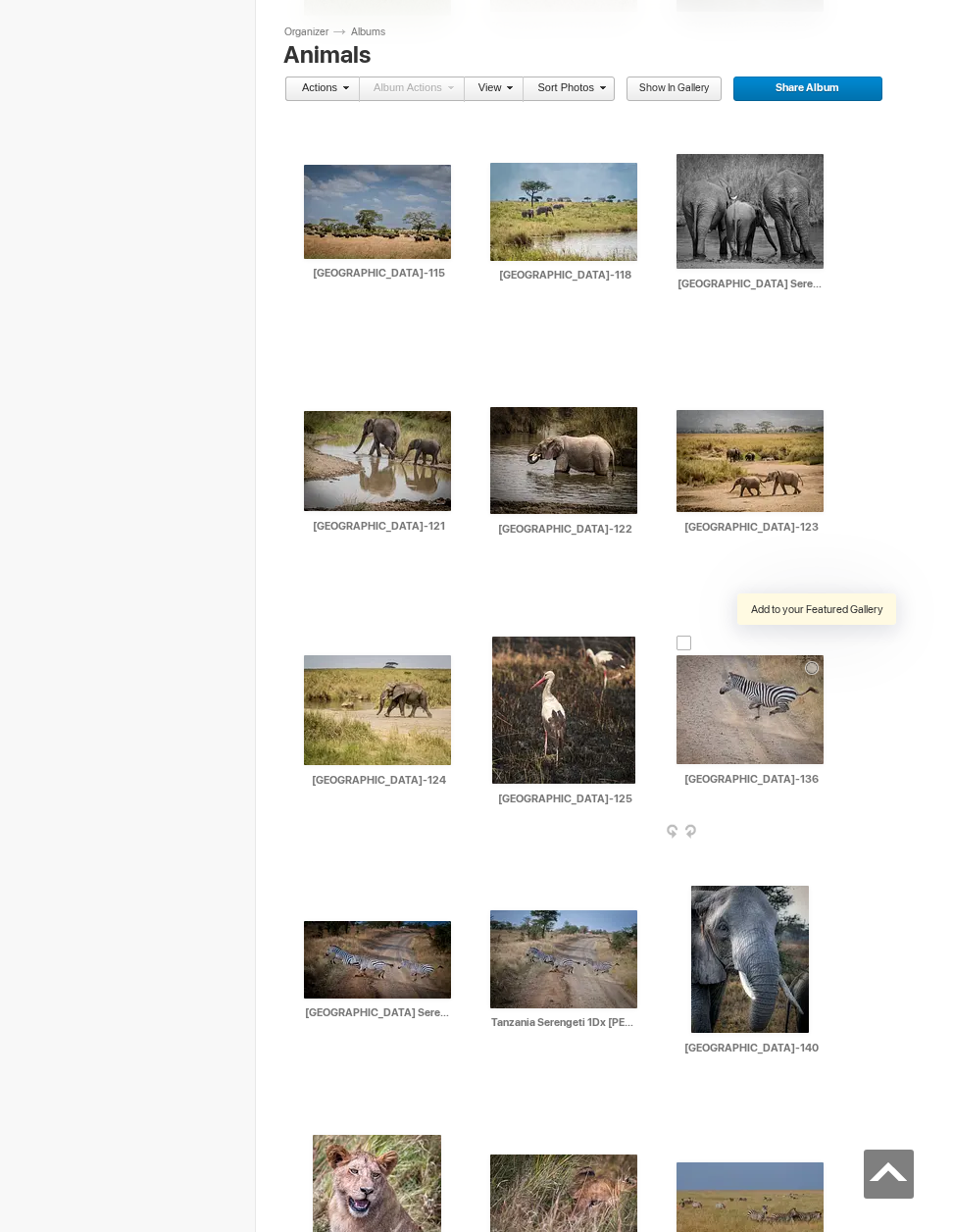 click at bounding box center (817, 642) 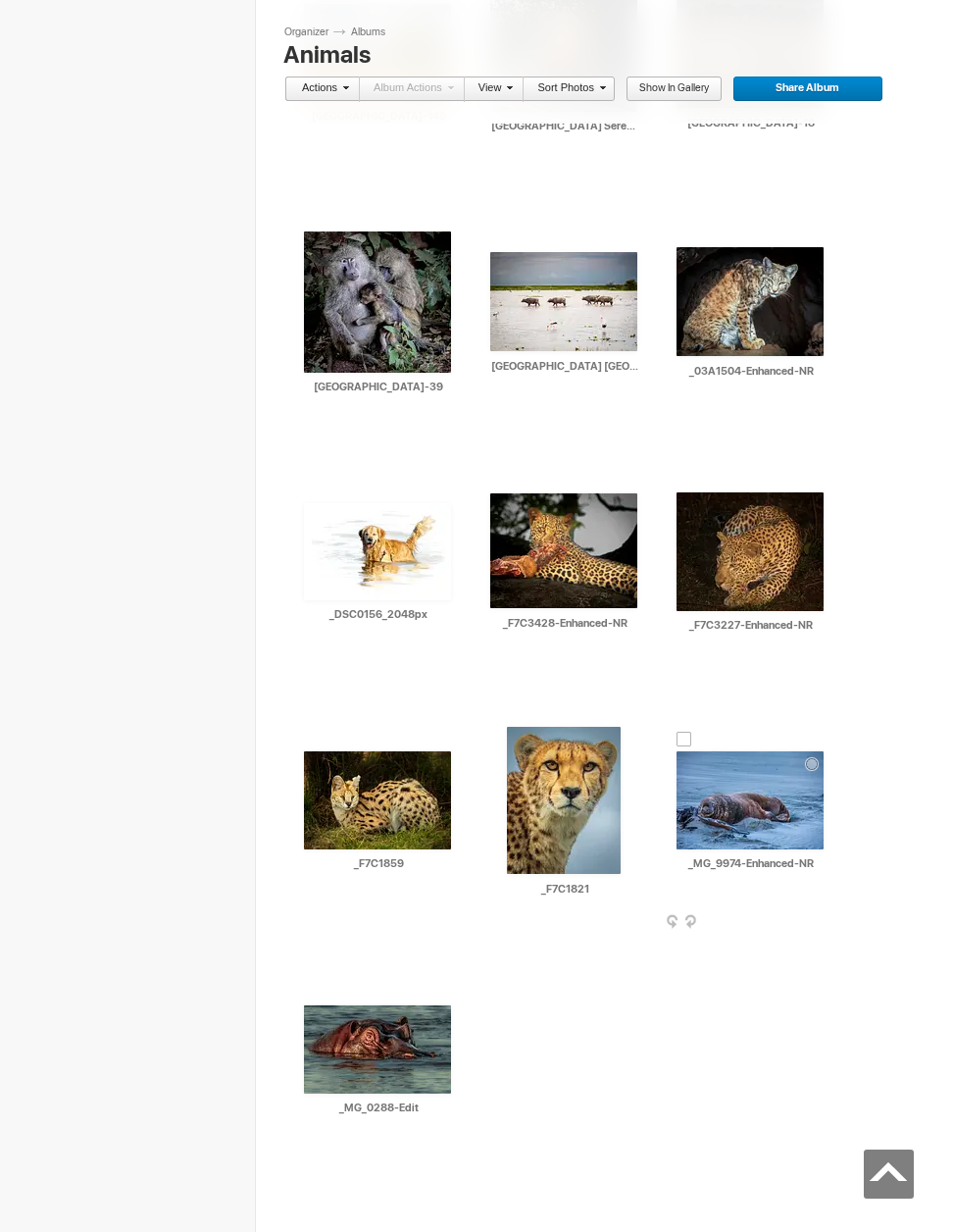 scroll, scrollTop: 9816, scrollLeft: 0, axis: vertical 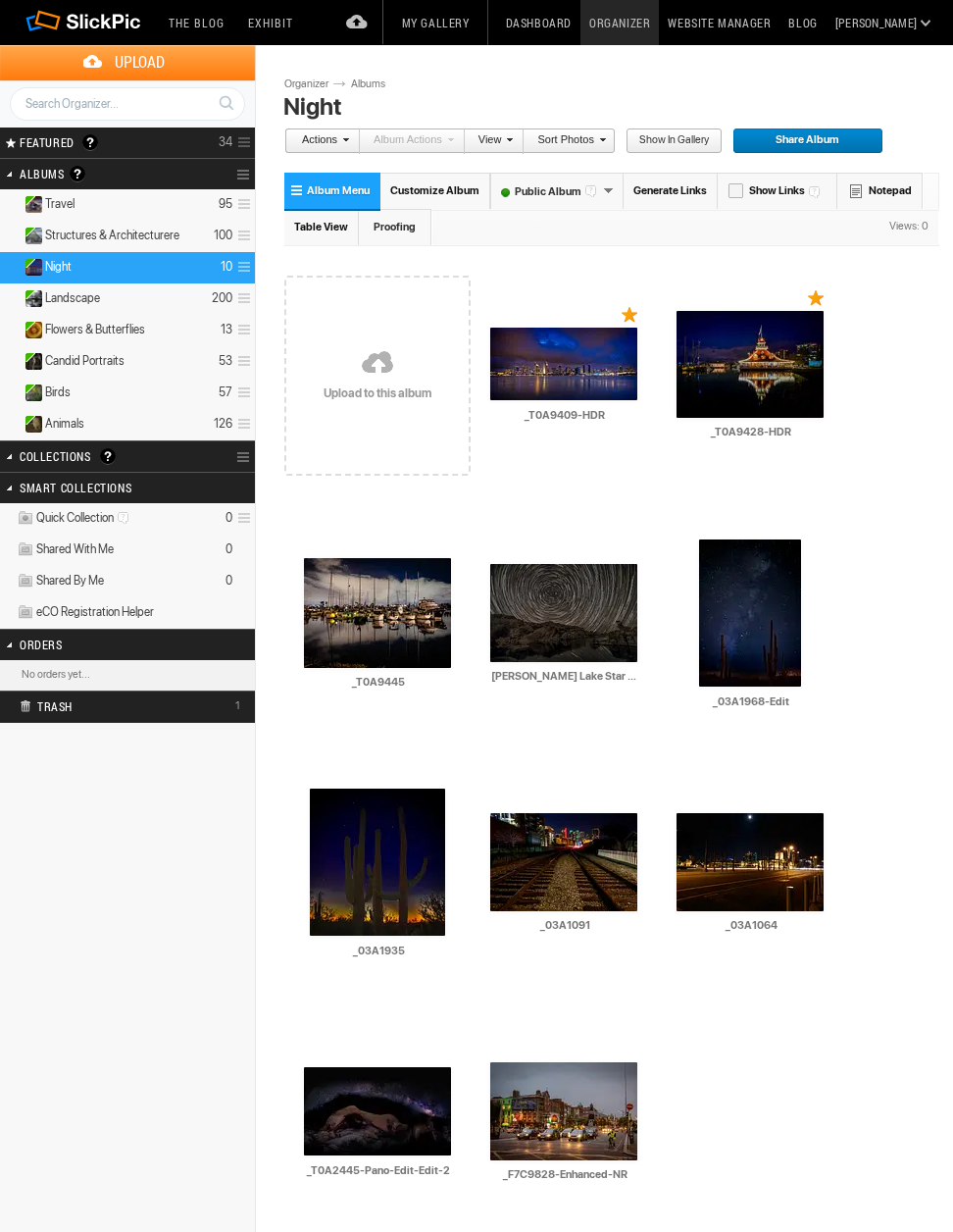click on "FEATURED" at bounding box center [44, 142] 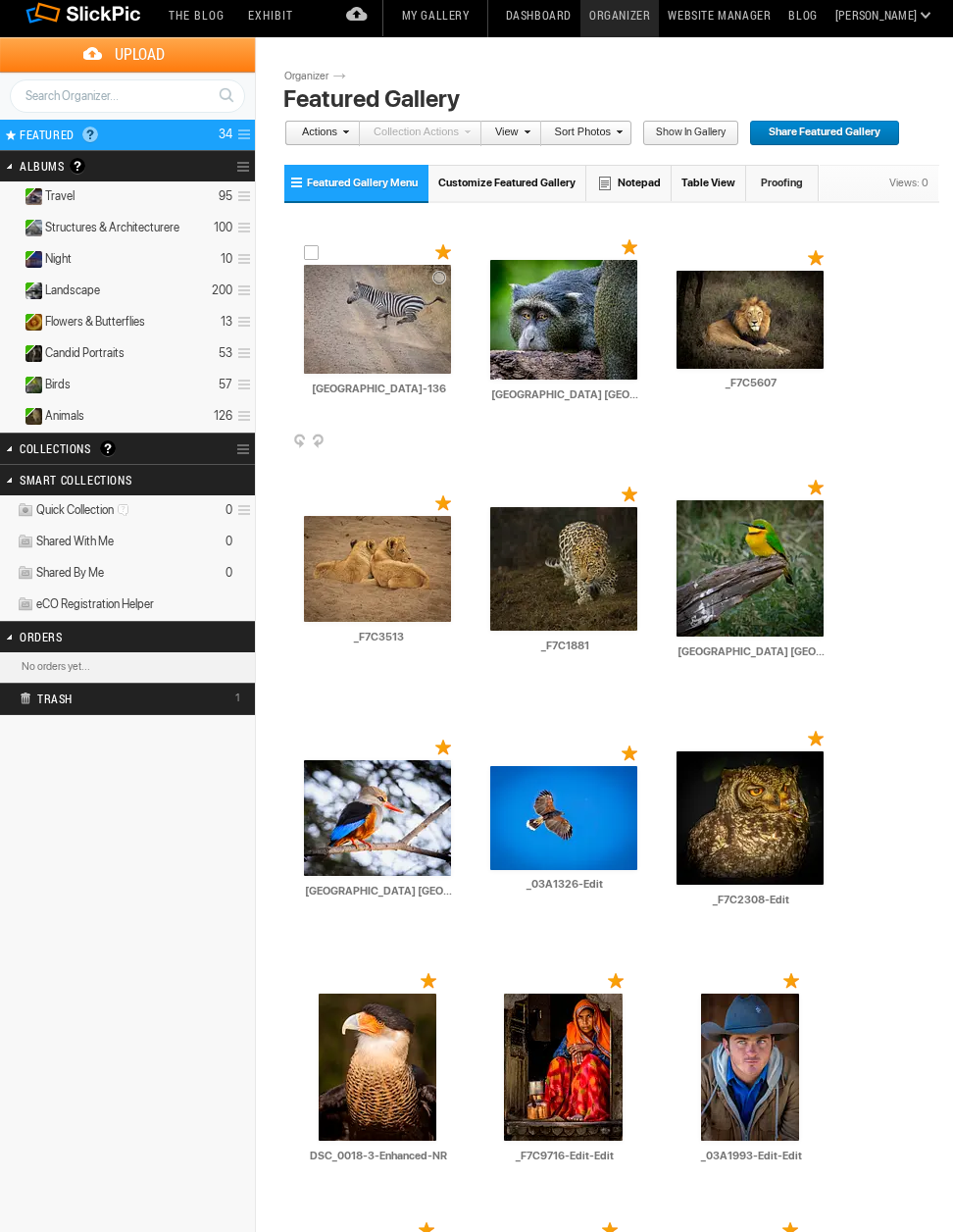 scroll, scrollTop: 32, scrollLeft: 0, axis: vertical 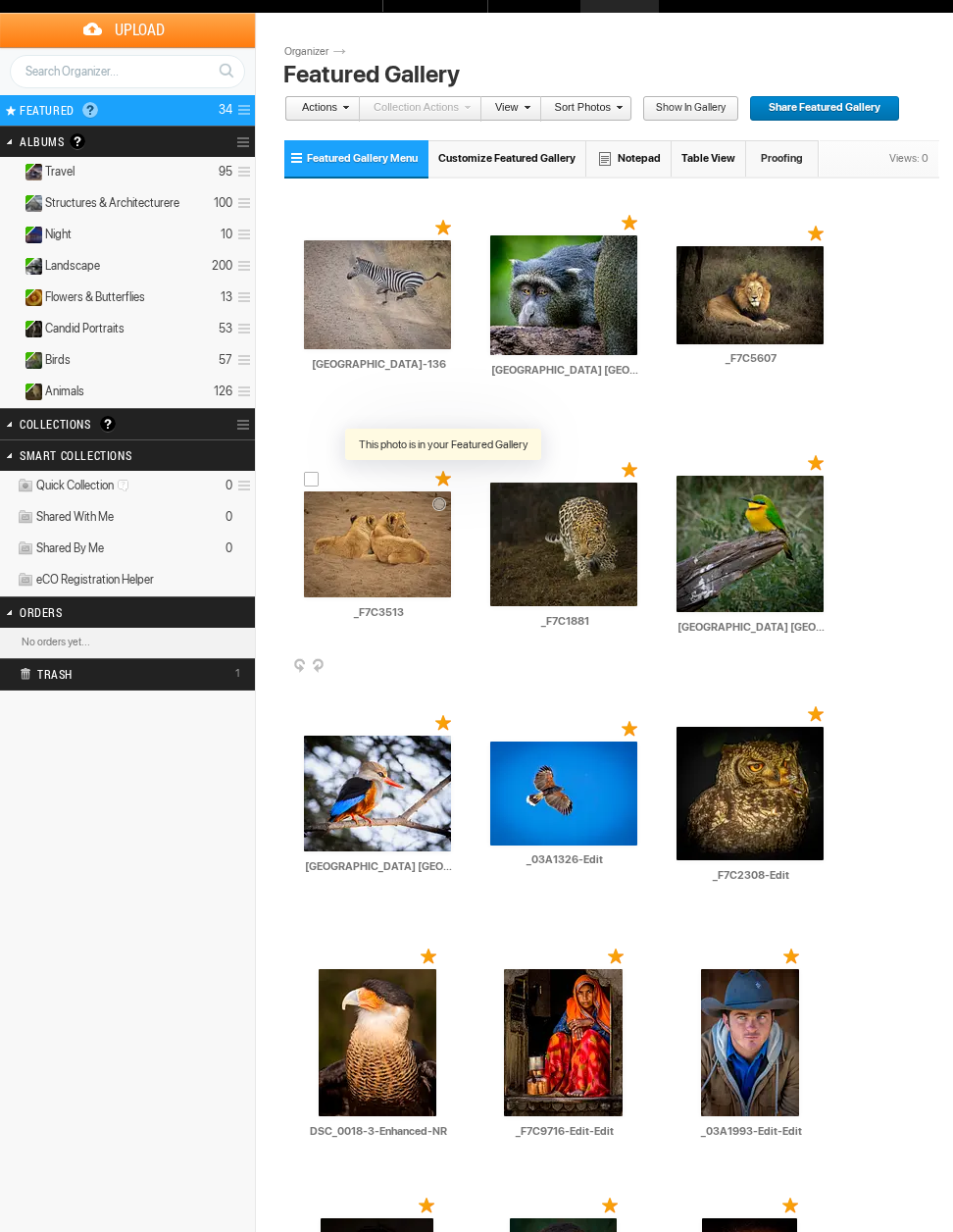 click at bounding box center (444, 479) 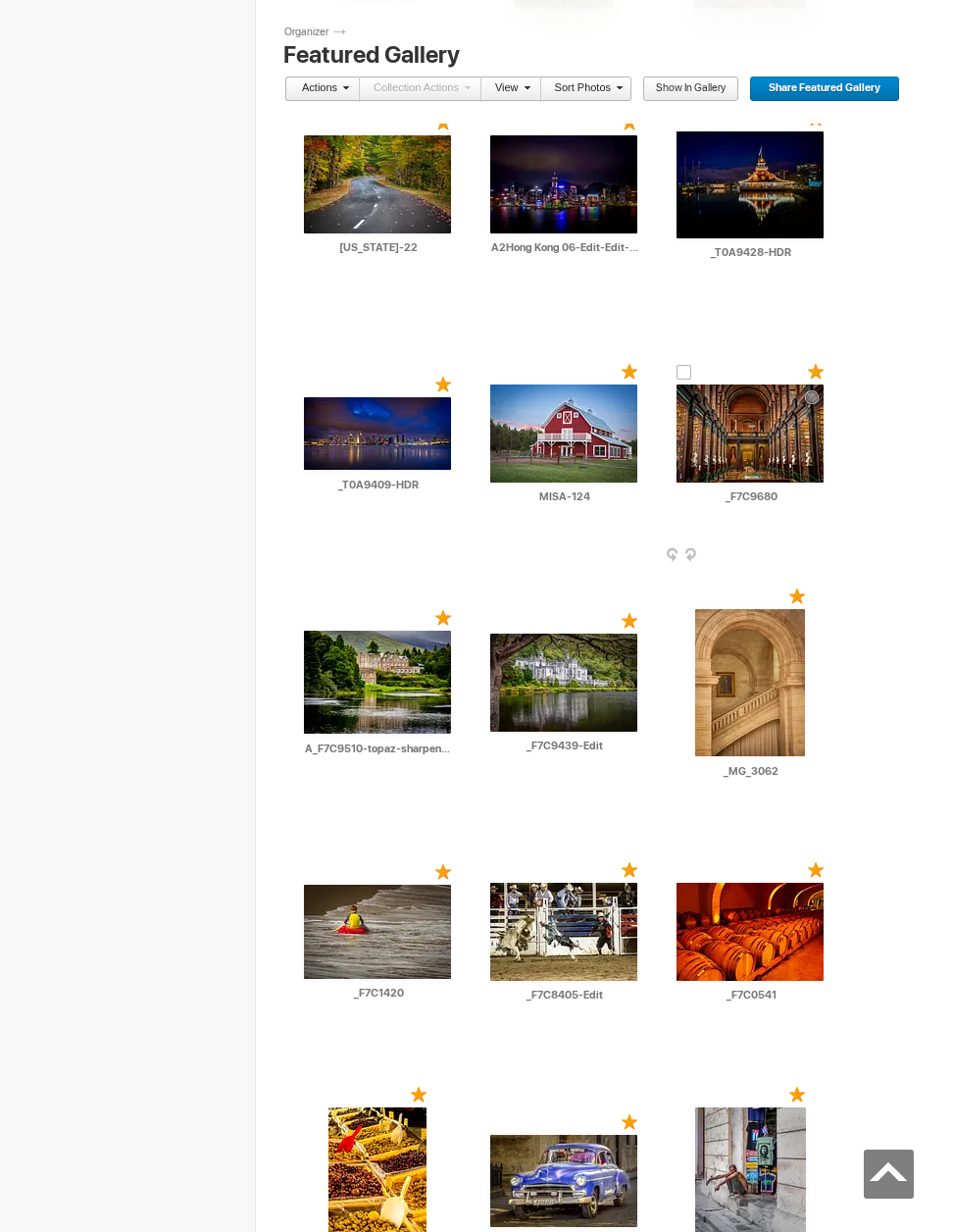 scroll, scrollTop: 1644, scrollLeft: 0, axis: vertical 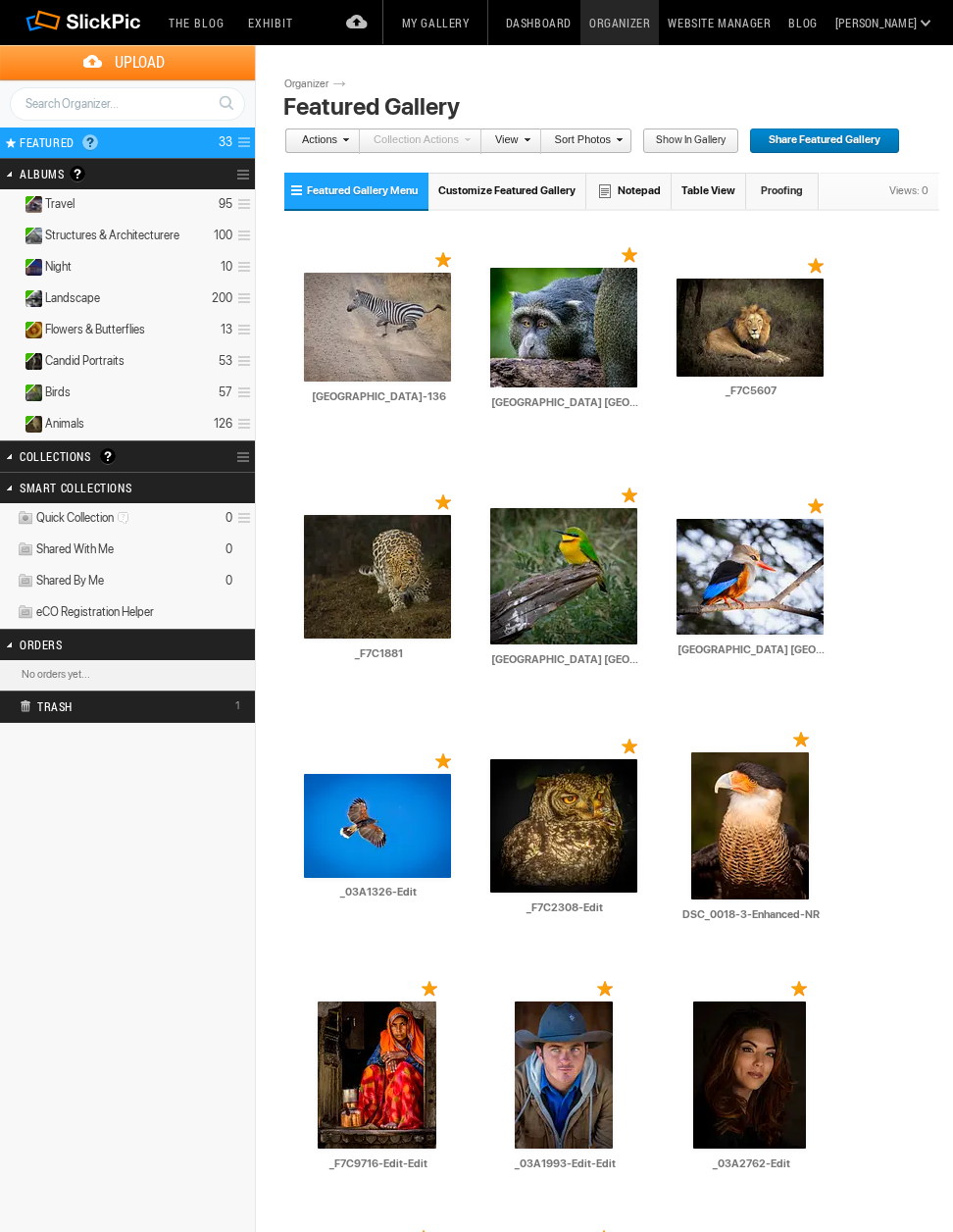 click on "Customize Featured Gallery" at bounding box center (507, 190) 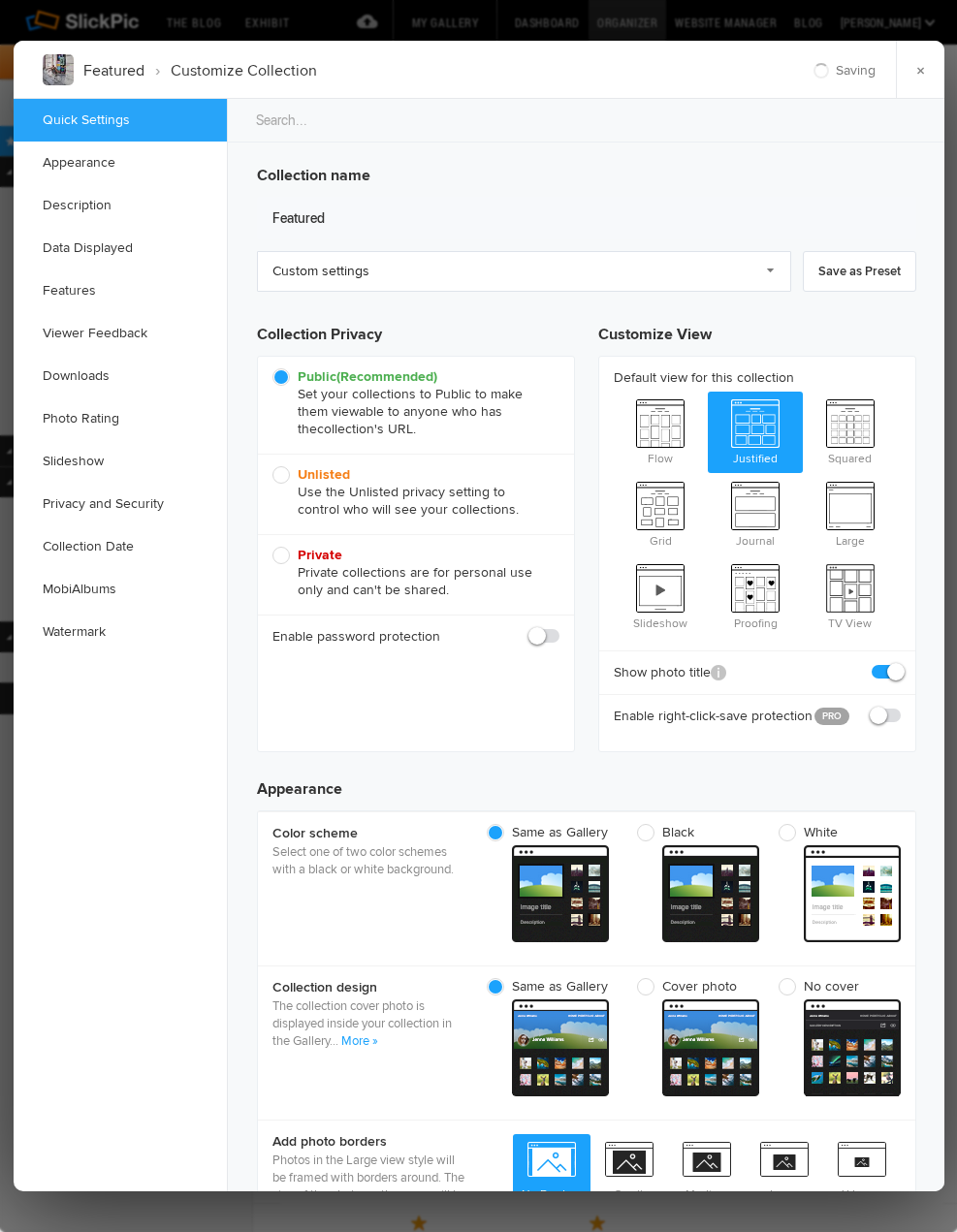 scroll, scrollTop: 0, scrollLeft: 0, axis: both 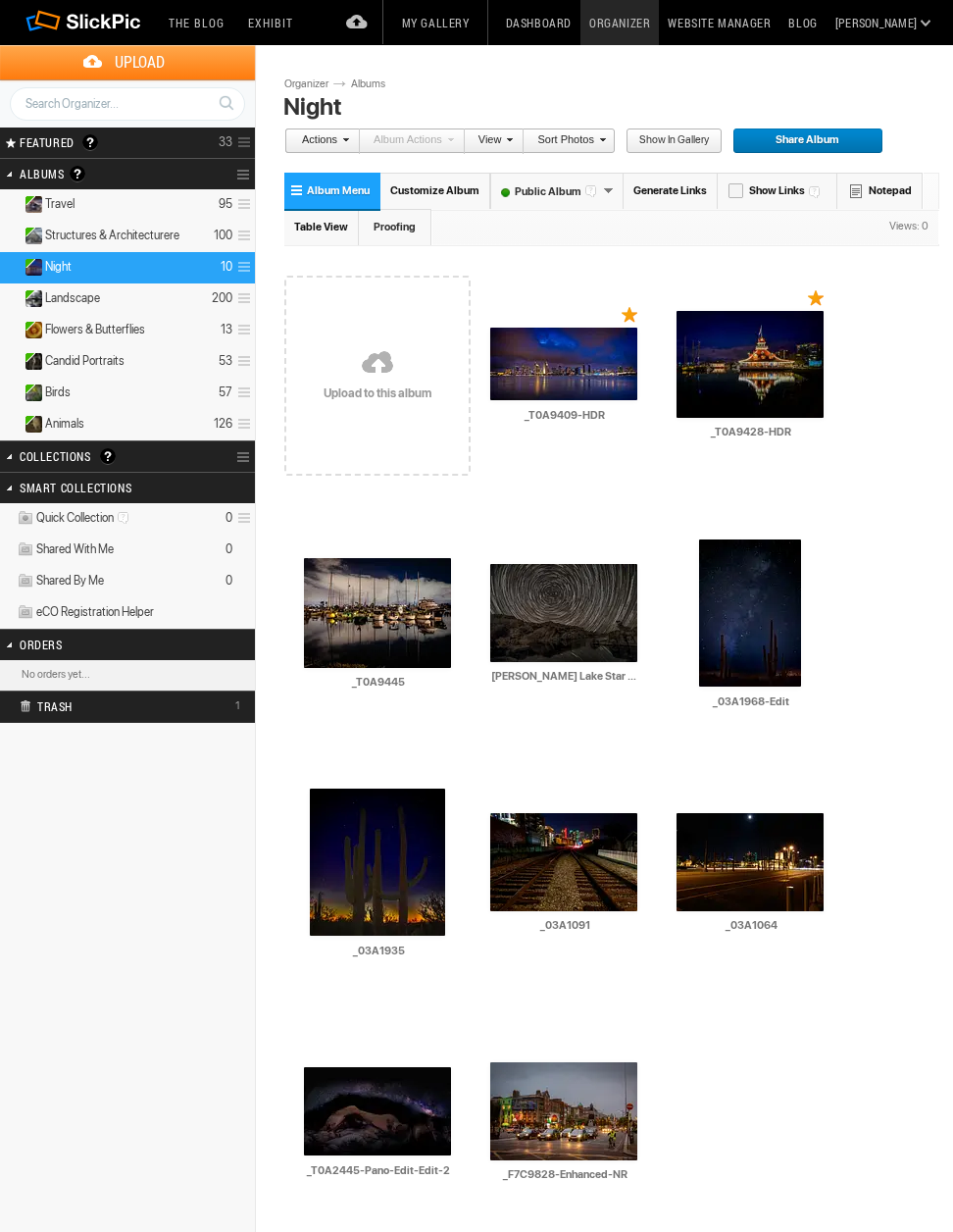 click on "Dashboard" at bounding box center (538, 23) 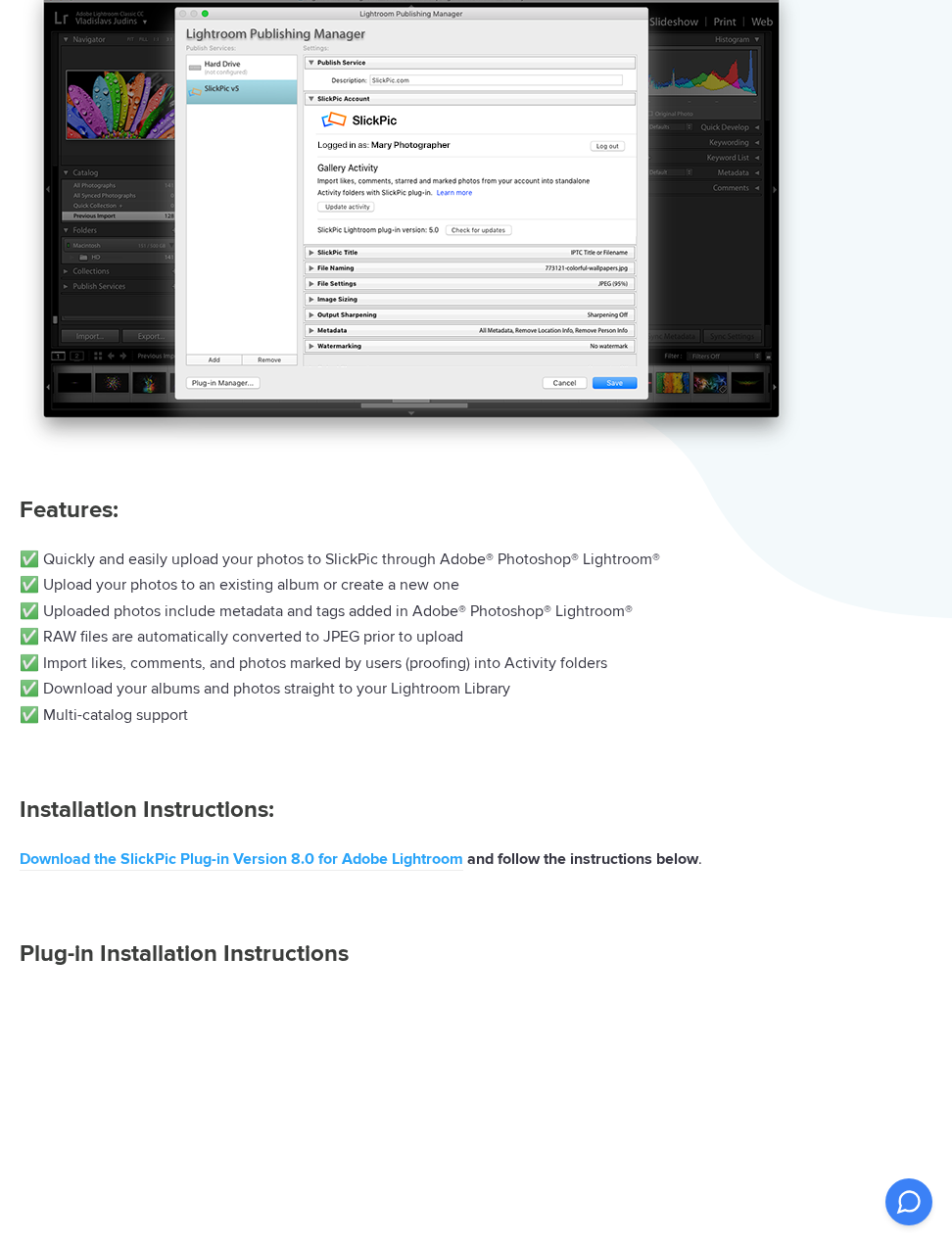 scroll, scrollTop: 0, scrollLeft: 0, axis: both 